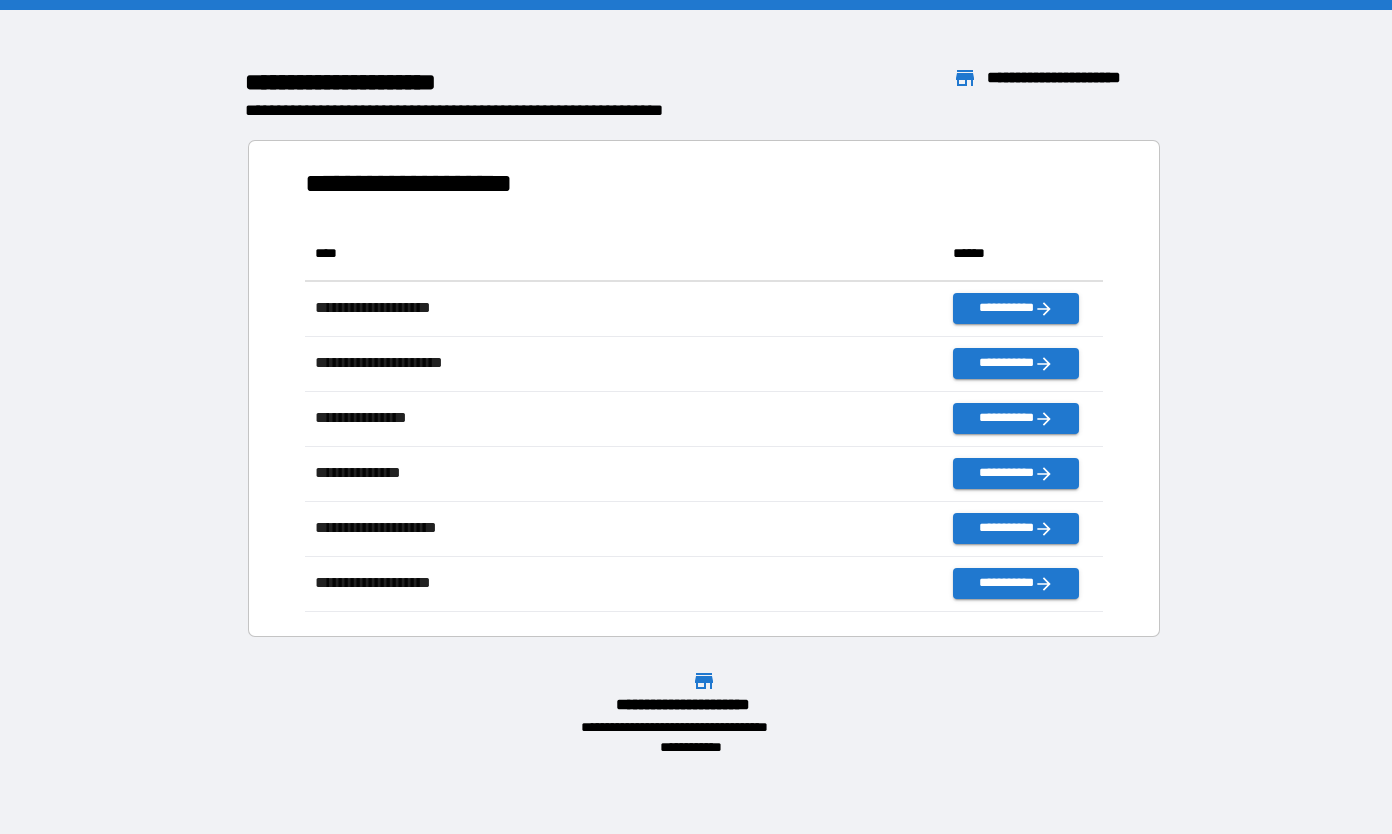 scroll, scrollTop: 0, scrollLeft: 0, axis: both 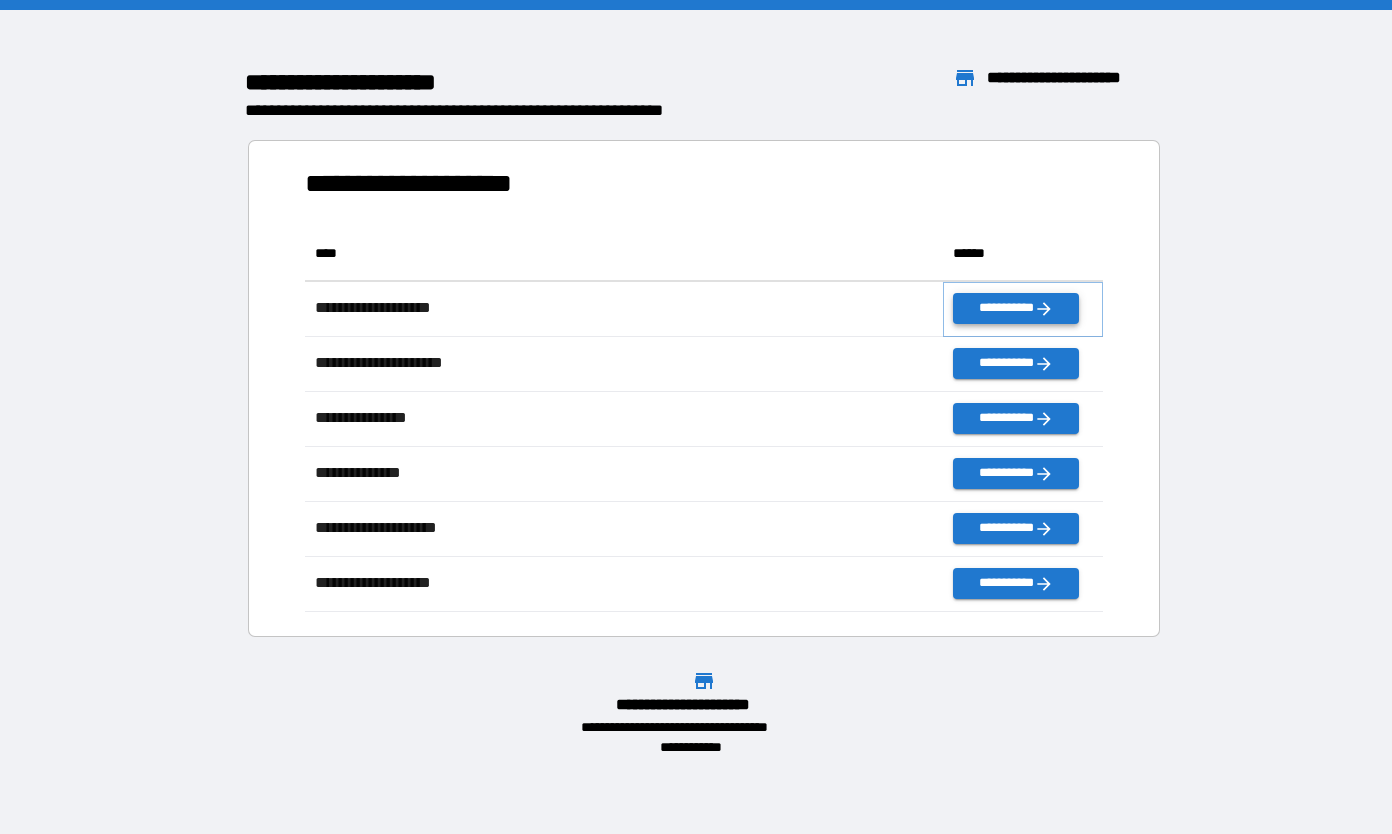 click on "**********" at bounding box center [1015, 308] 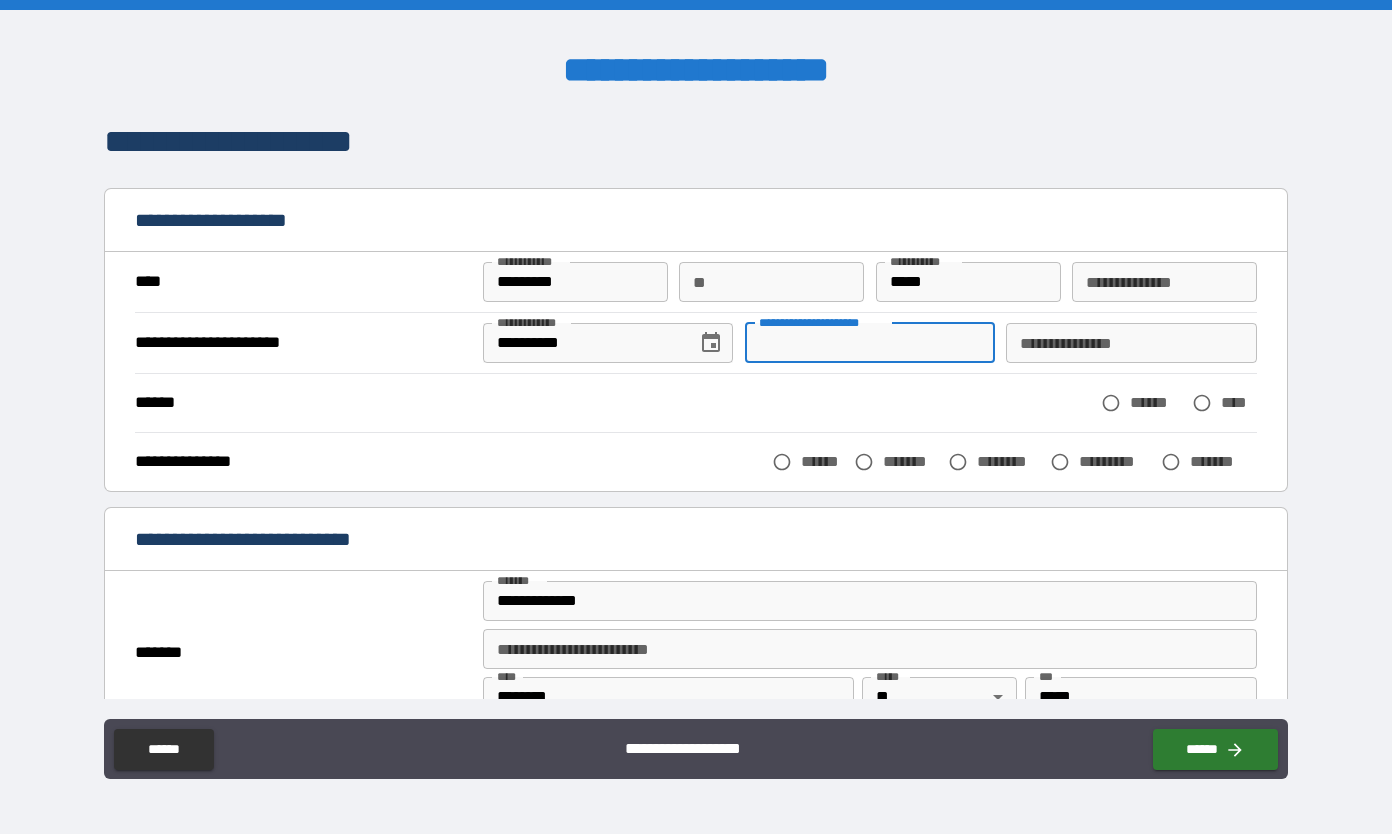 type on "*" 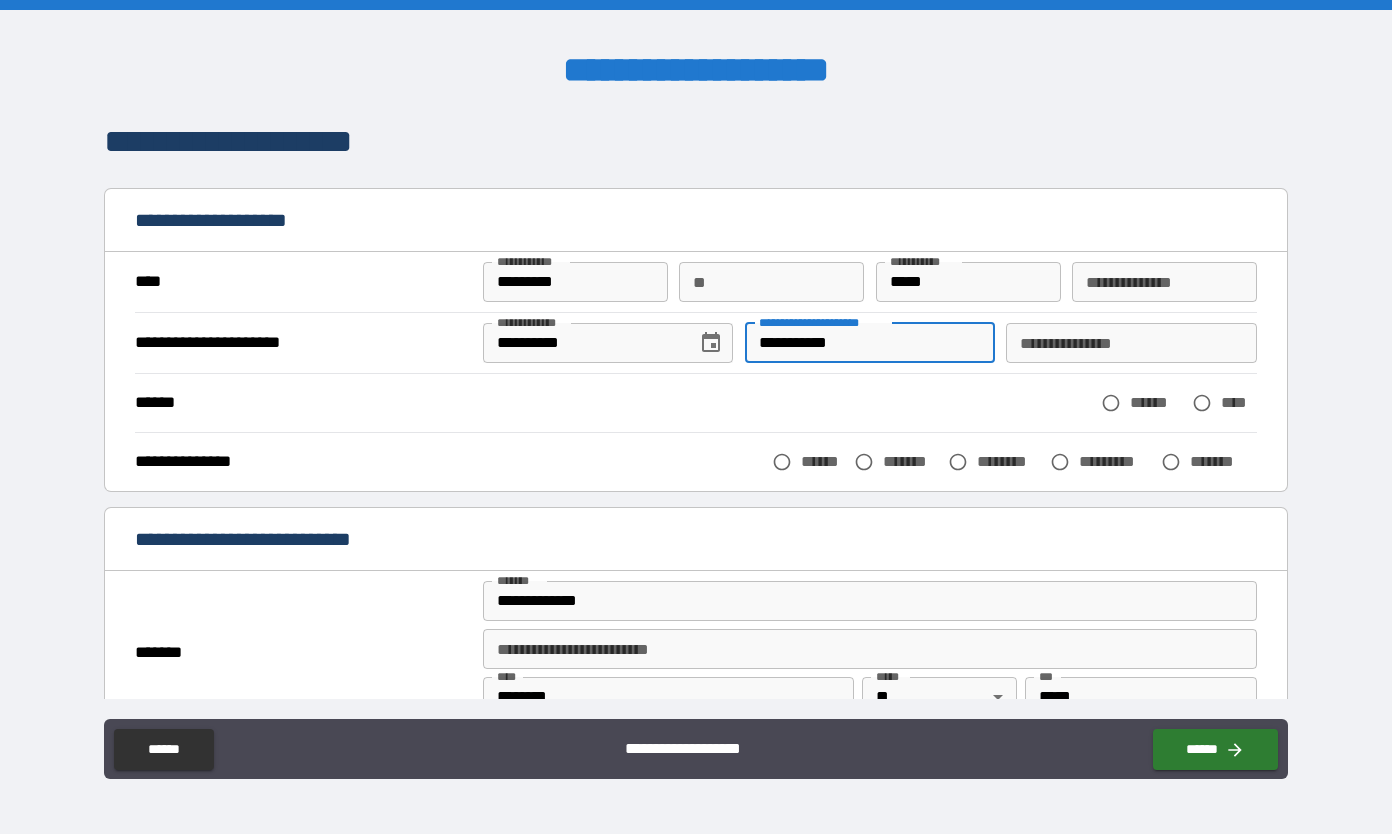 type on "**********" 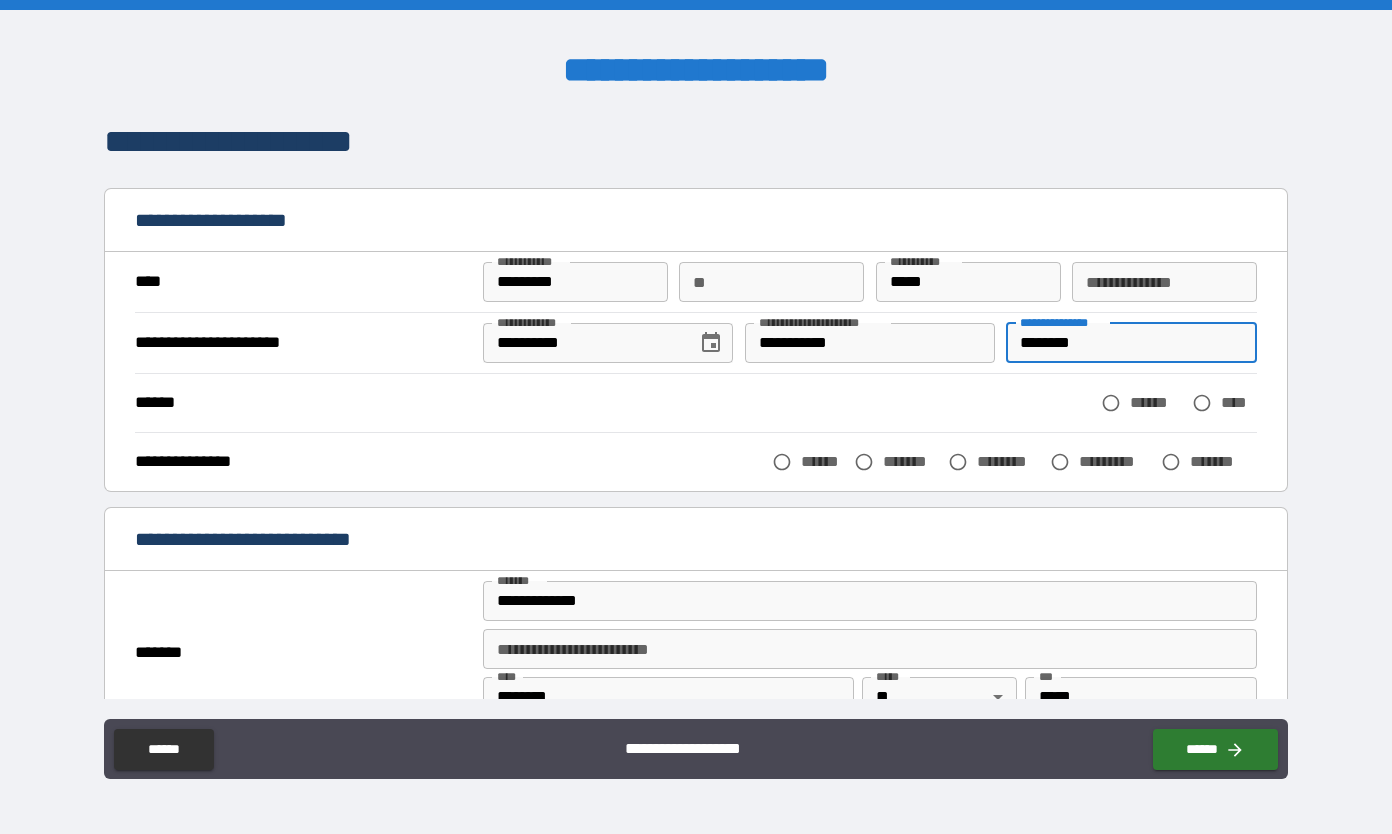 type on "********" 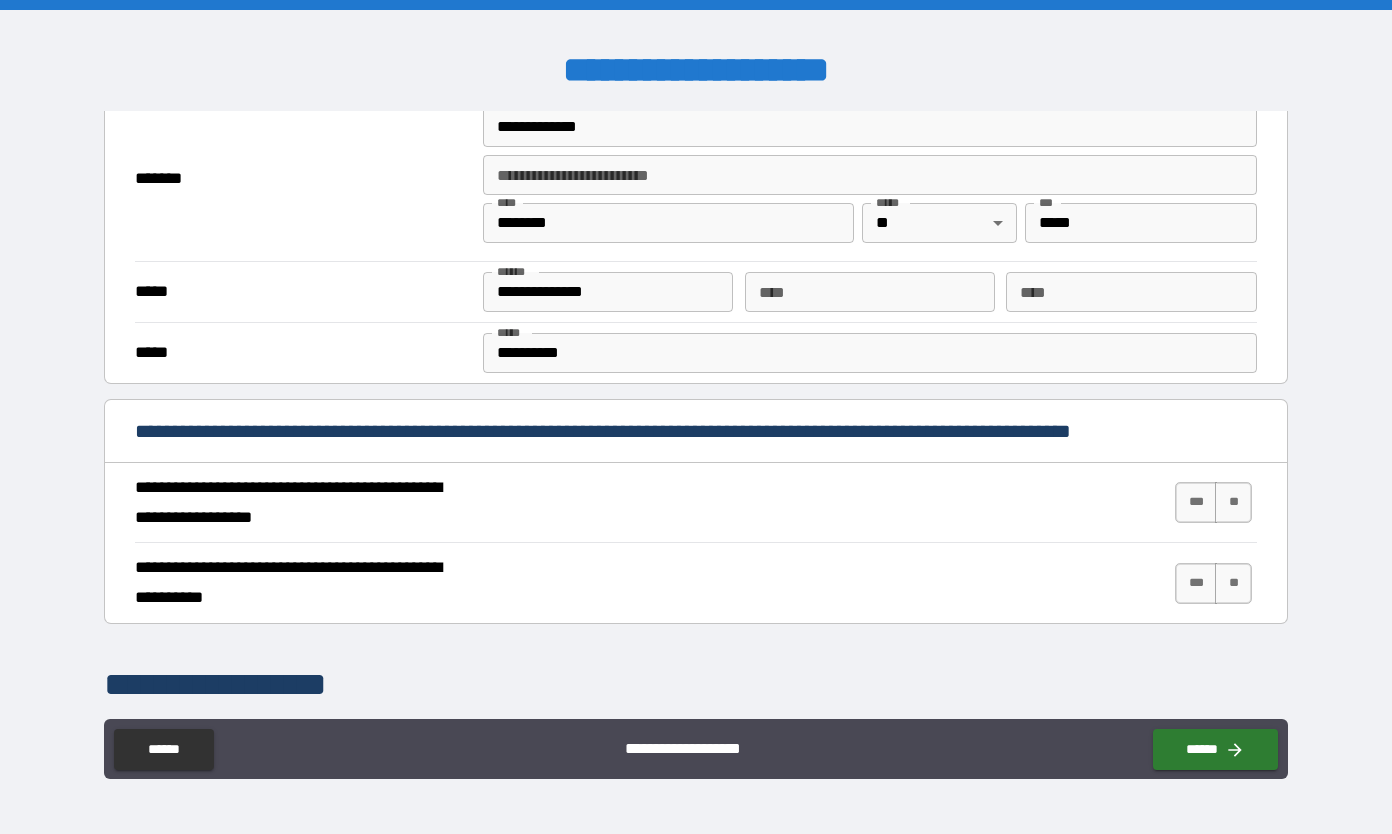 scroll, scrollTop: 487, scrollLeft: 0, axis: vertical 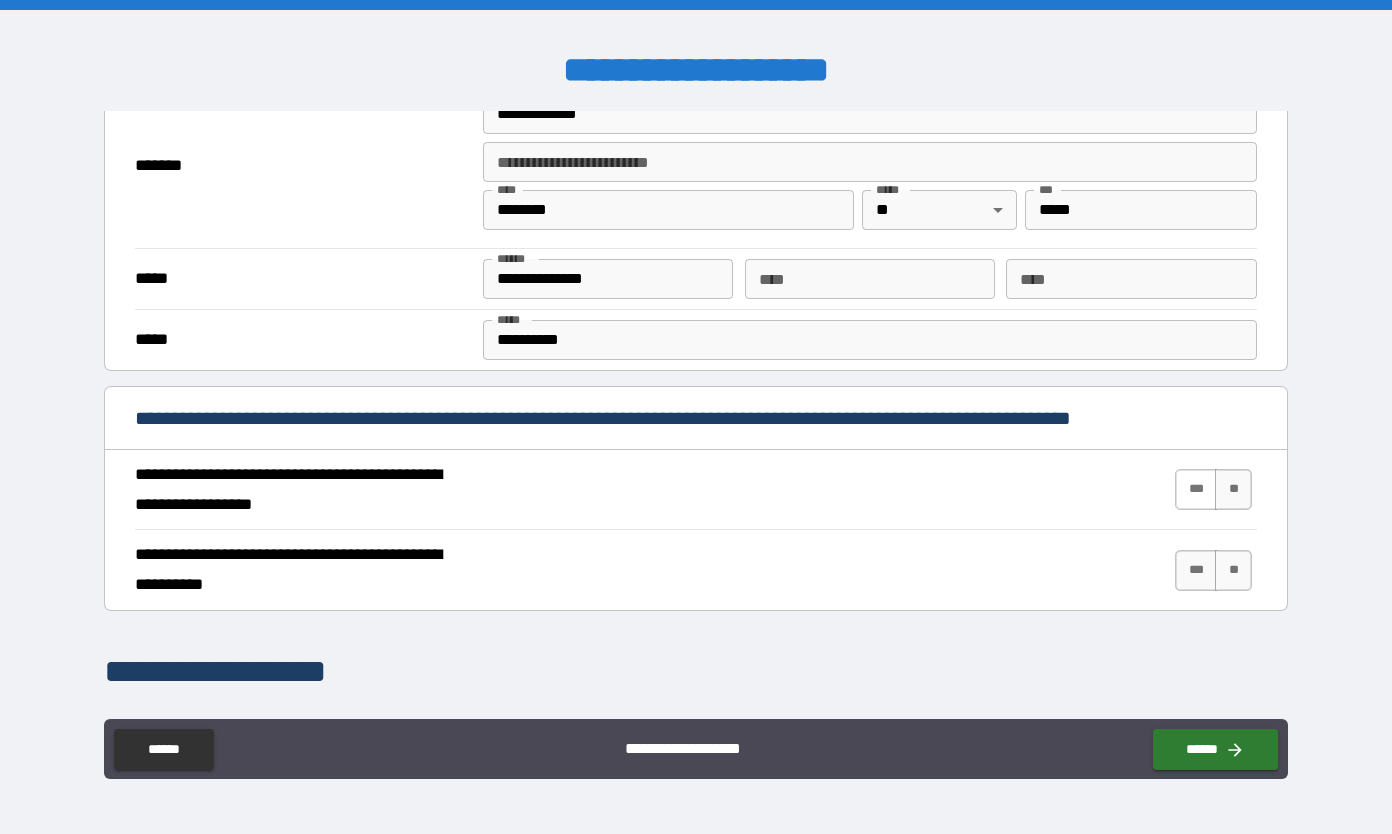 click on "***" at bounding box center (1196, 489) 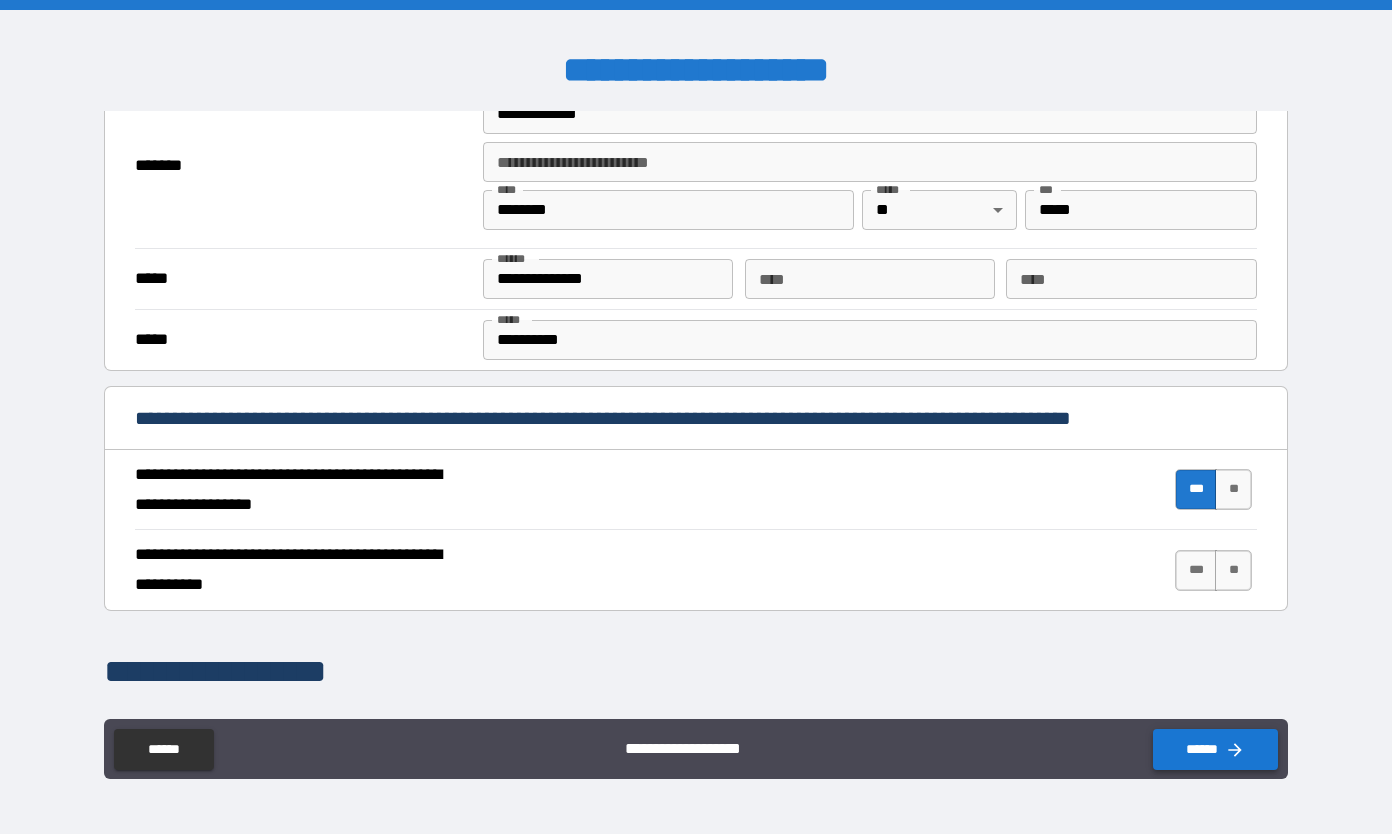 click on "******" at bounding box center [1215, 749] 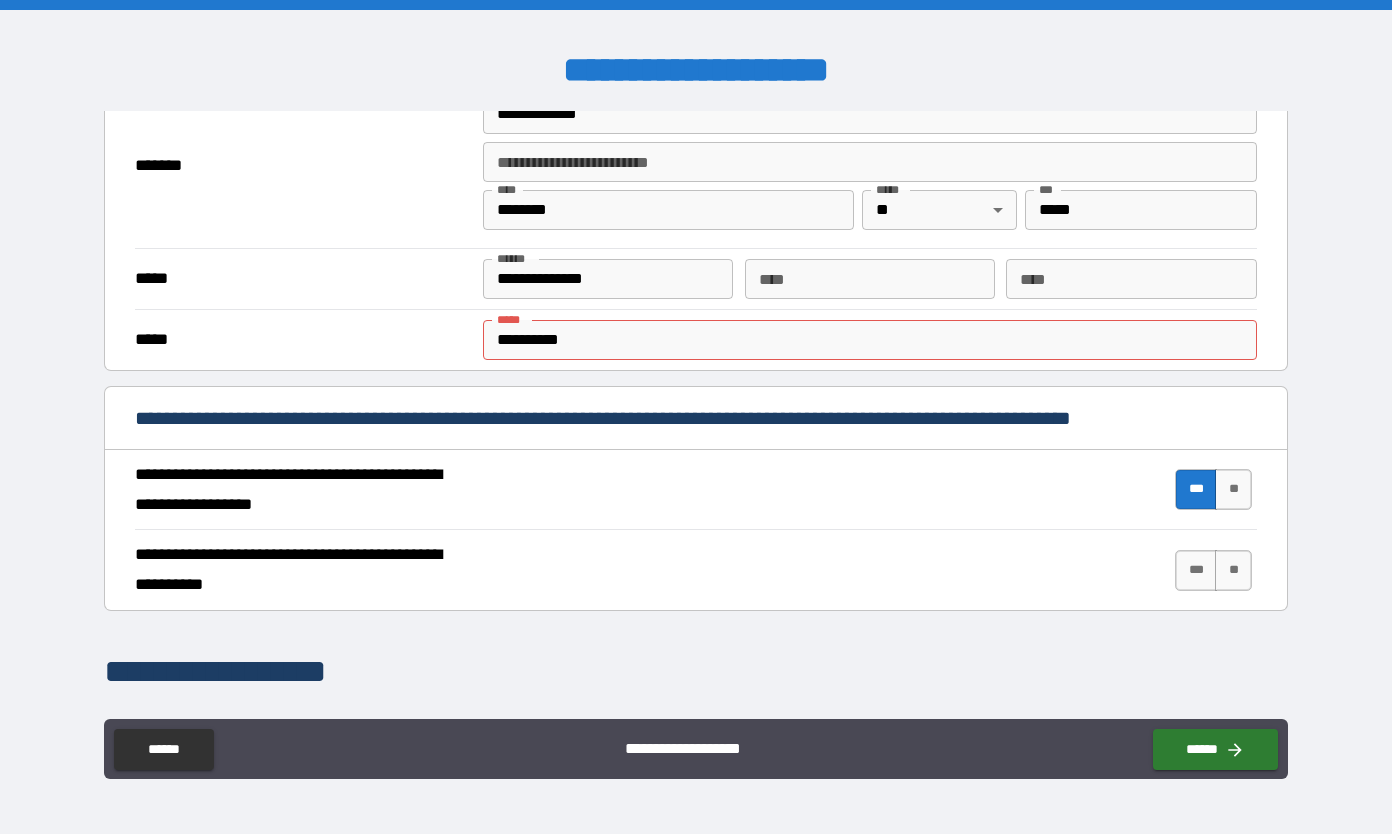 click on "**********" at bounding box center (696, 490) 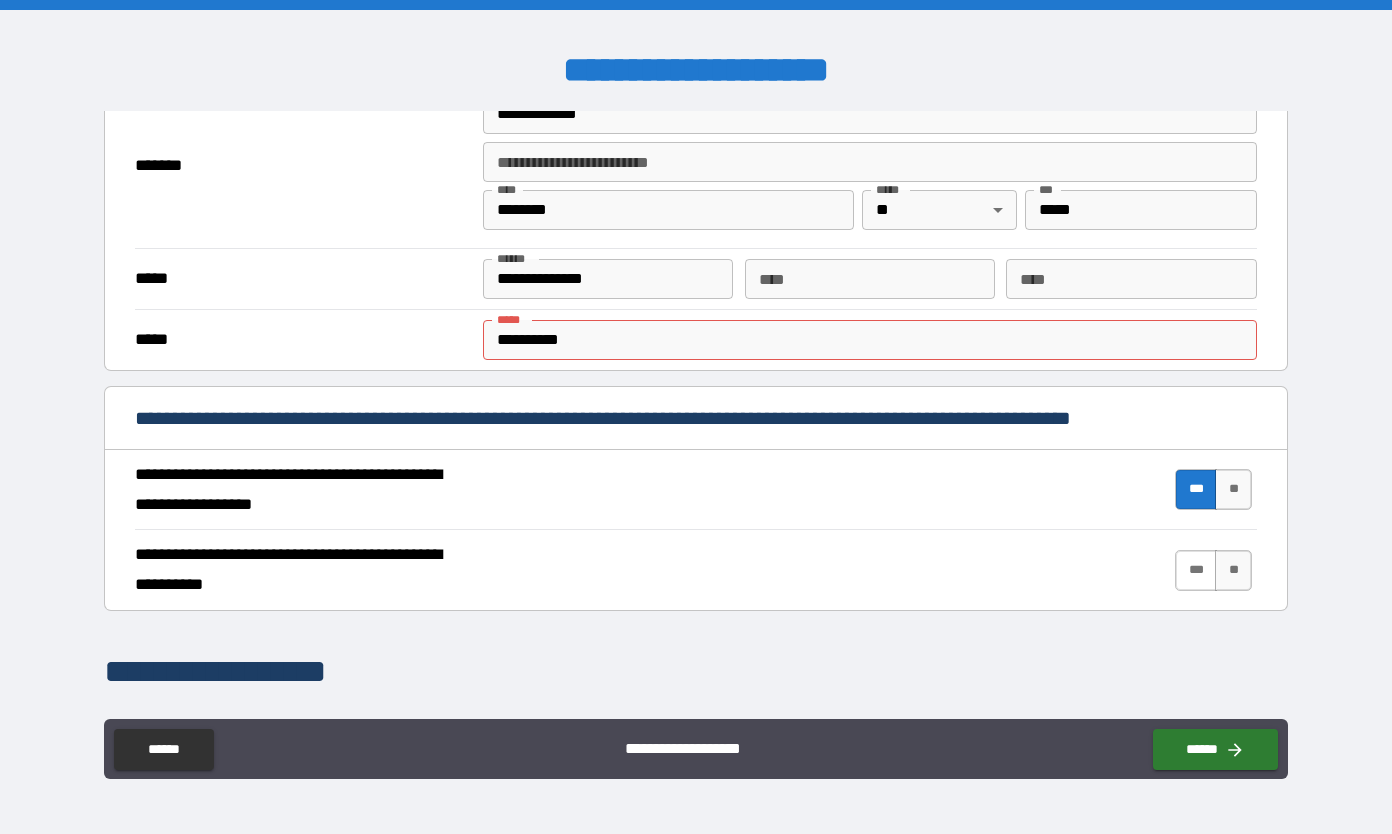 click on "***" at bounding box center [1196, 570] 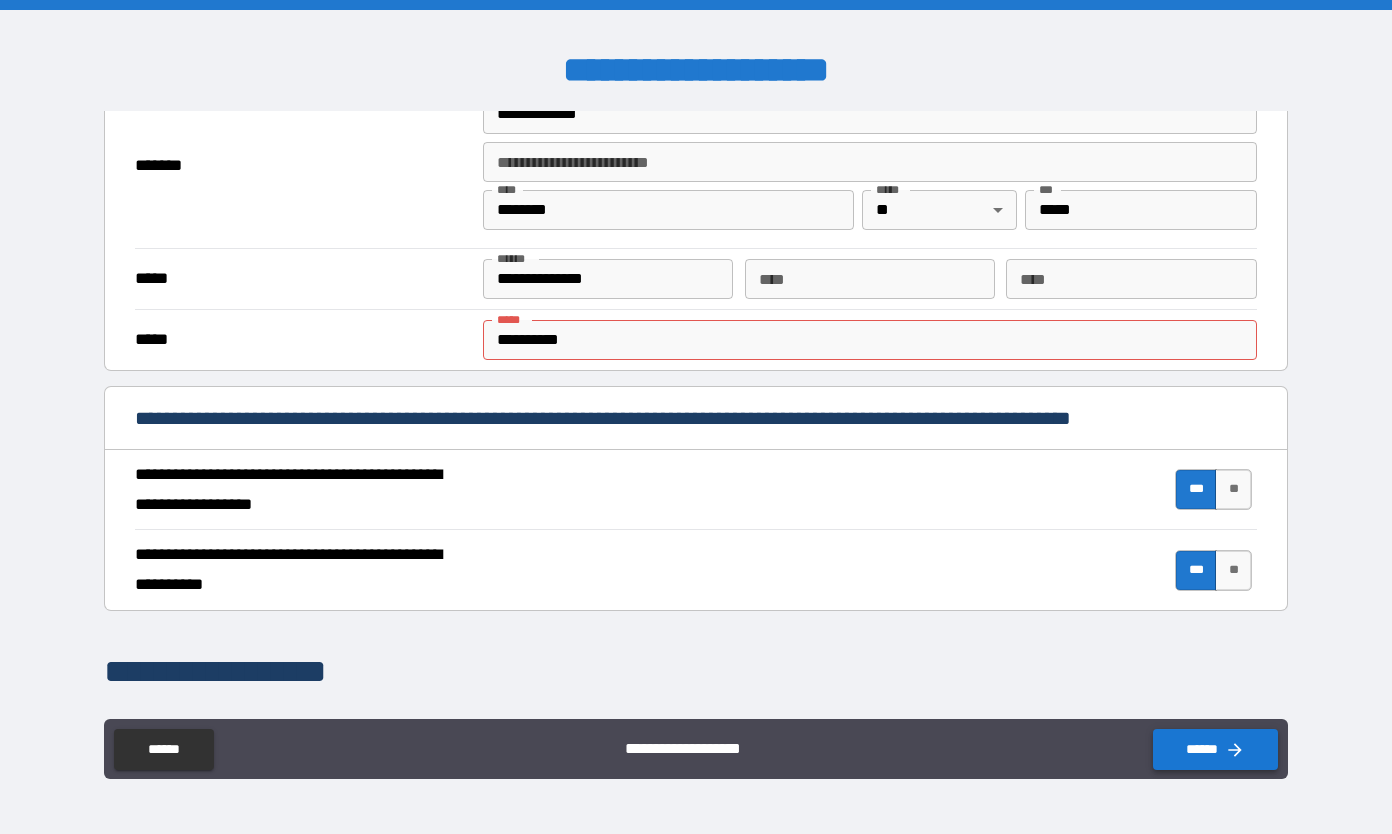 click on "******" at bounding box center (1211, 745) 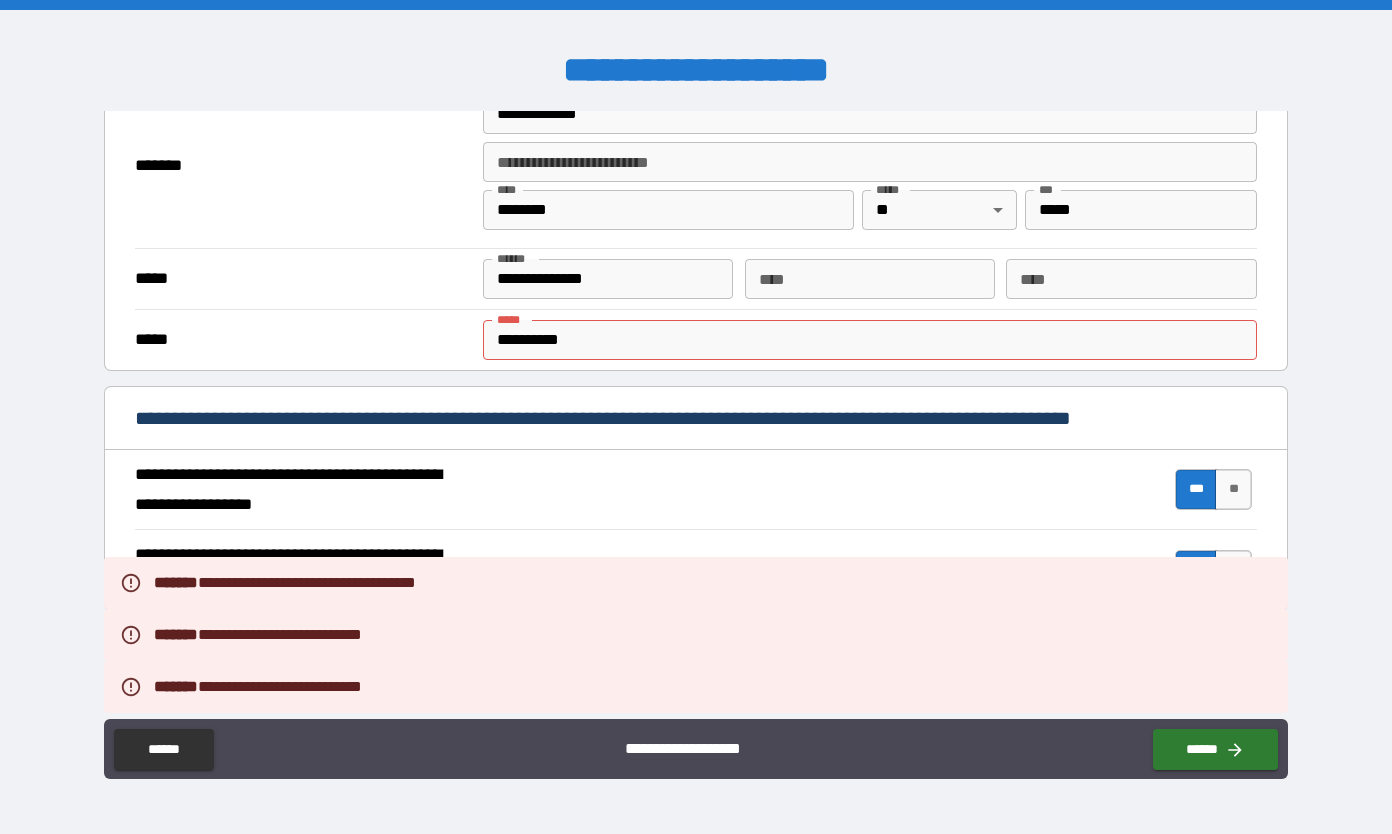 click on "**********" at bounding box center [696, 419] 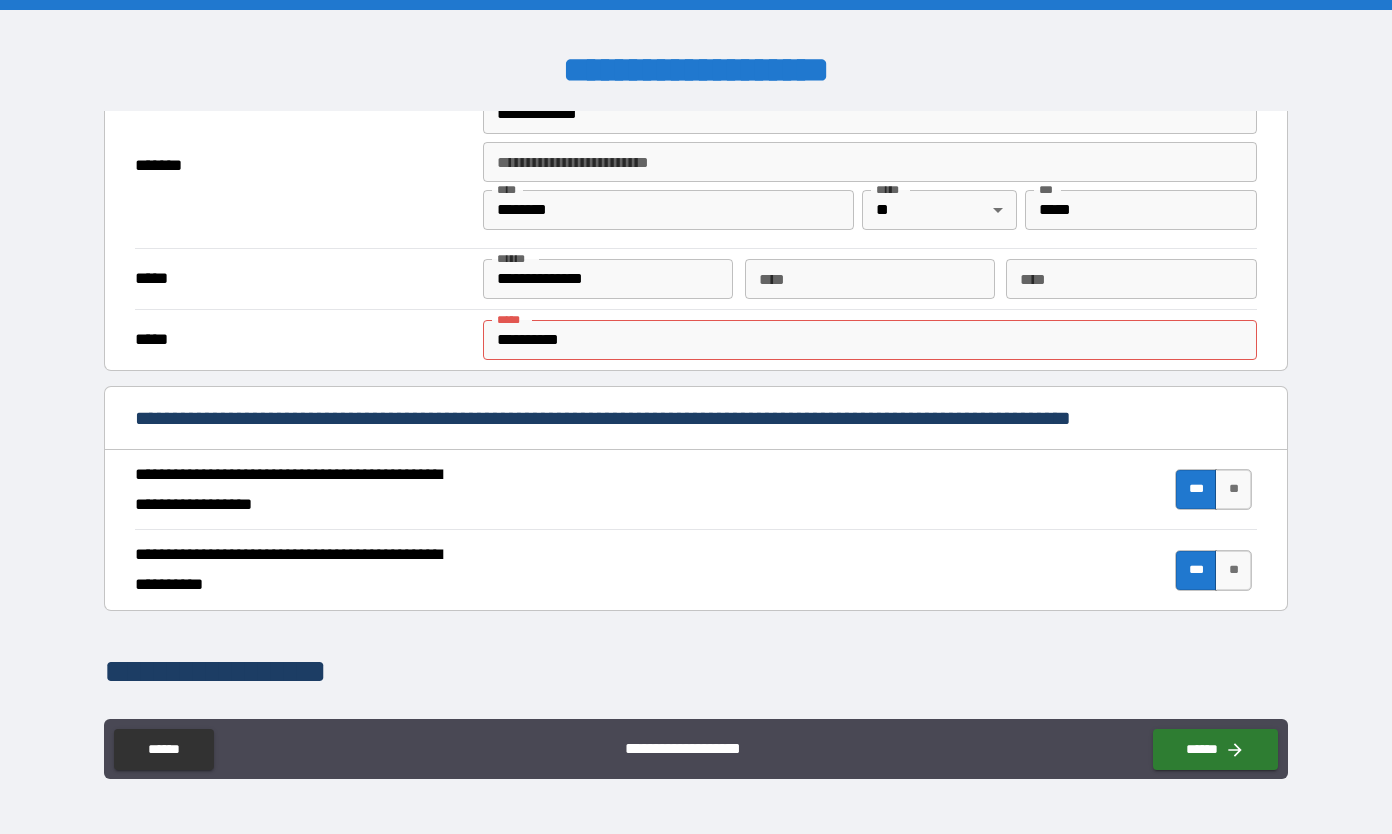 click on "**********" at bounding box center [696, 490] 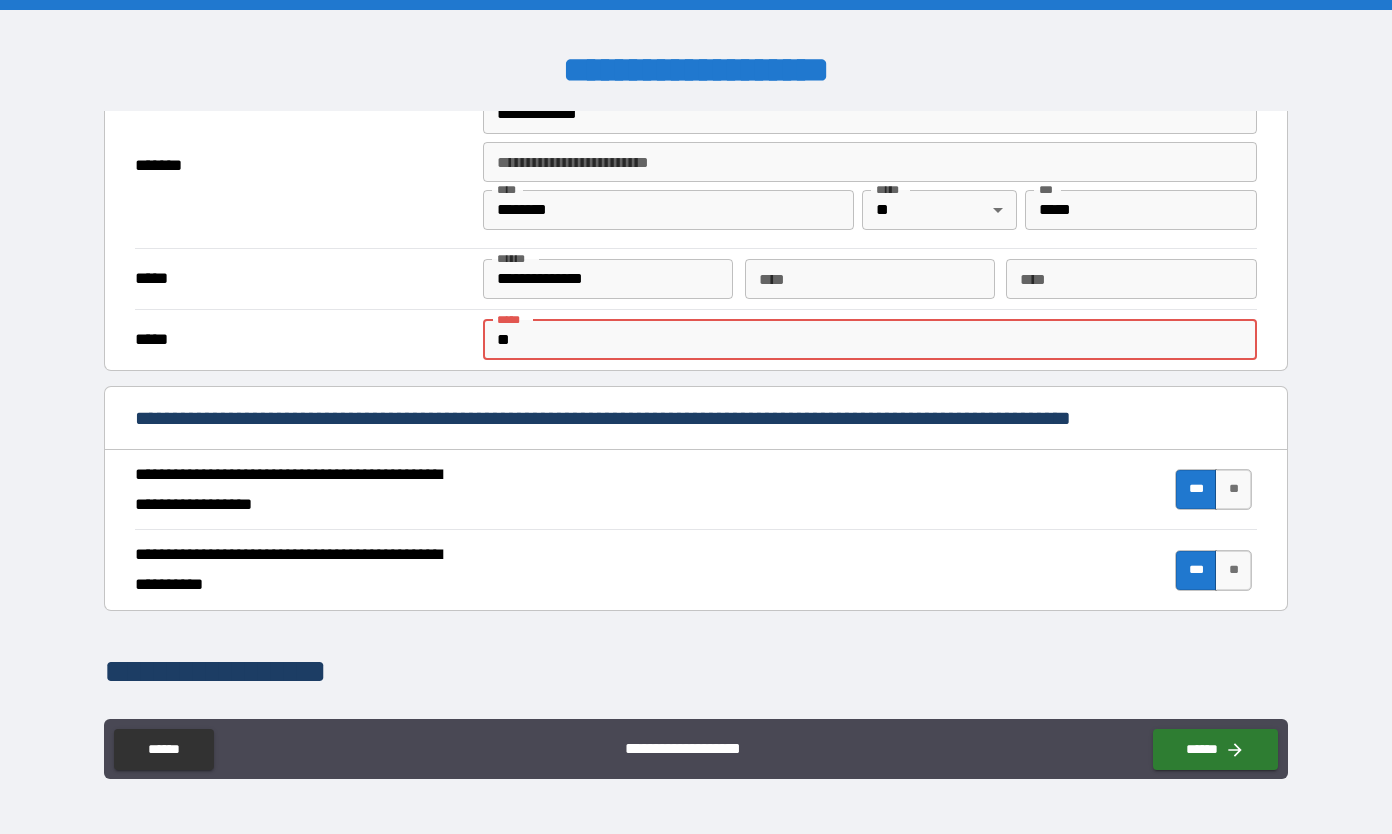 type on "*" 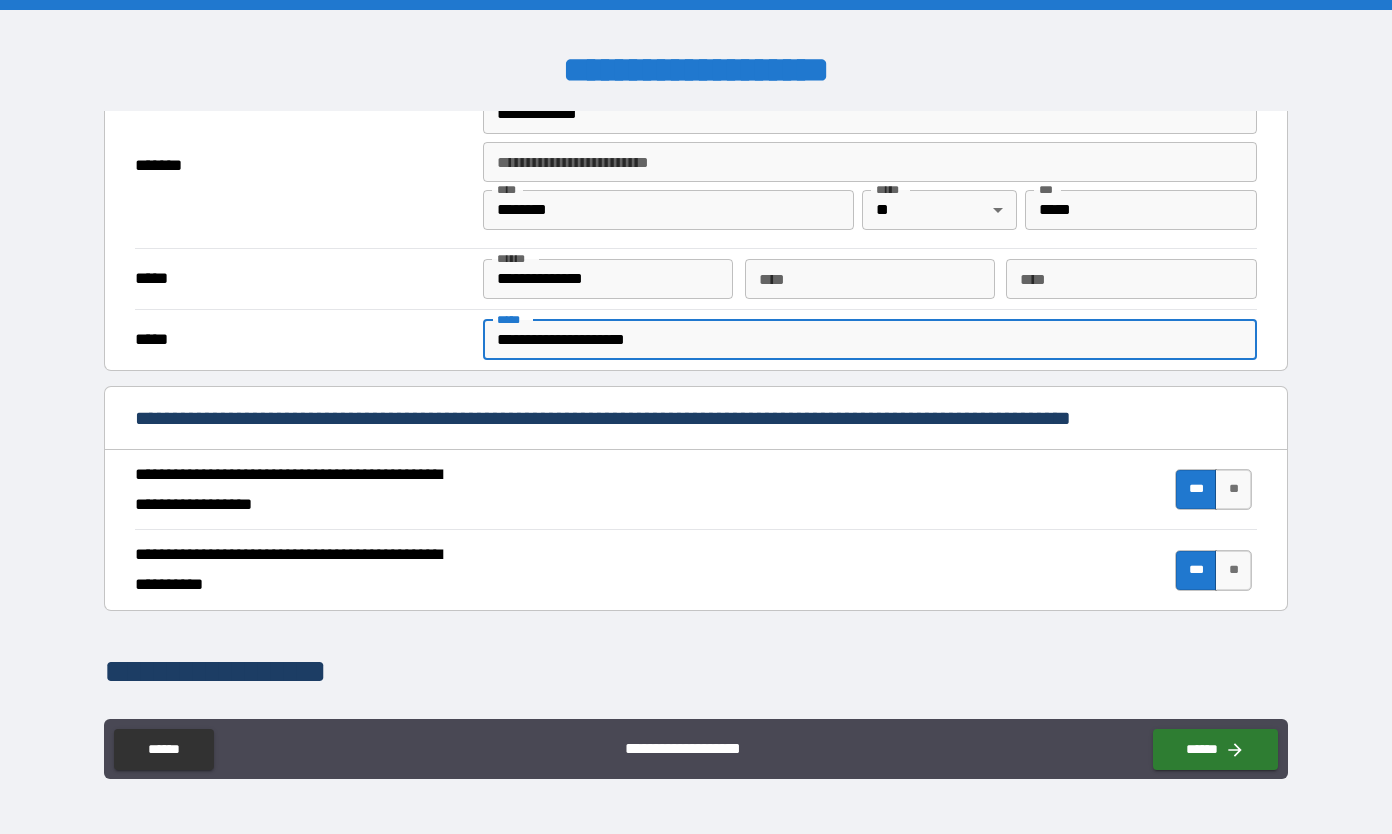 type on "**********" 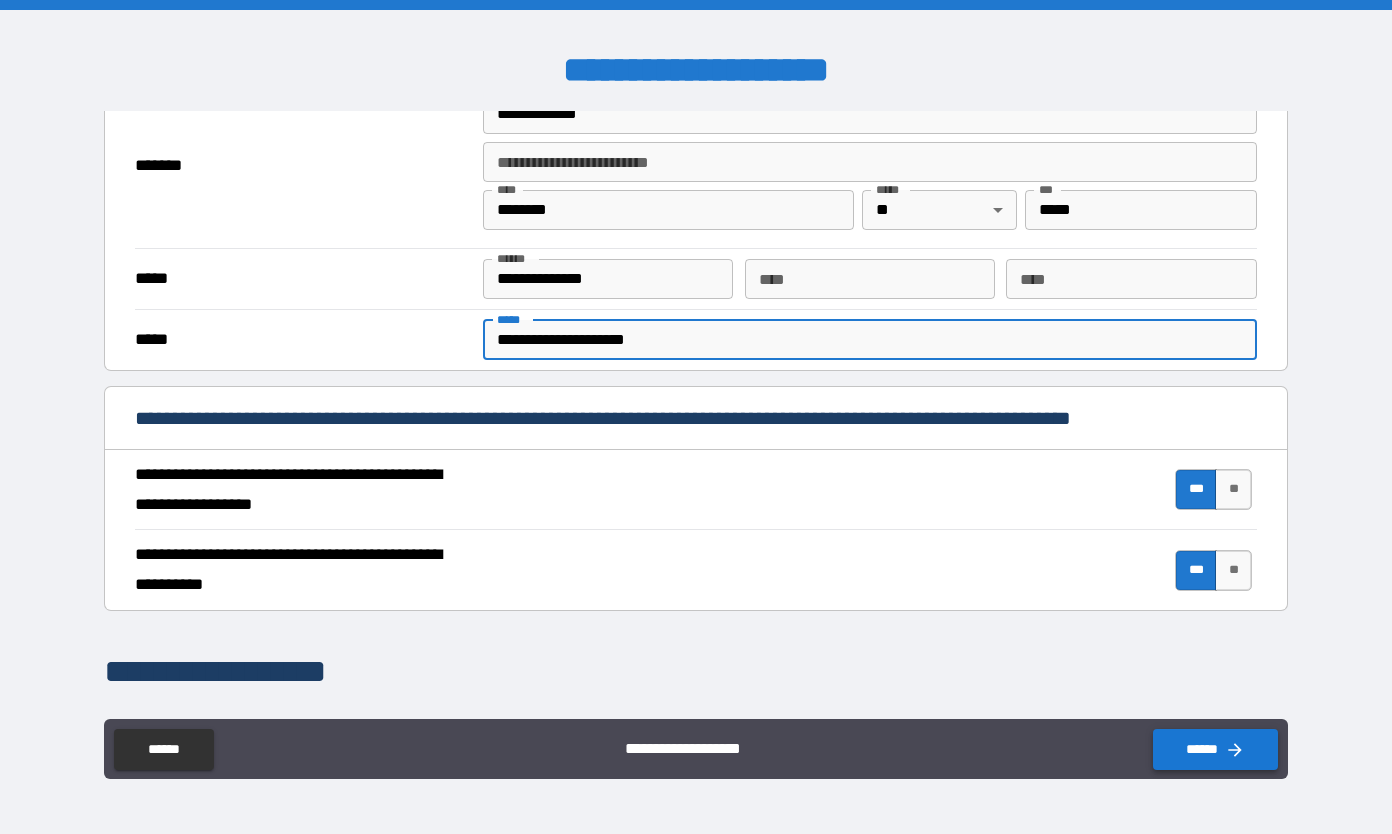 click on "******" at bounding box center (1215, 749) 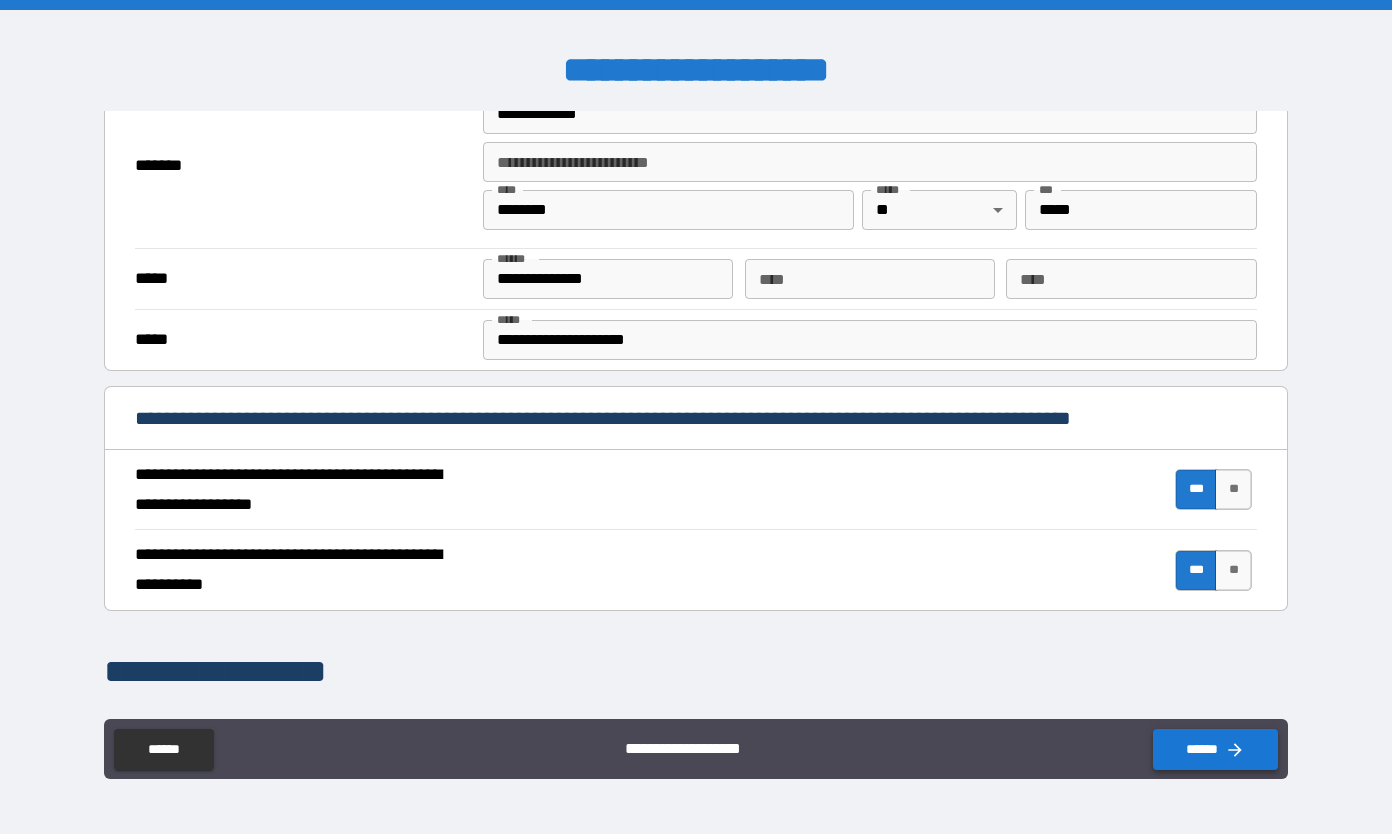 click on "******" at bounding box center (1215, 749) 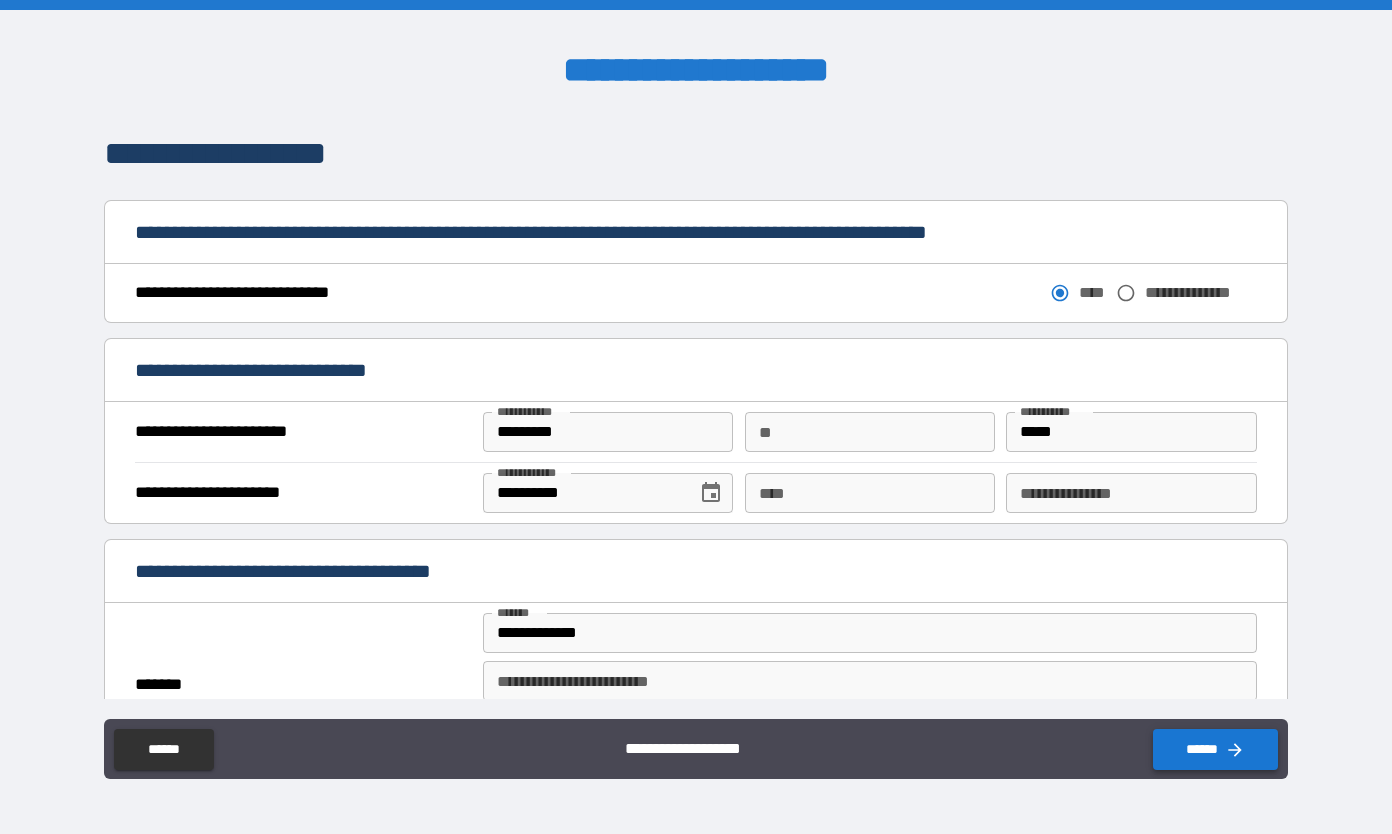 scroll, scrollTop: 1008, scrollLeft: 0, axis: vertical 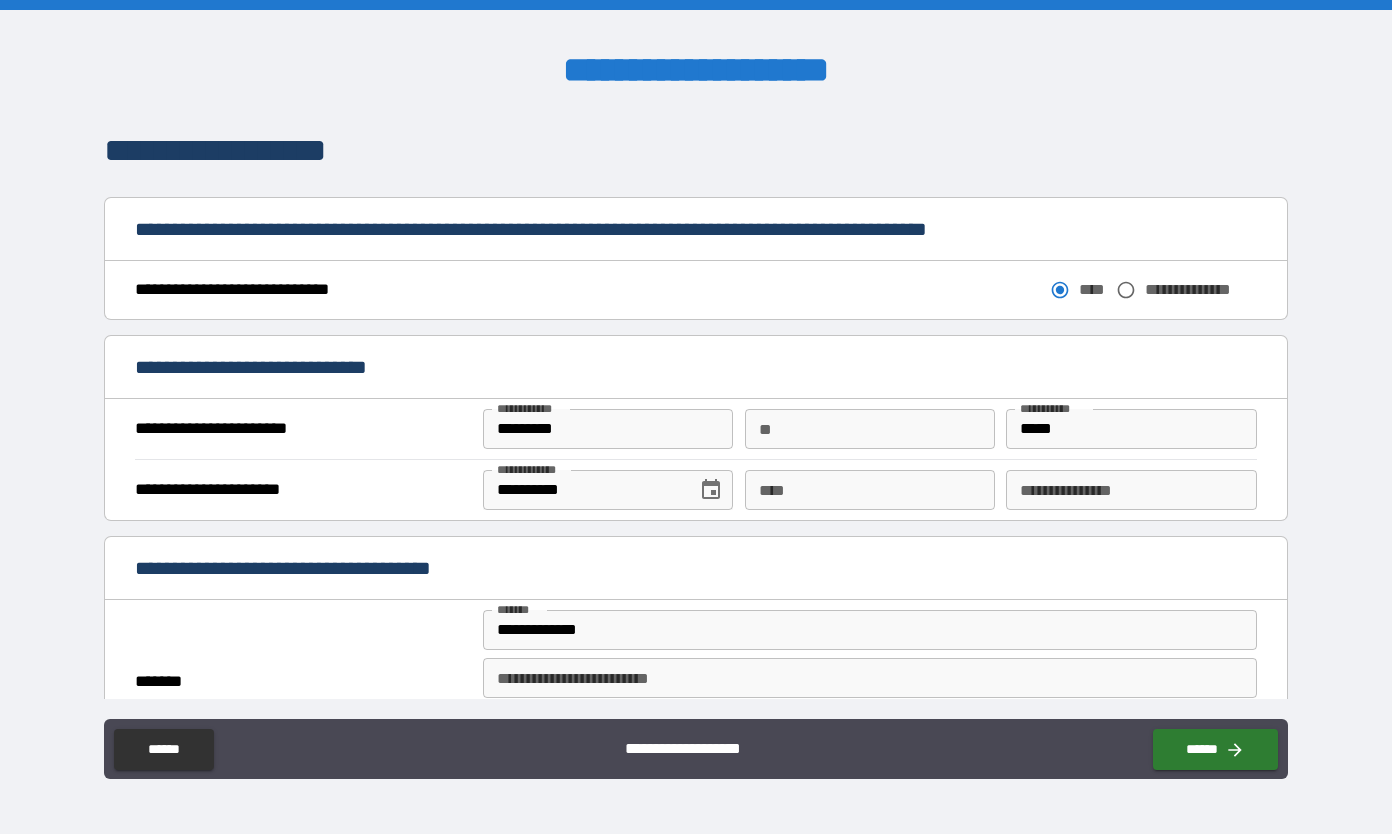 click on "****" at bounding box center (870, 490) 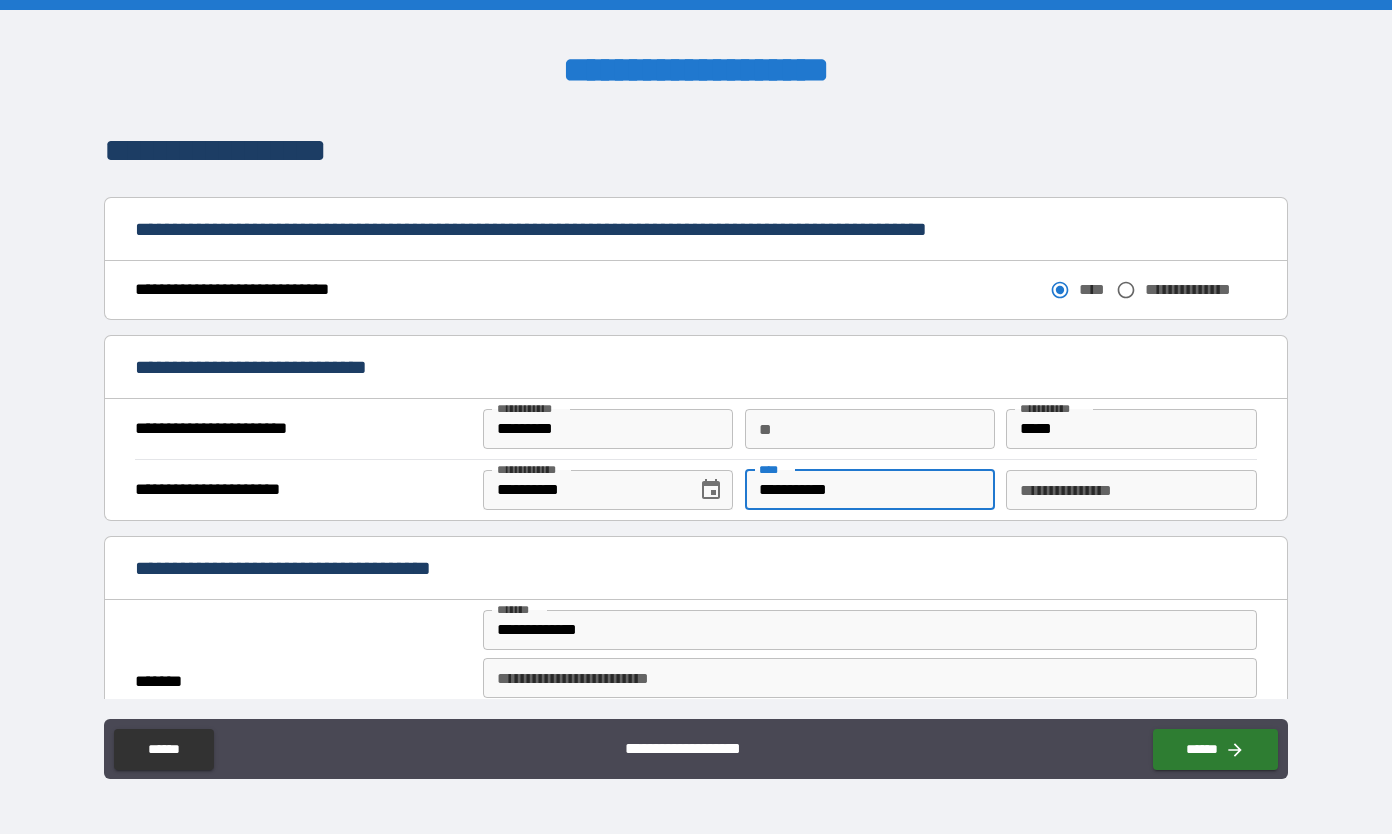 scroll, scrollTop: 1006, scrollLeft: 0, axis: vertical 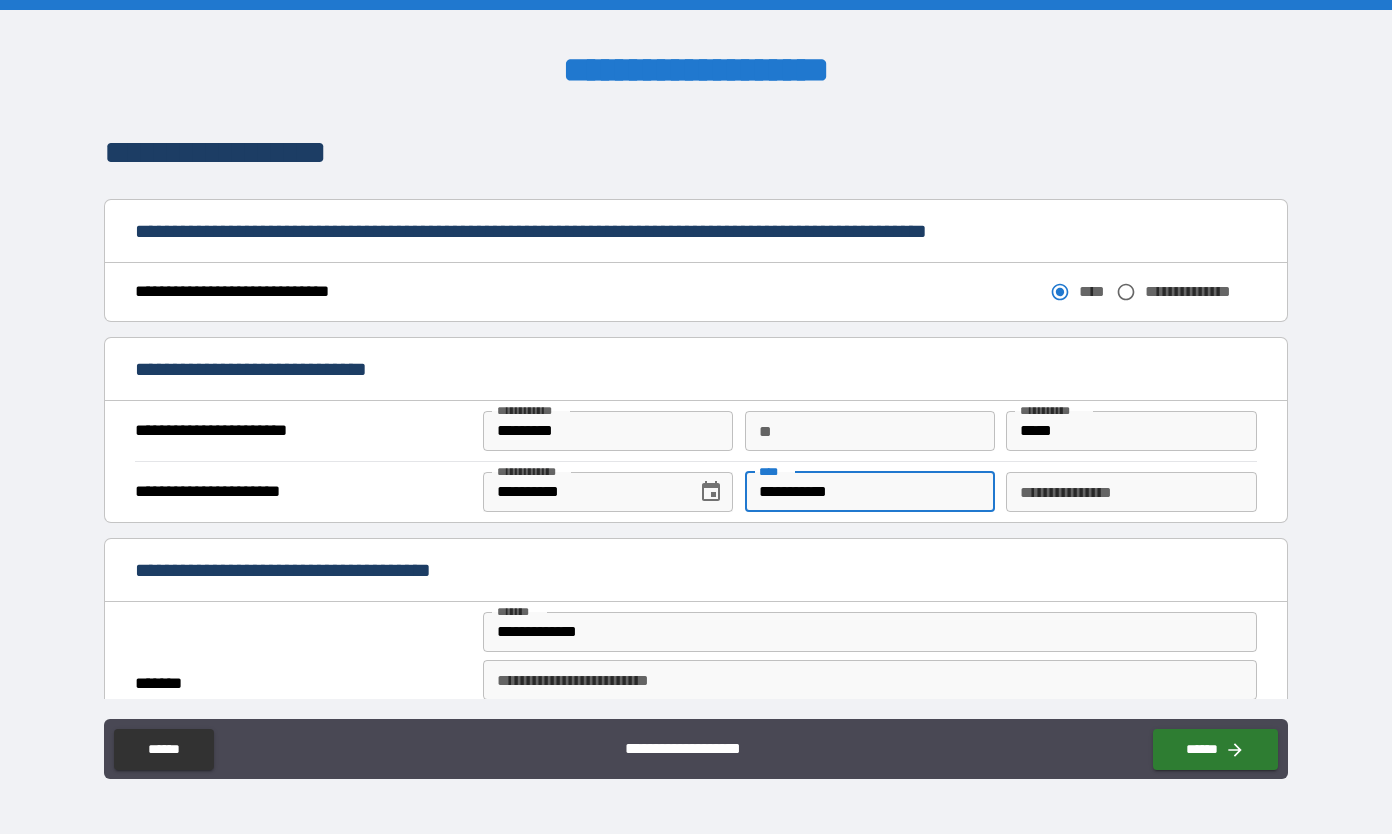 type on "**********" 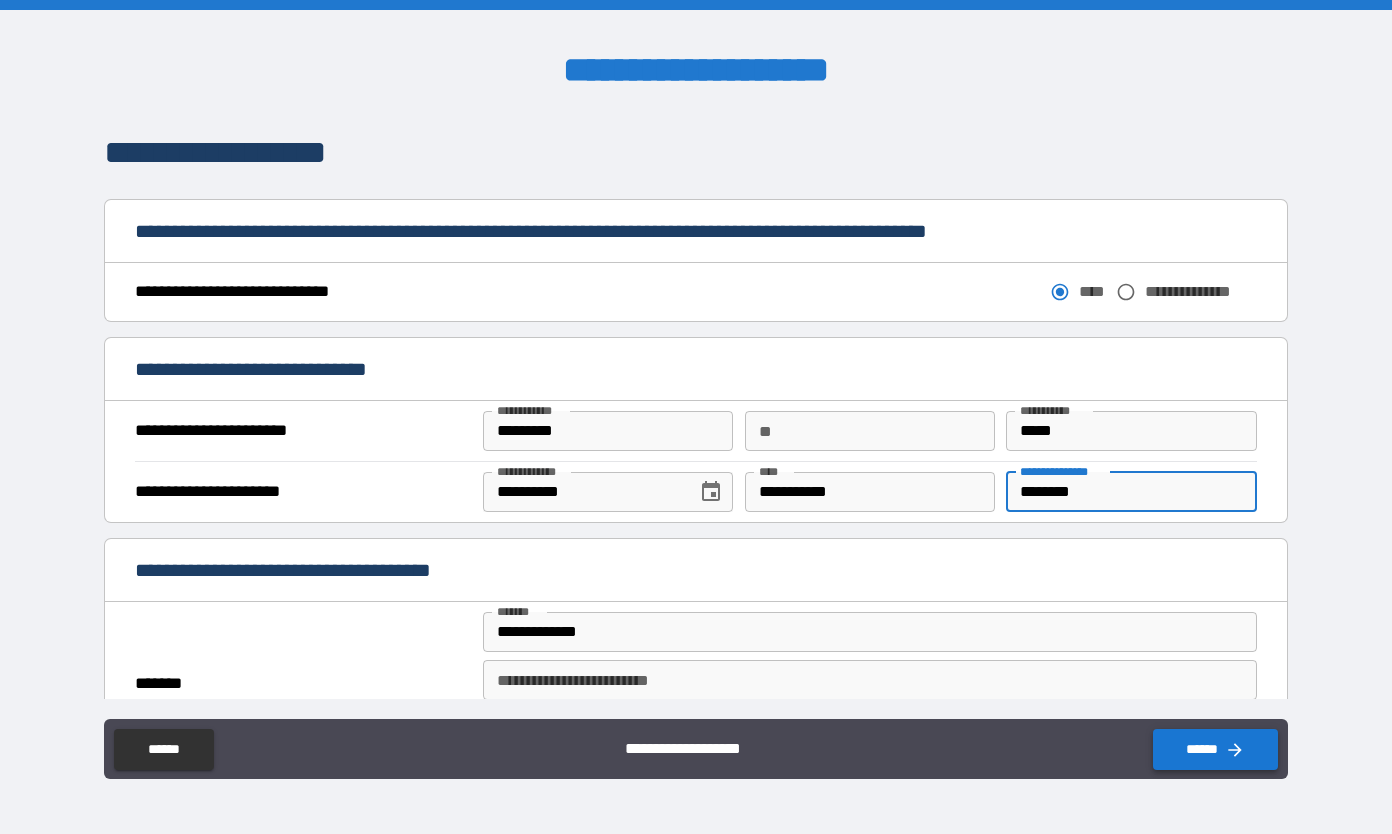 type on "********" 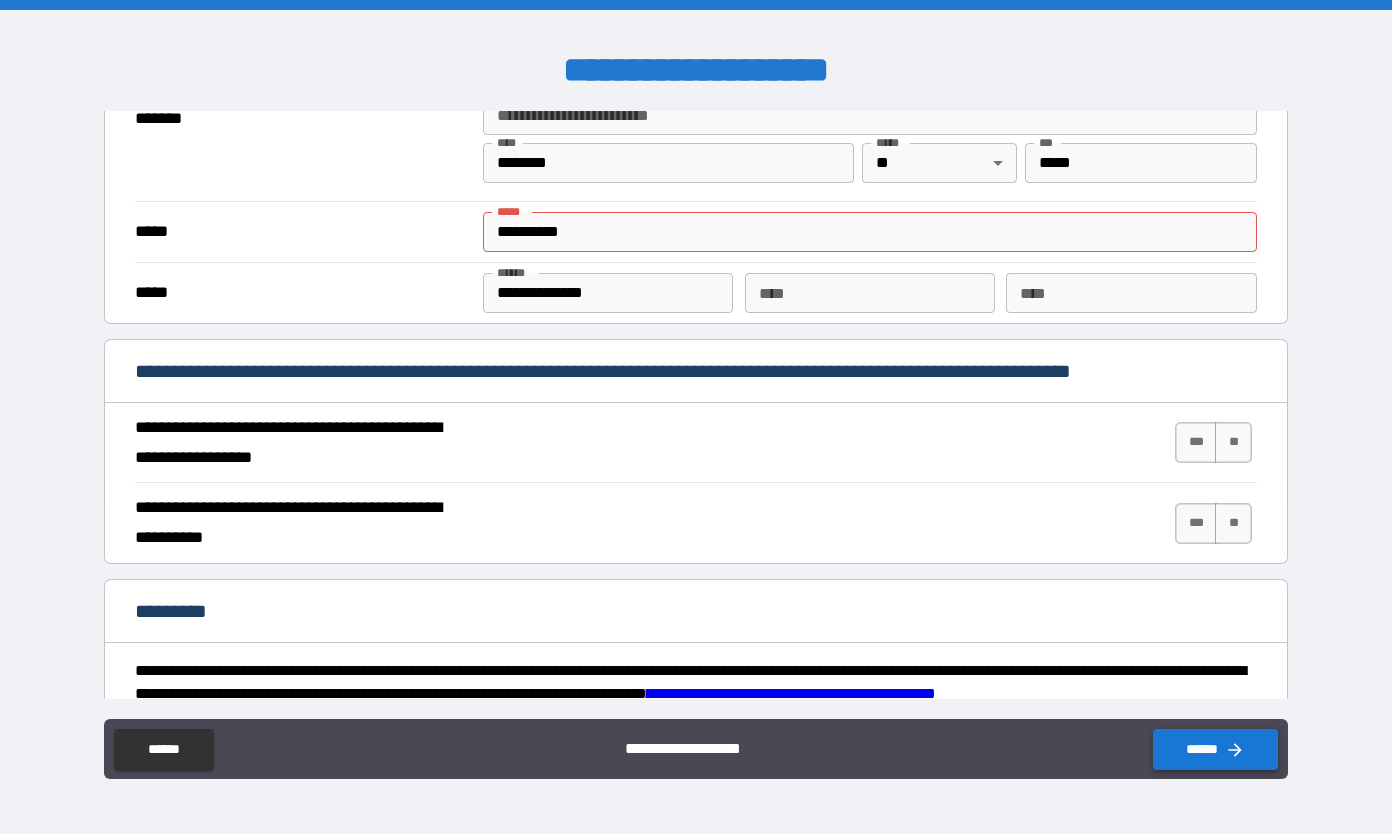 scroll, scrollTop: 1573, scrollLeft: 0, axis: vertical 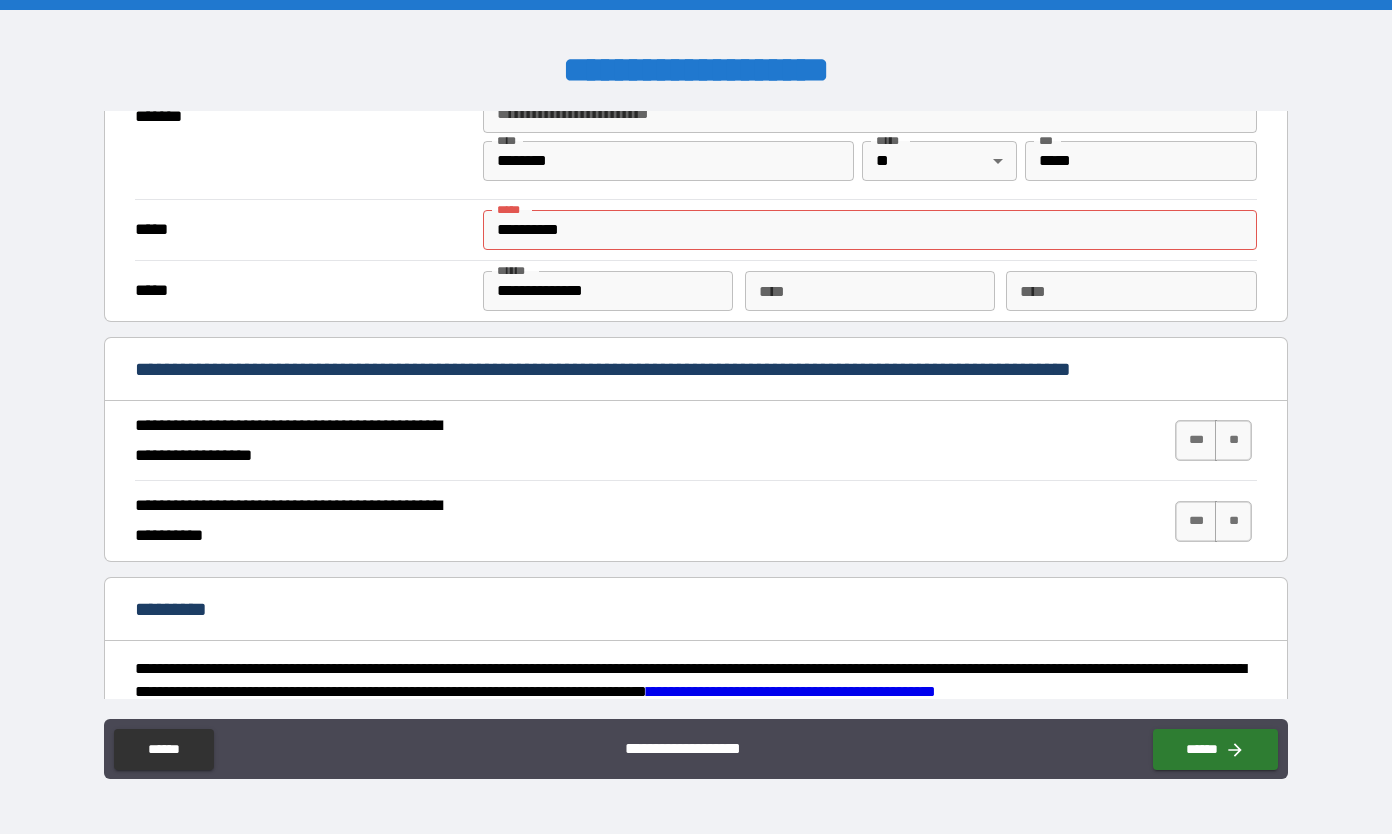 click on "****" at bounding box center (870, 291) 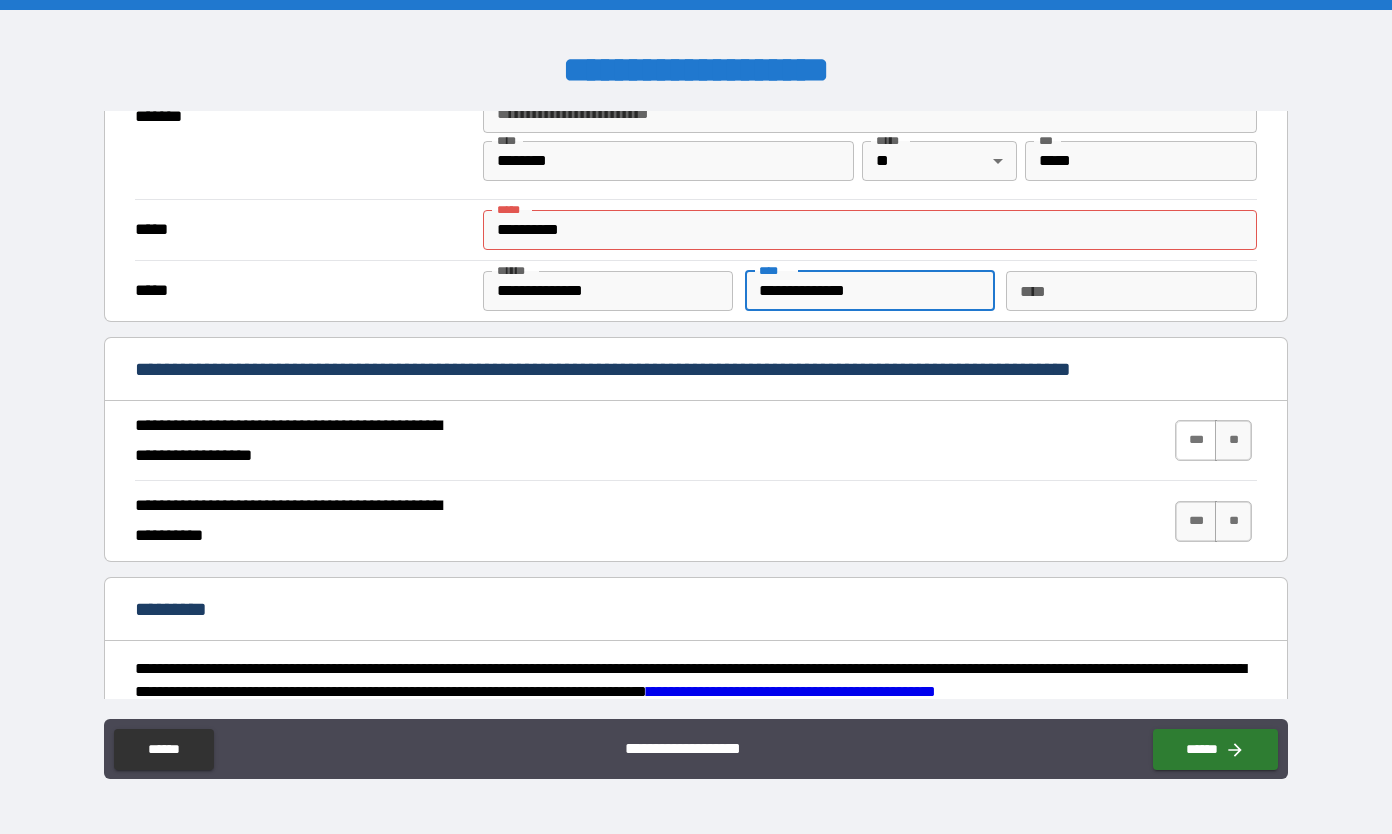 type on "**********" 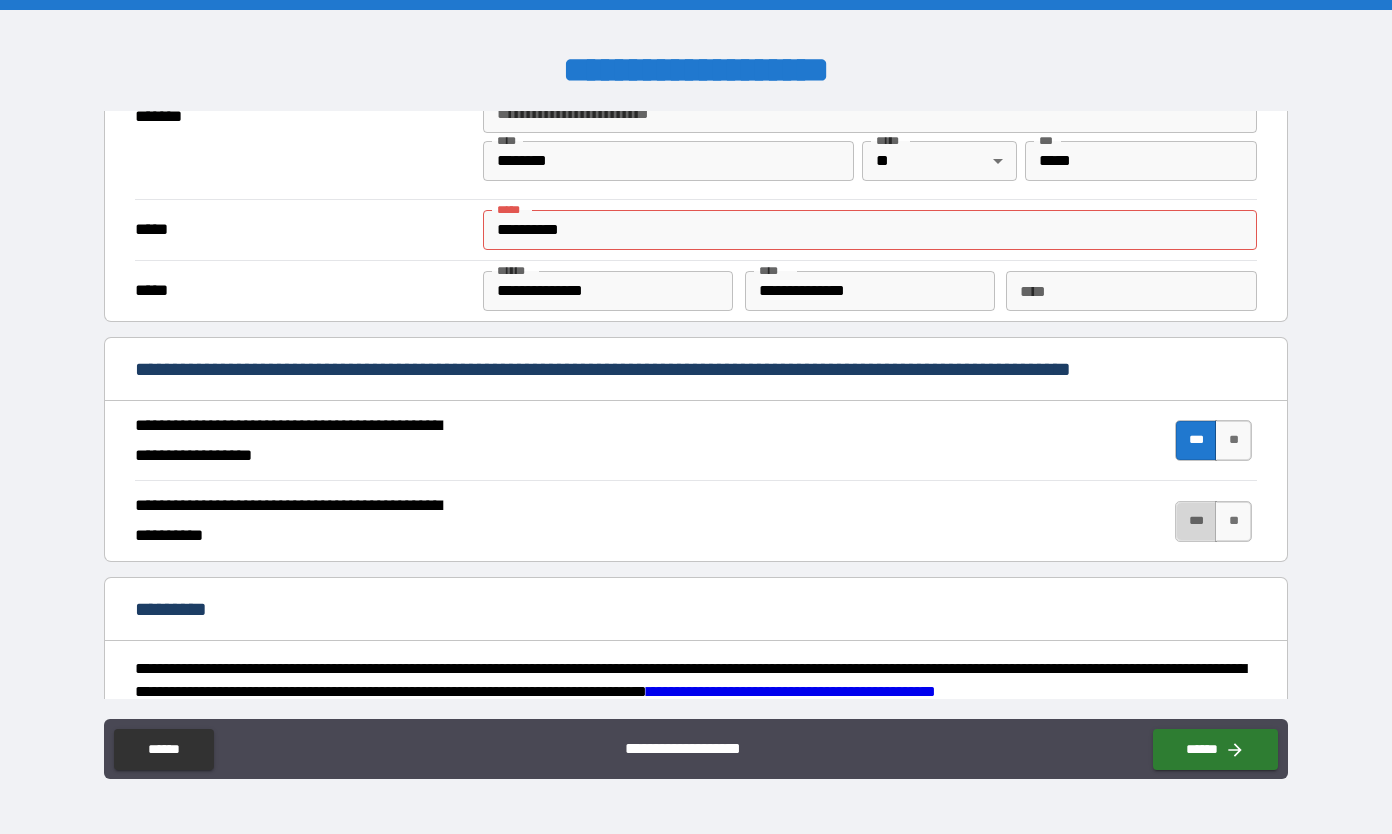 click on "***" at bounding box center (1196, 521) 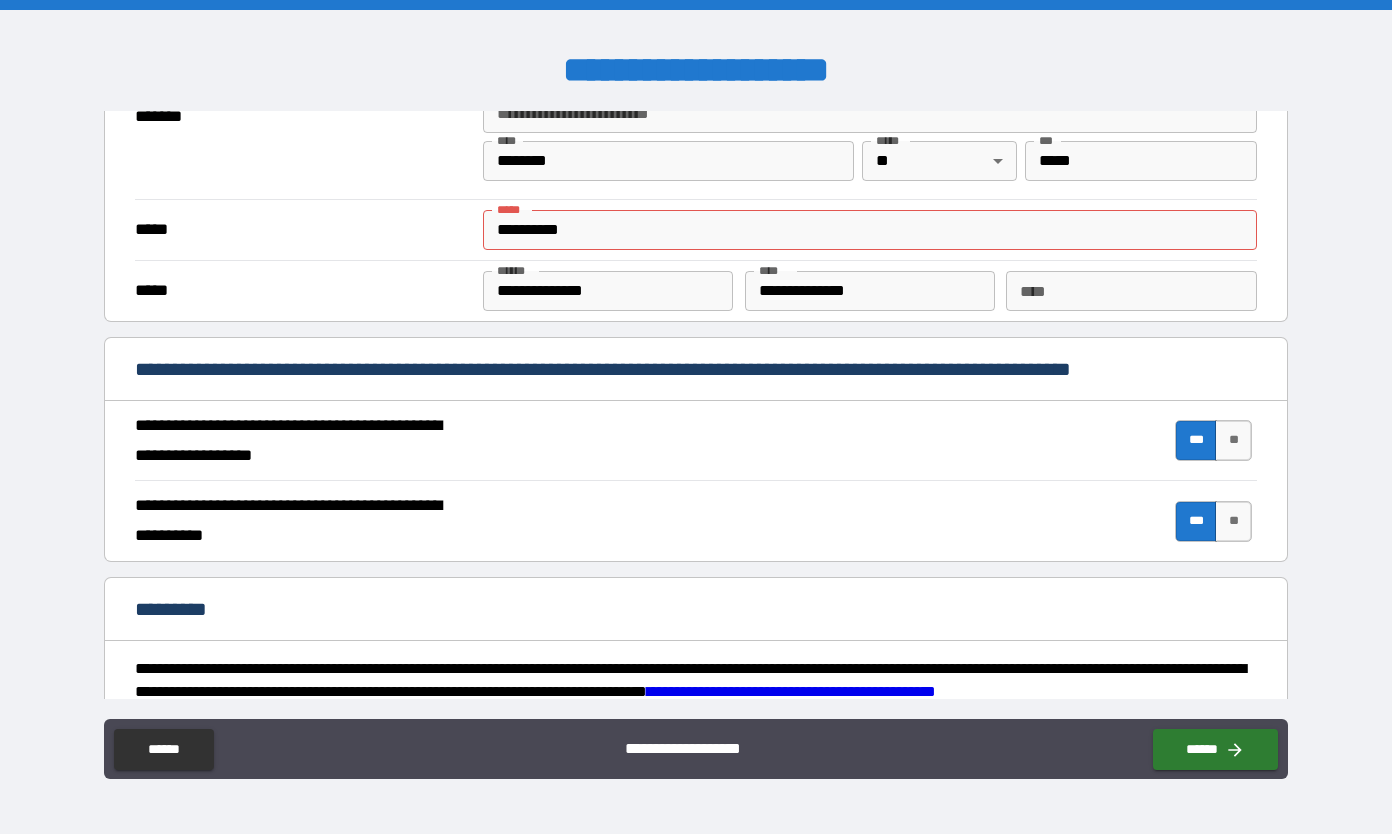 click on "**********" at bounding box center (695, 405) 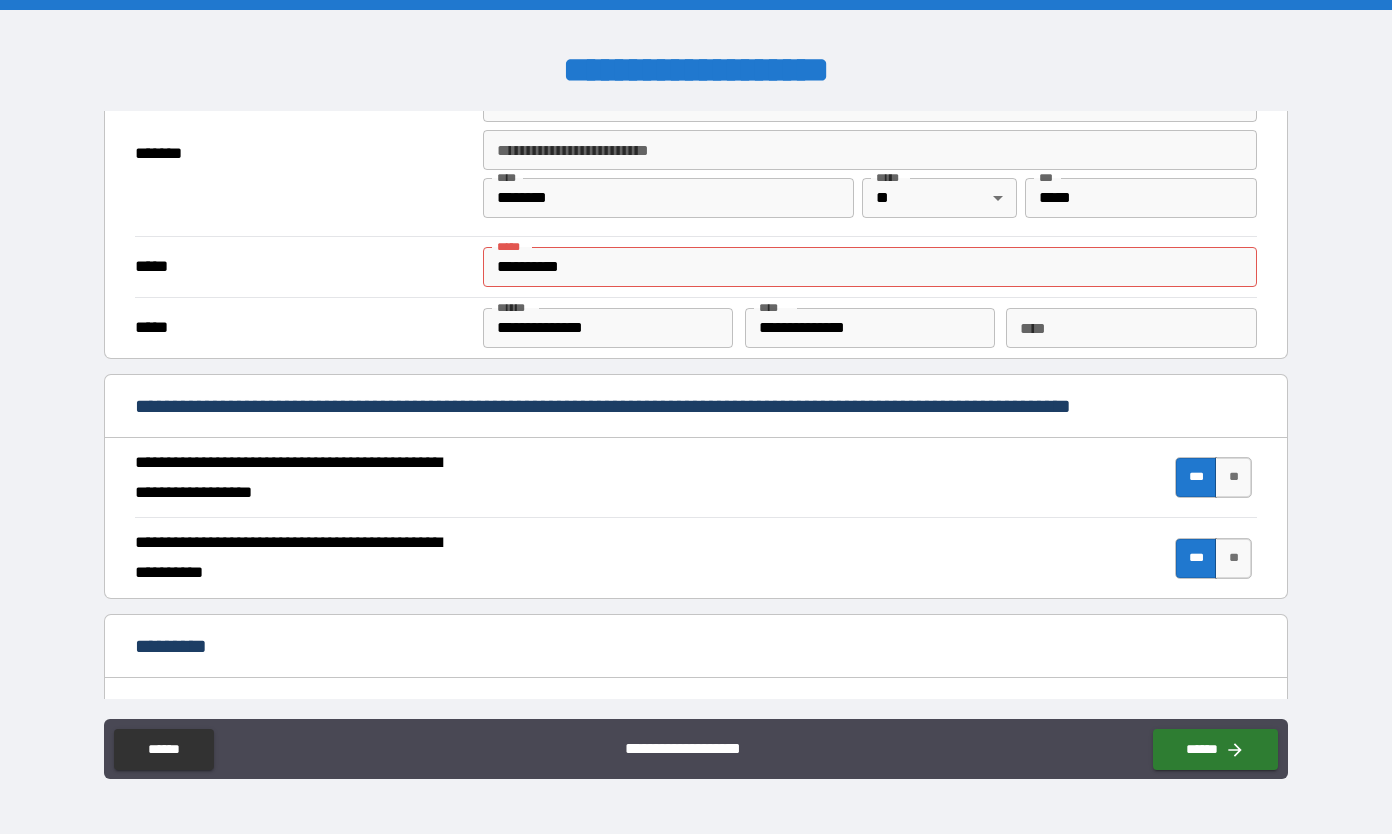 scroll, scrollTop: 1537, scrollLeft: 0, axis: vertical 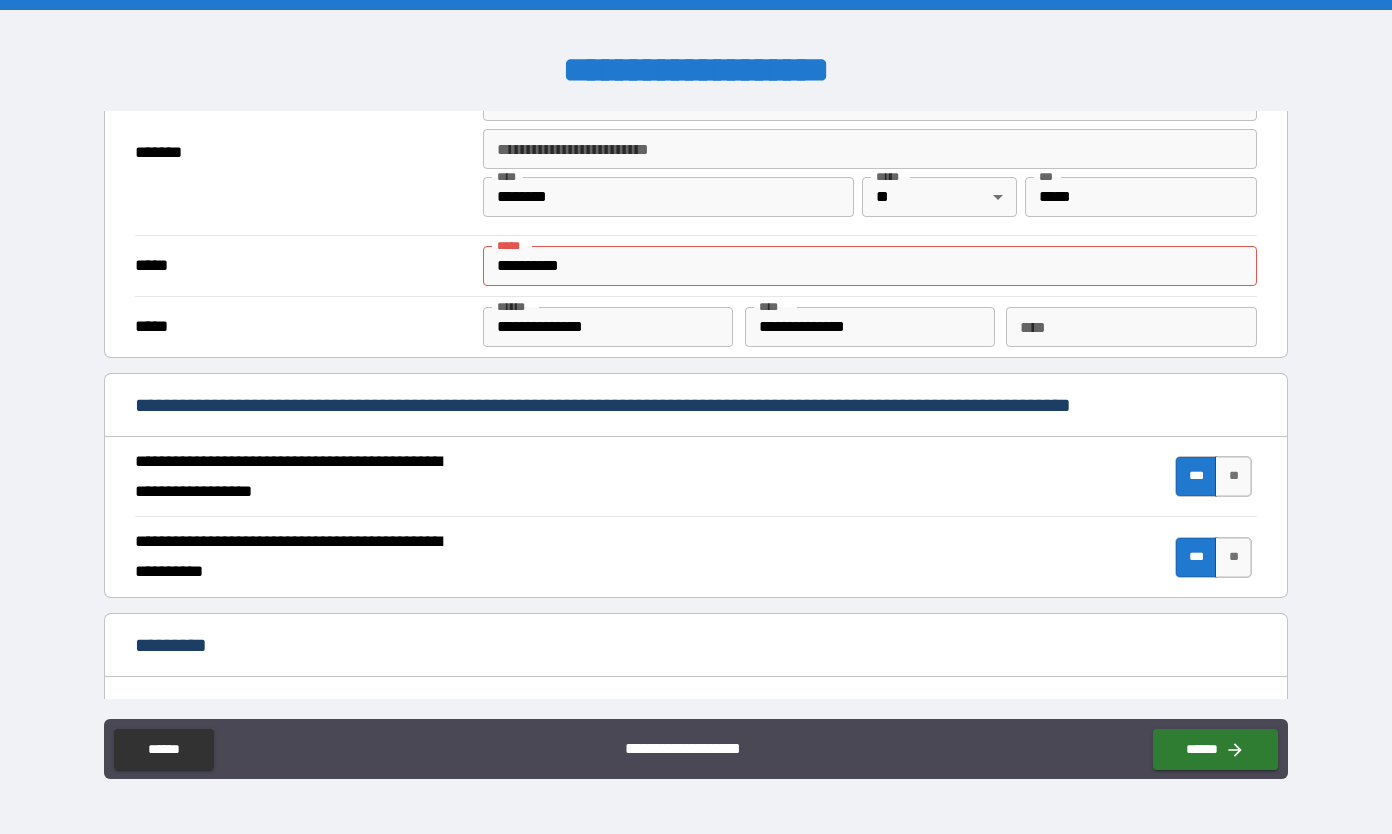 click on "**********" at bounding box center [696, 557] 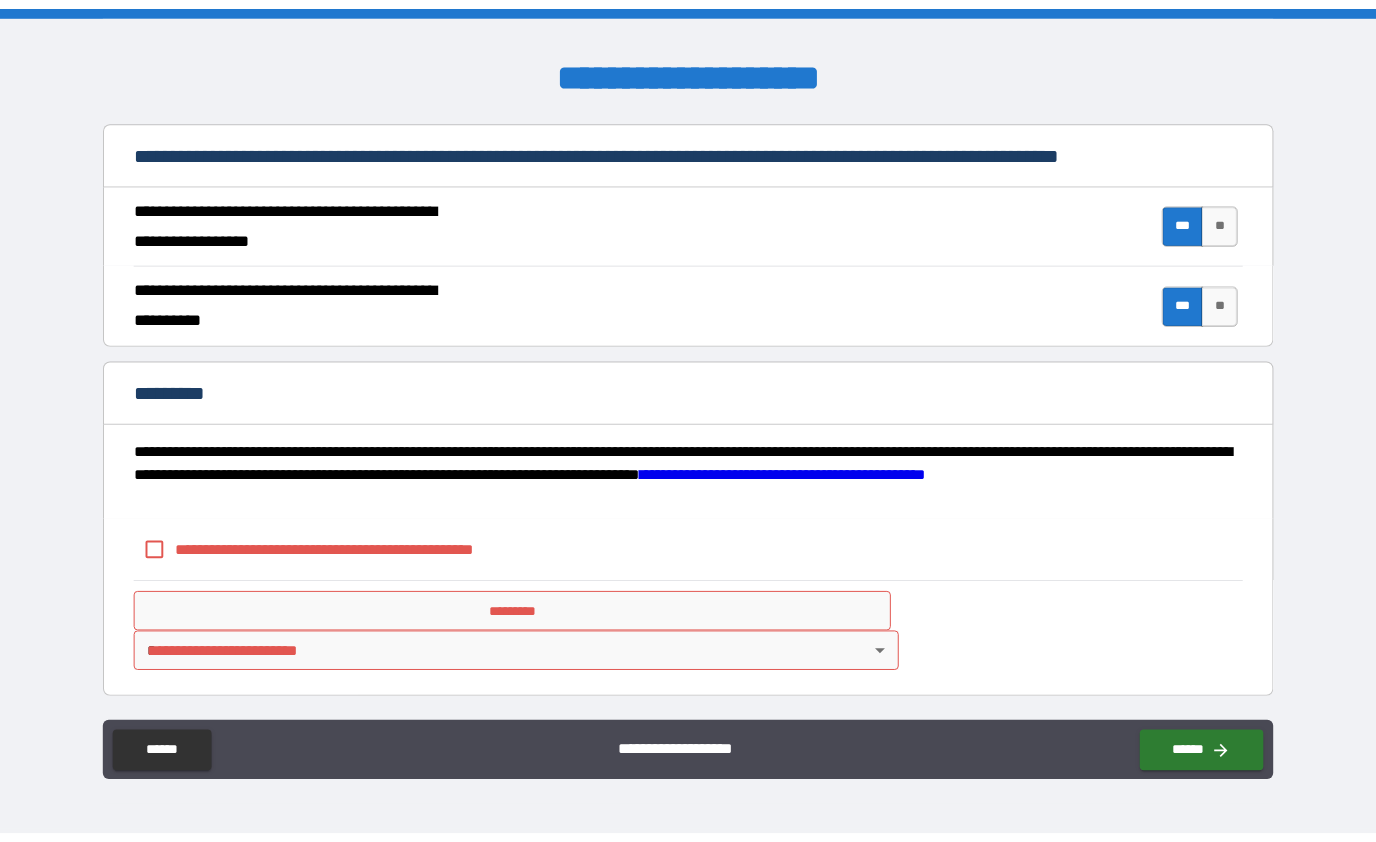 scroll, scrollTop: 1786, scrollLeft: 0, axis: vertical 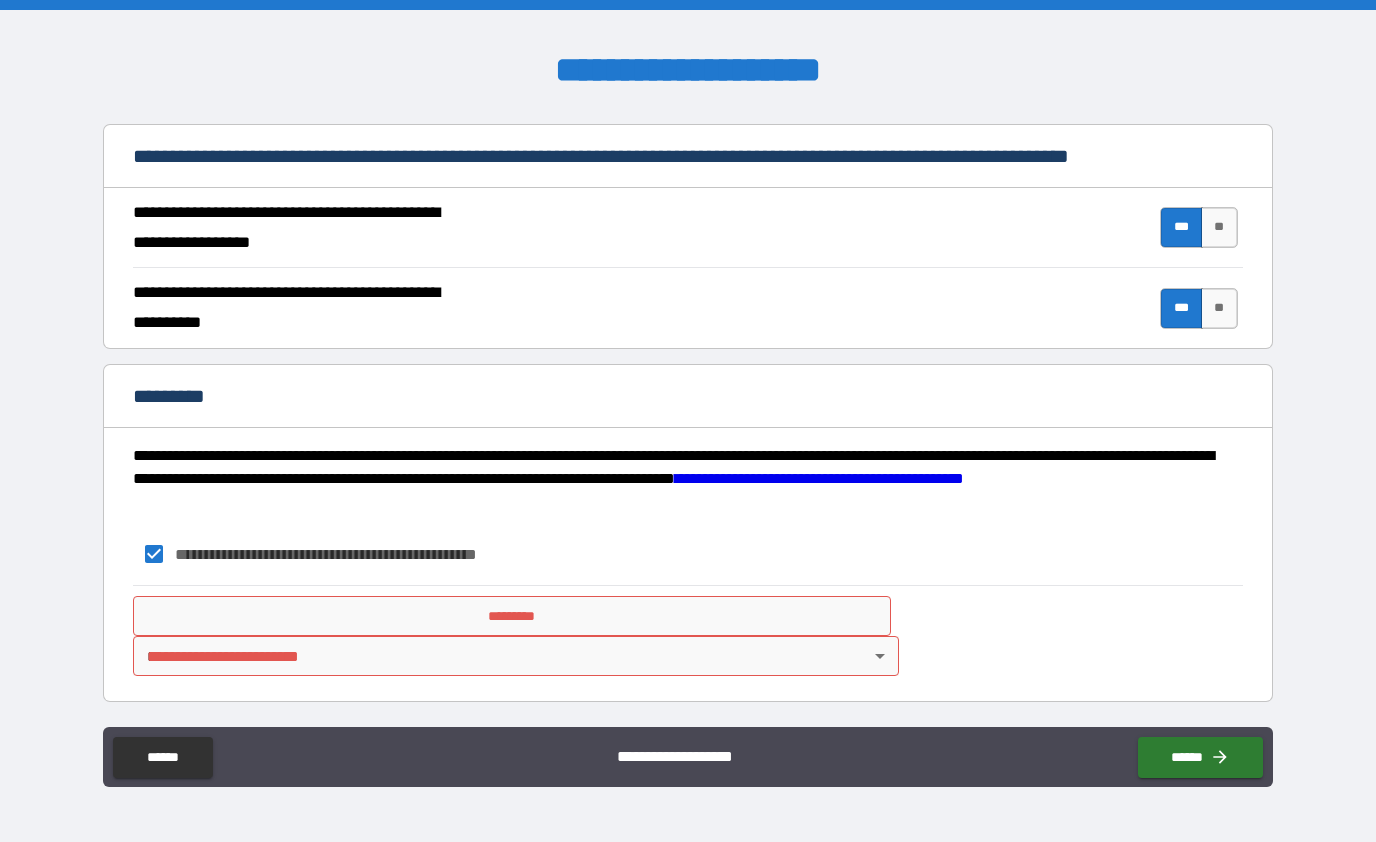 click on "*********" at bounding box center [511, 616] 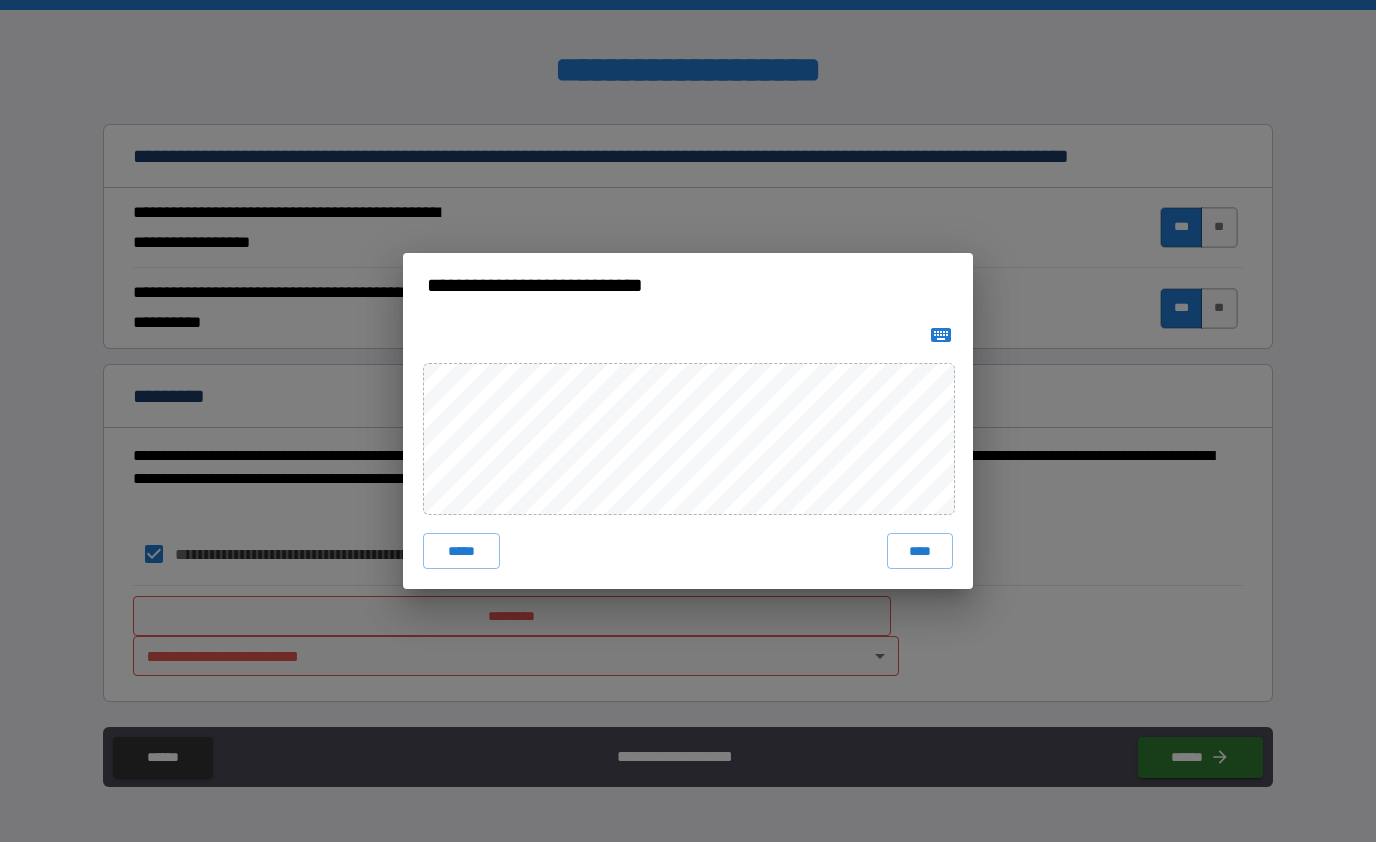 click on "****" at bounding box center [920, 551] 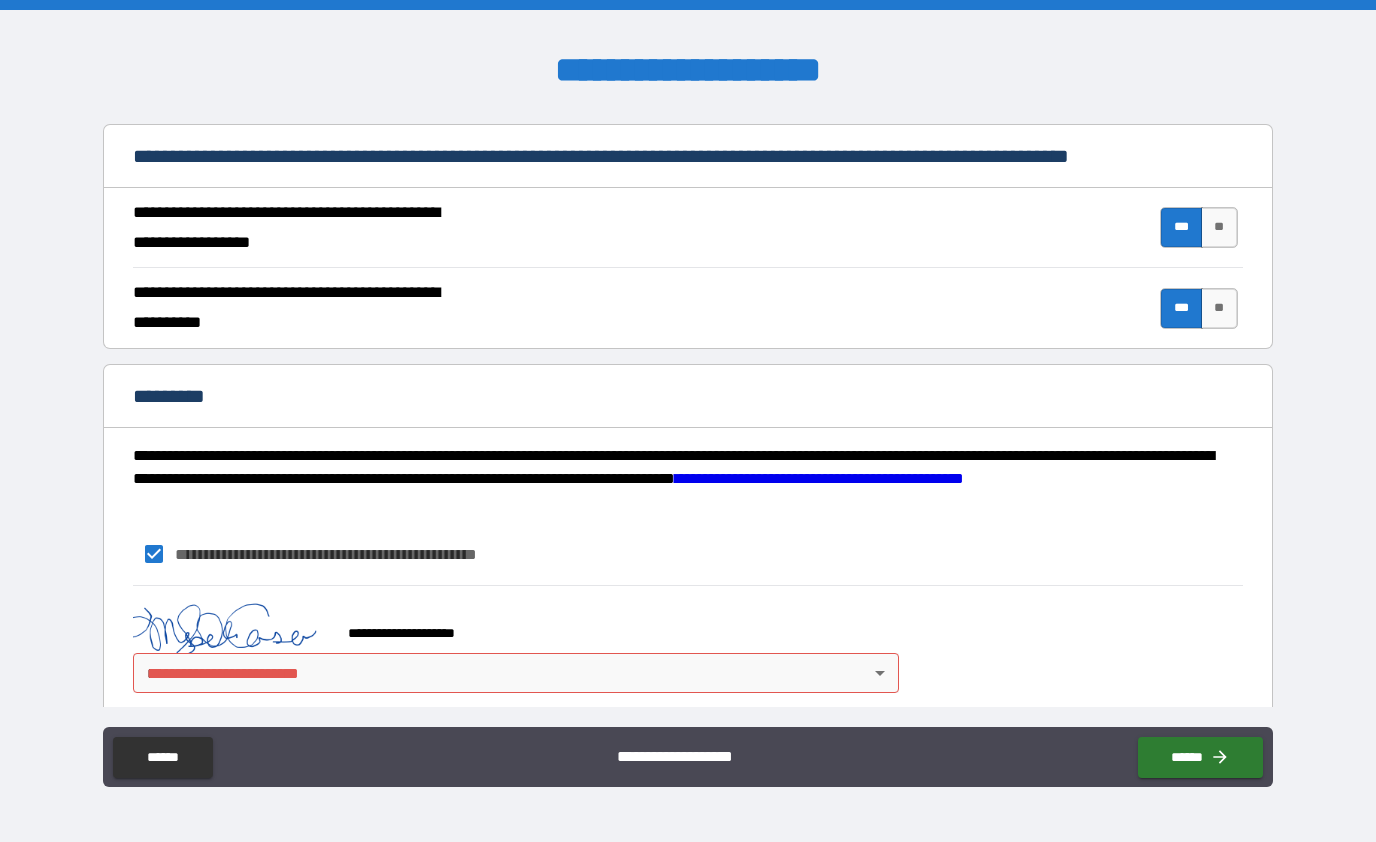 click on "**********" at bounding box center (688, 421) 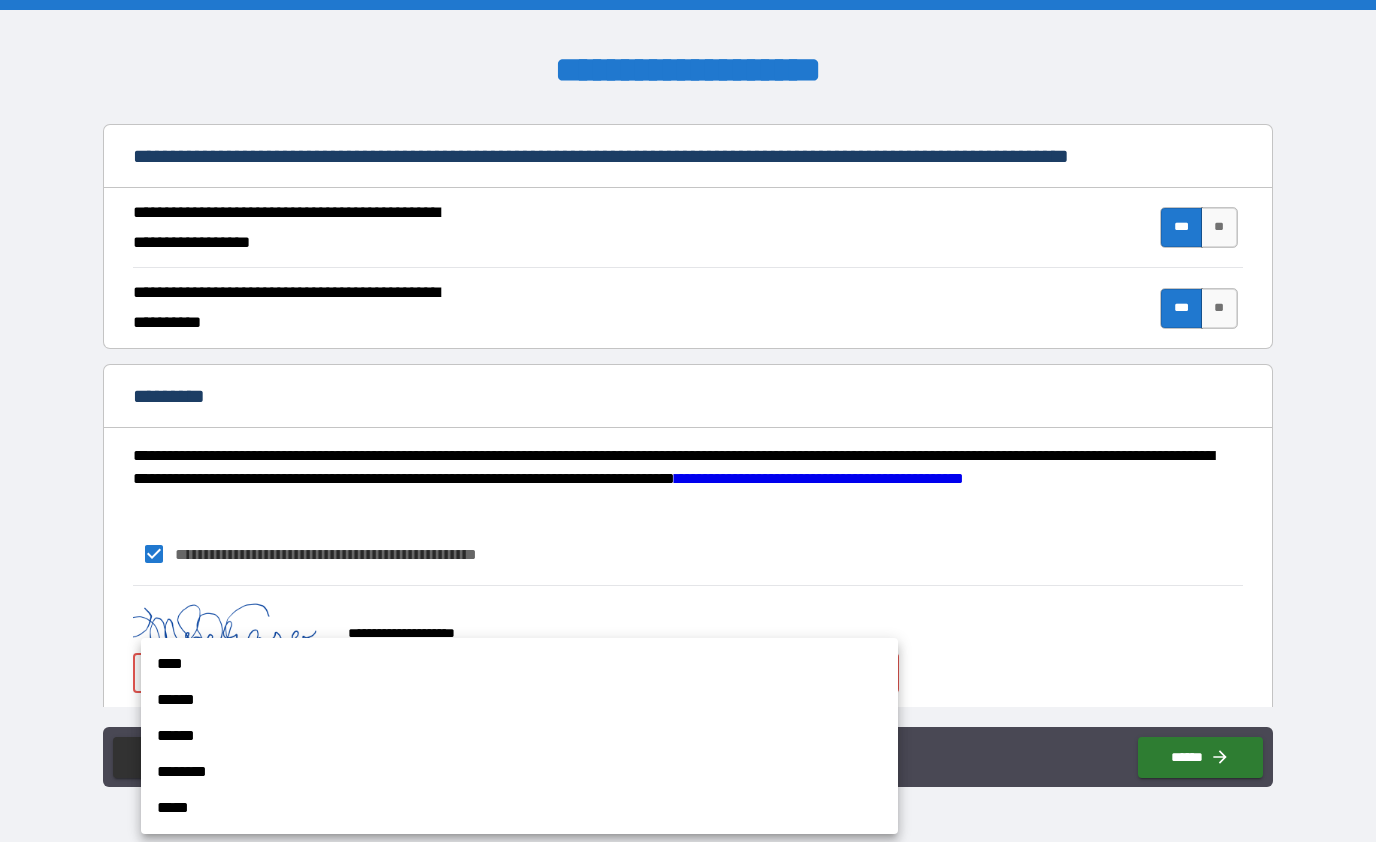 click on "****" at bounding box center (519, 664) 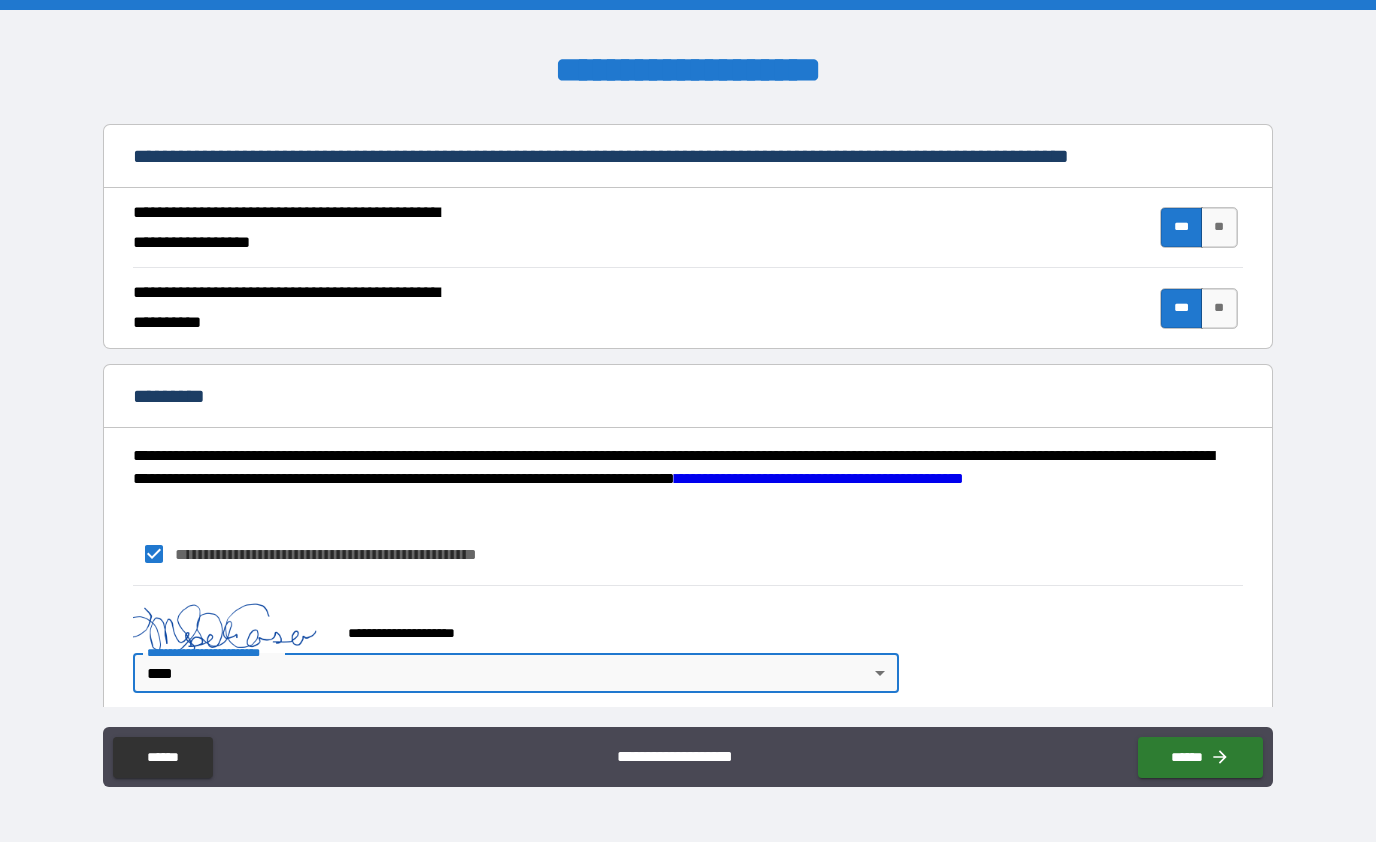 click on "******" at bounding box center (1200, 757) 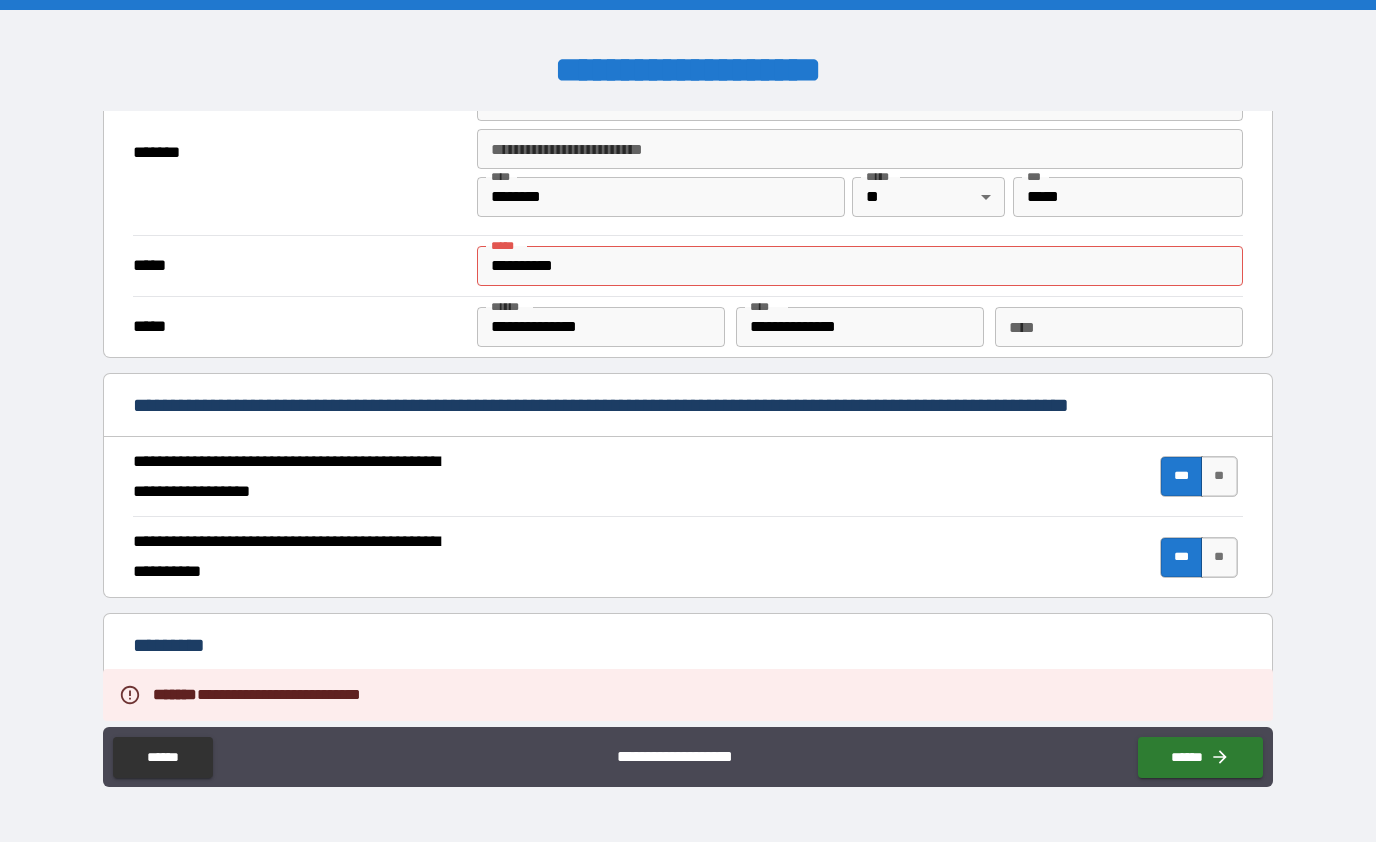 scroll, scrollTop: 1532, scrollLeft: 0, axis: vertical 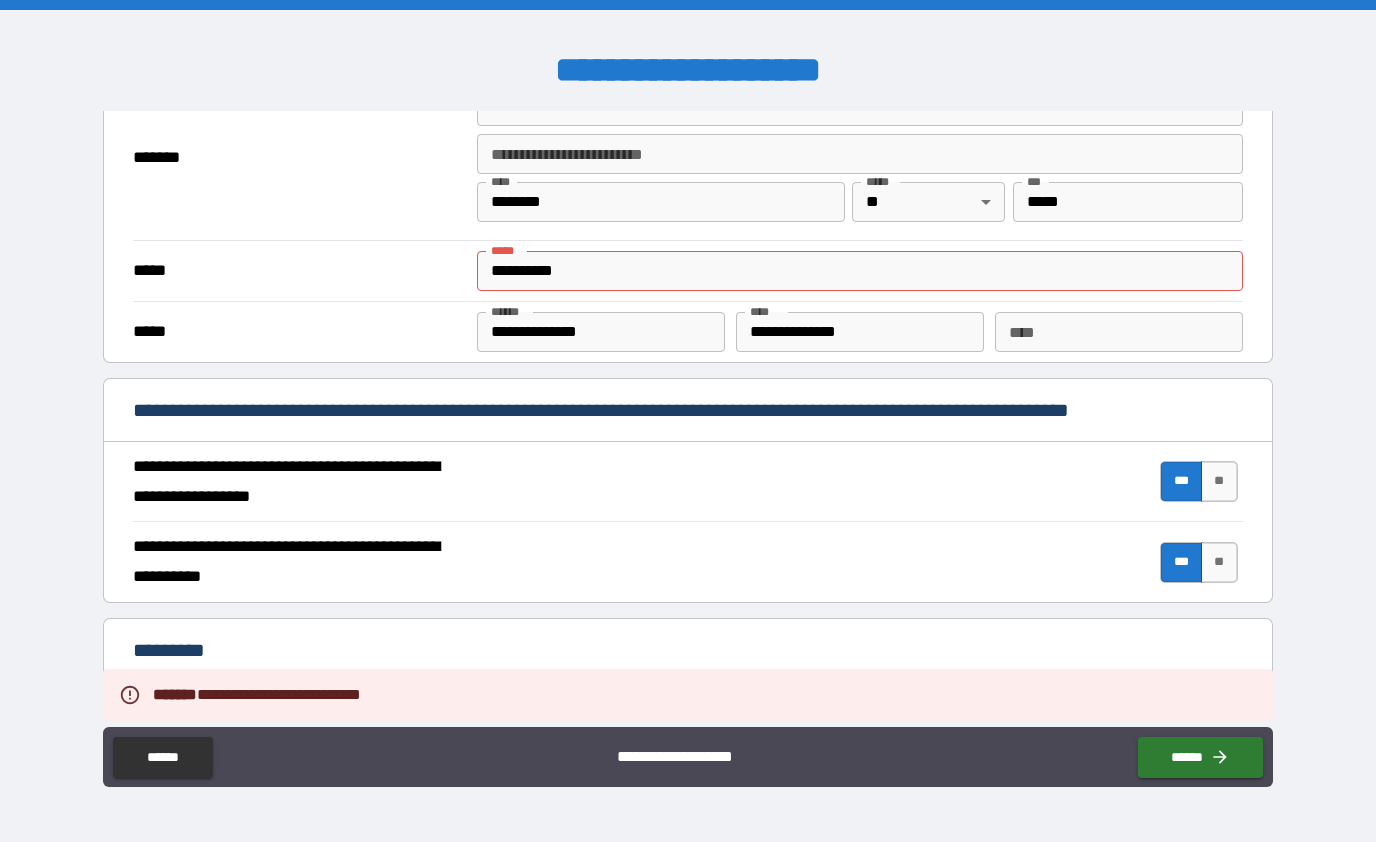 click on "**********" at bounding box center [859, 271] 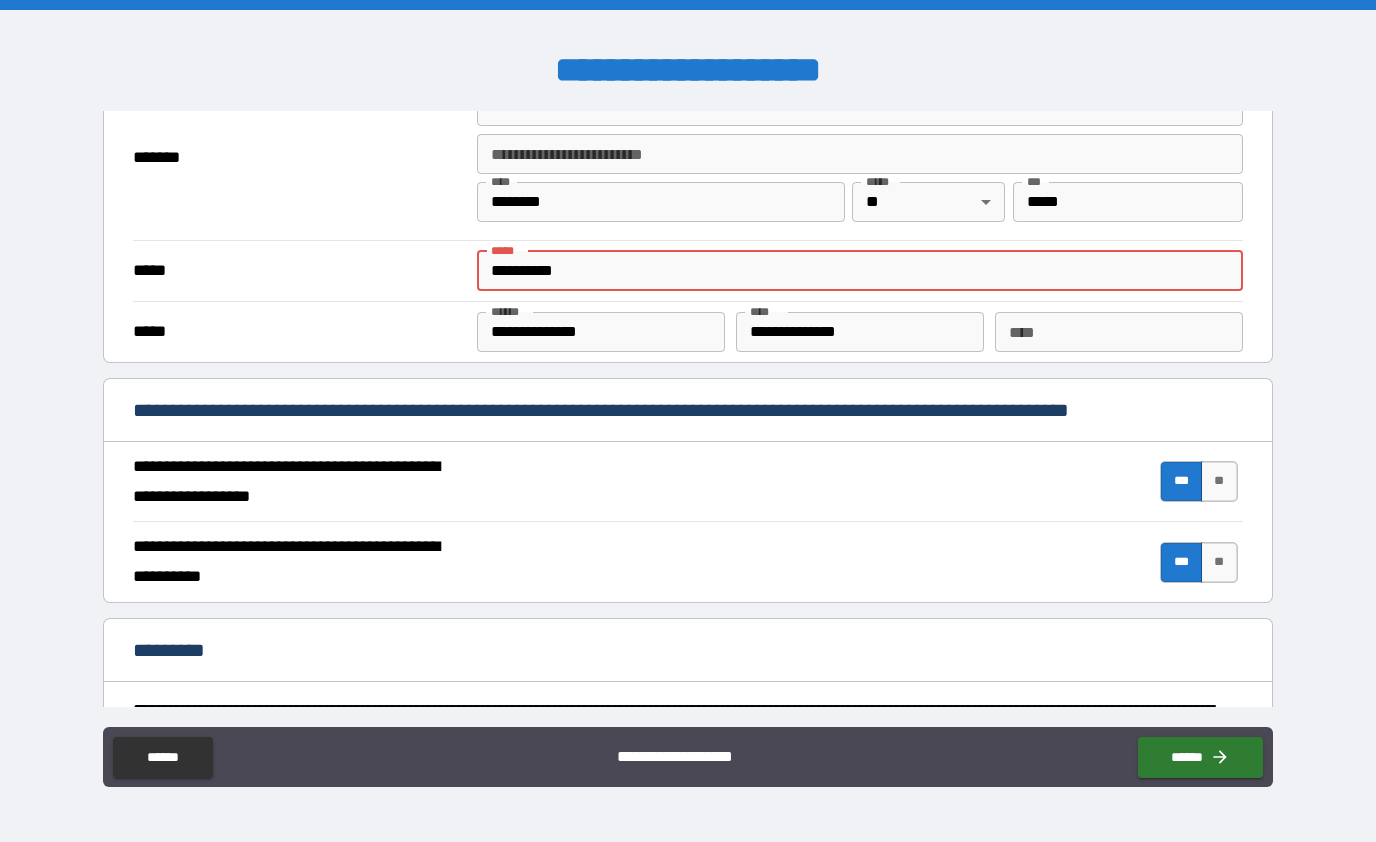 click on "**********" at bounding box center [859, 271] 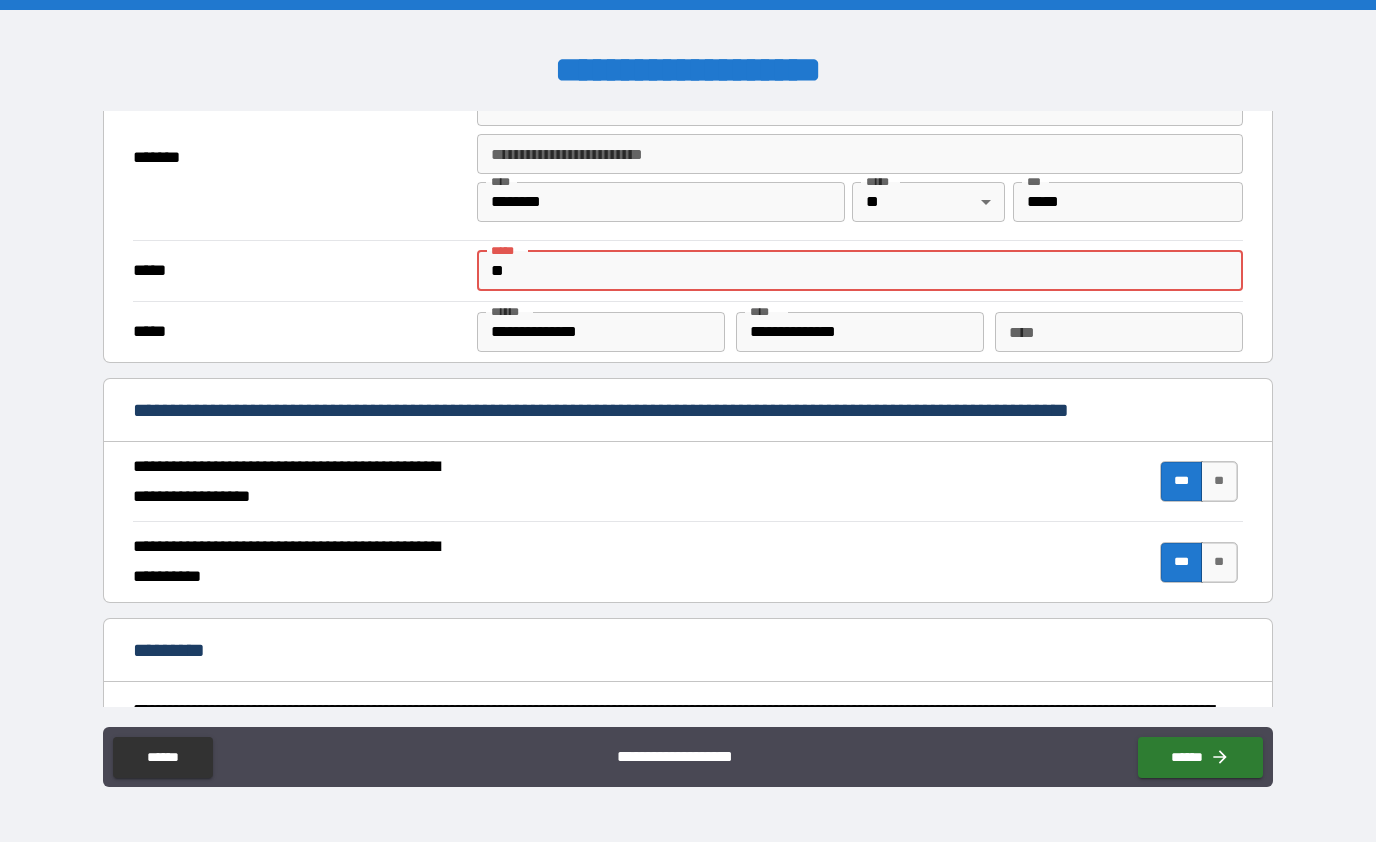type on "*" 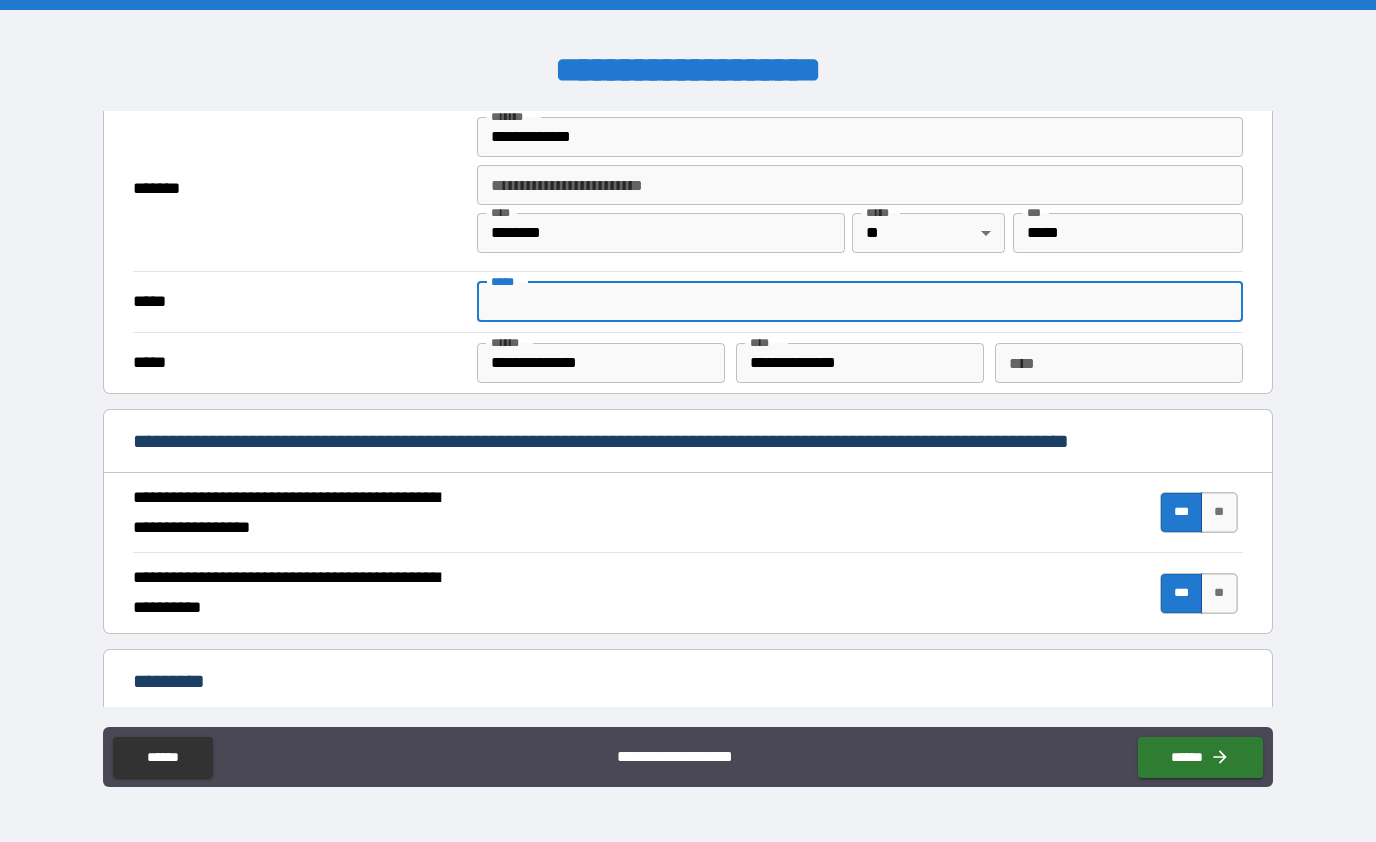 scroll, scrollTop: 1546, scrollLeft: 0, axis: vertical 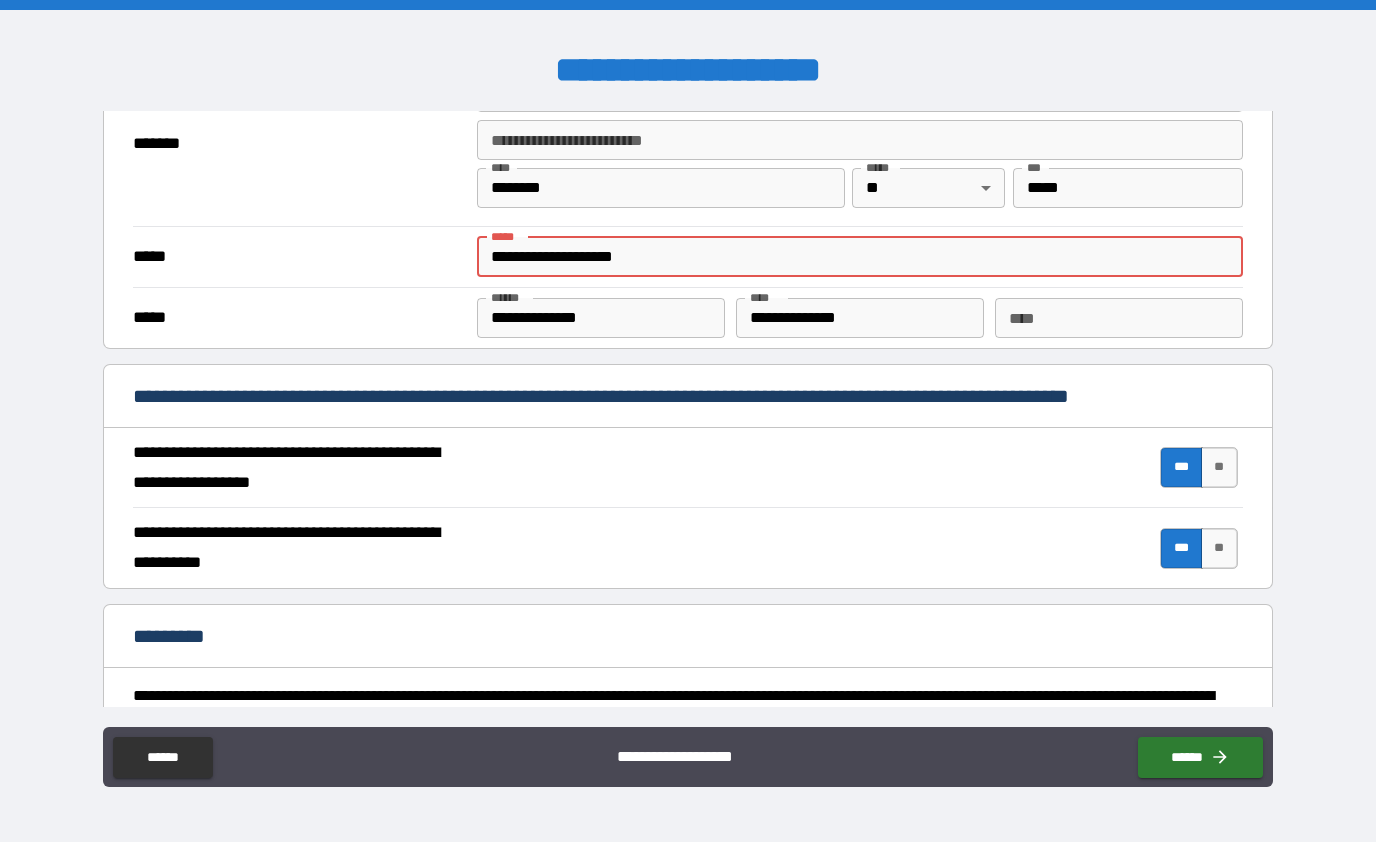 type on "**********" 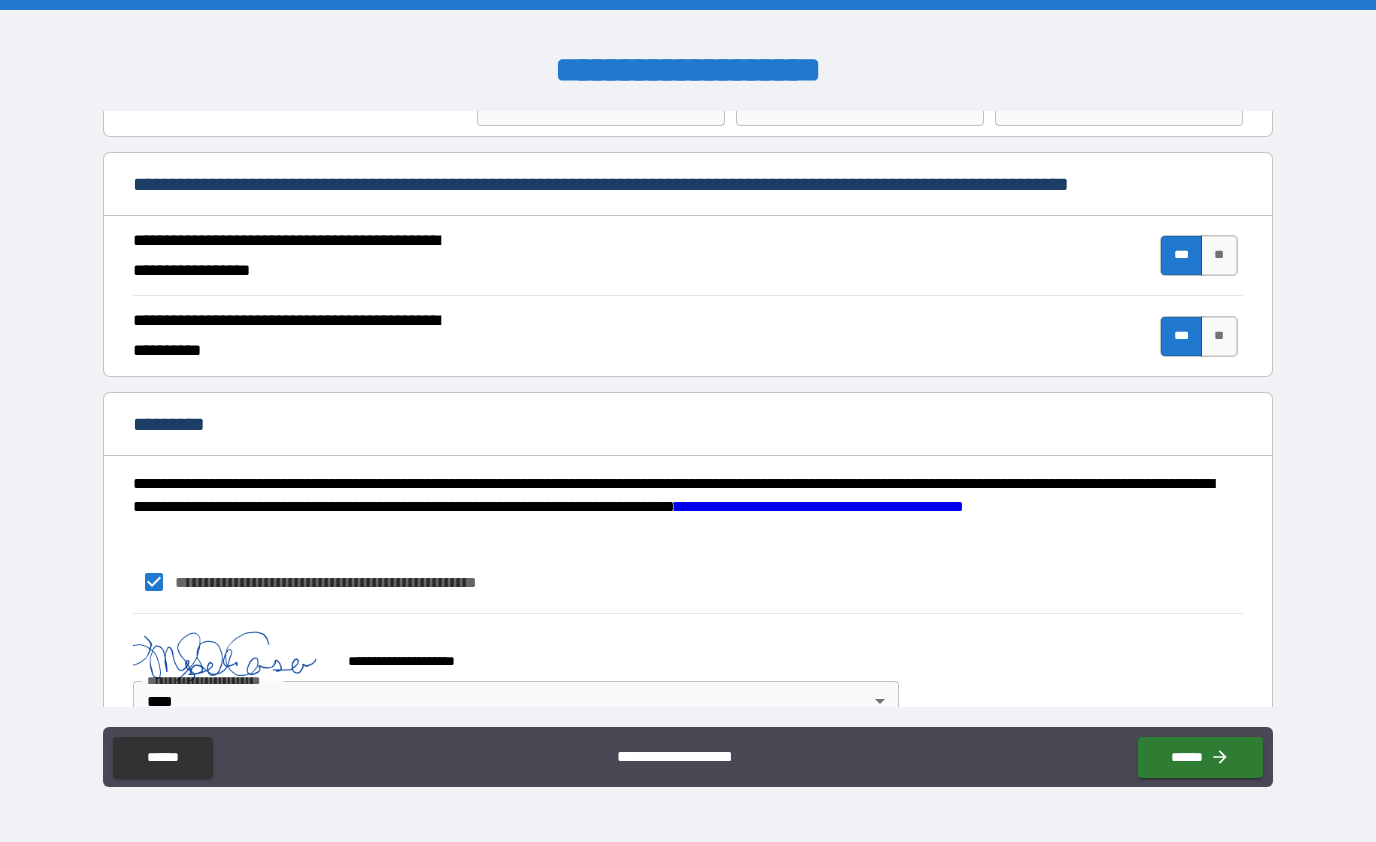 scroll, scrollTop: 1803, scrollLeft: 0, axis: vertical 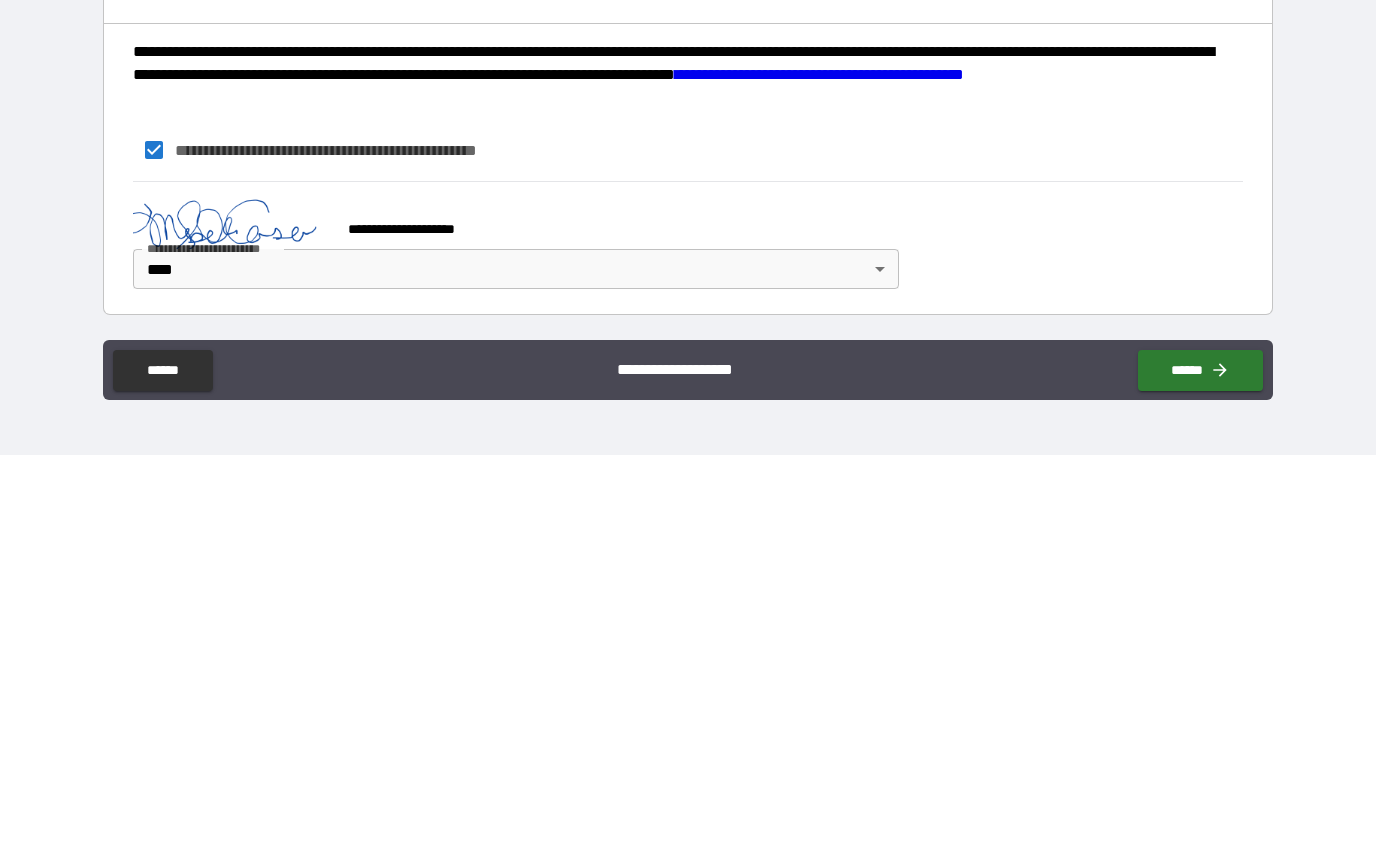 click 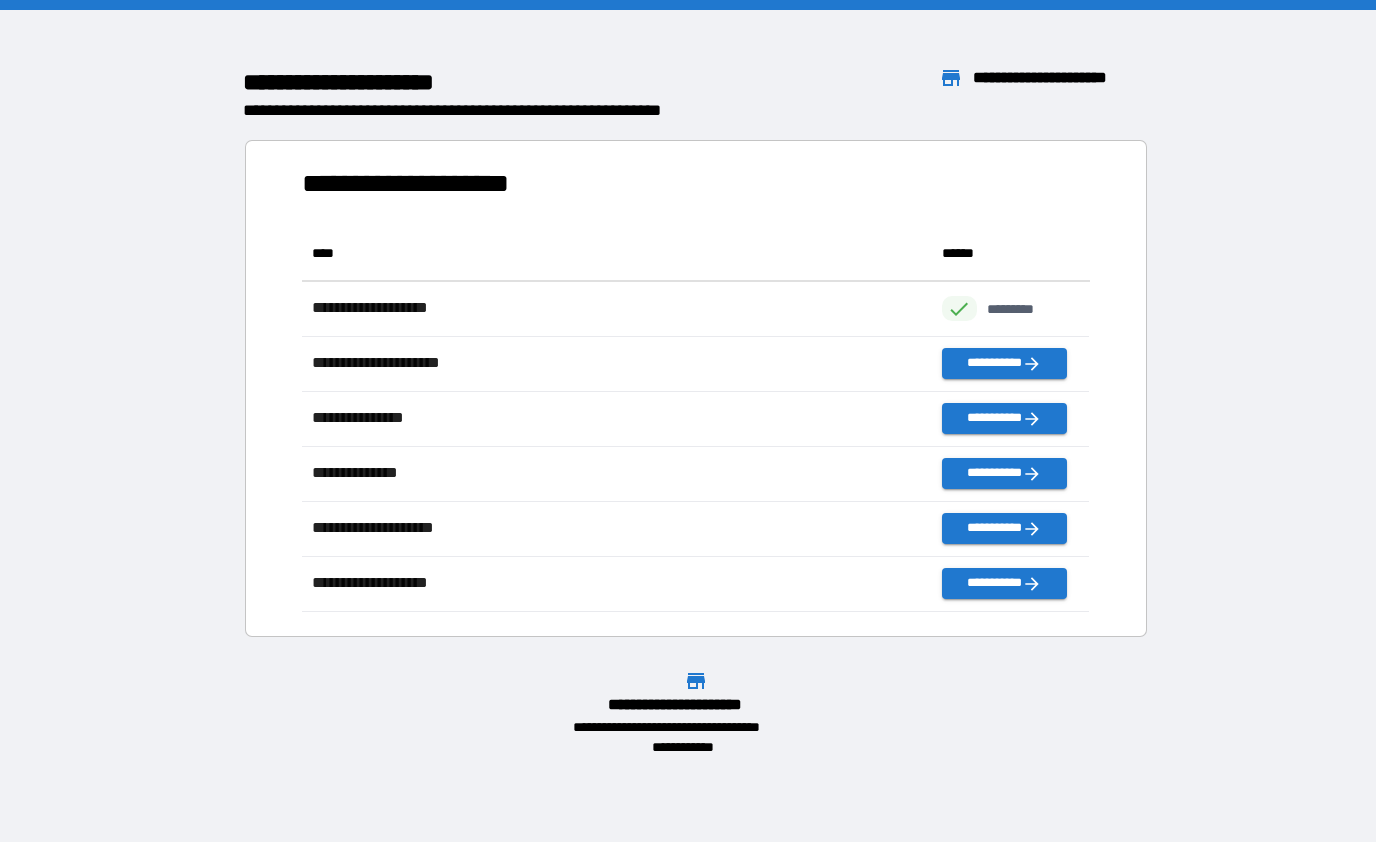 scroll, scrollTop: 16, scrollLeft: 15, axis: both 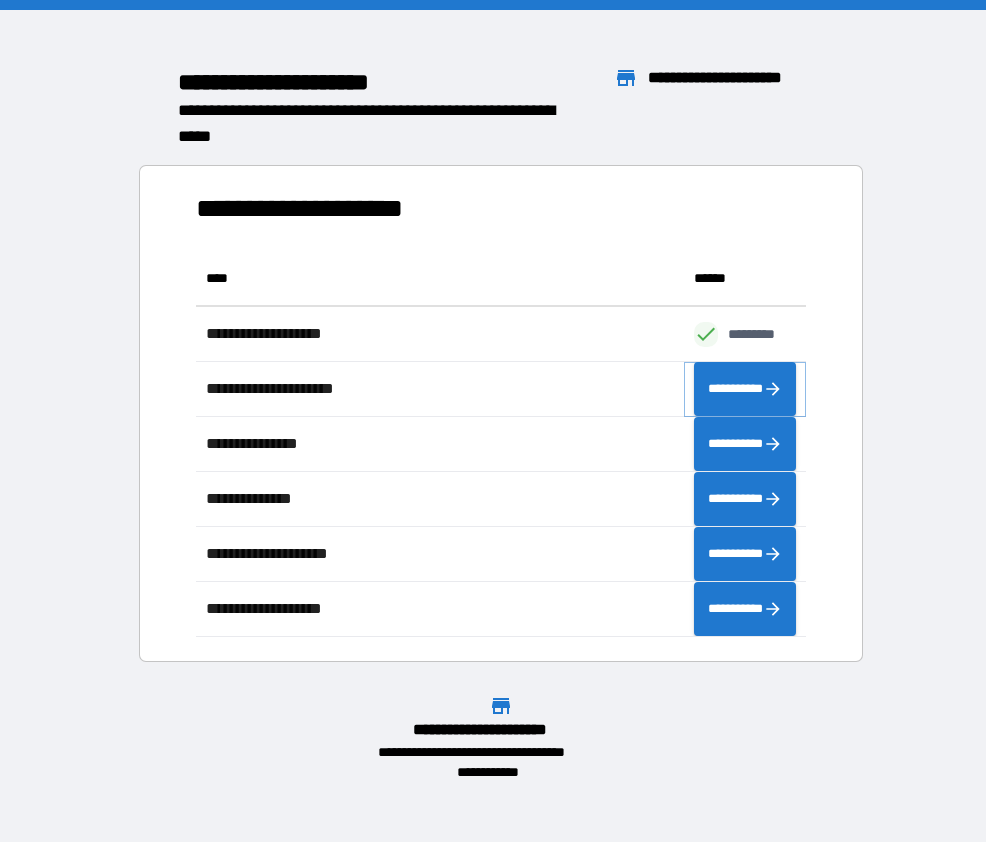 click 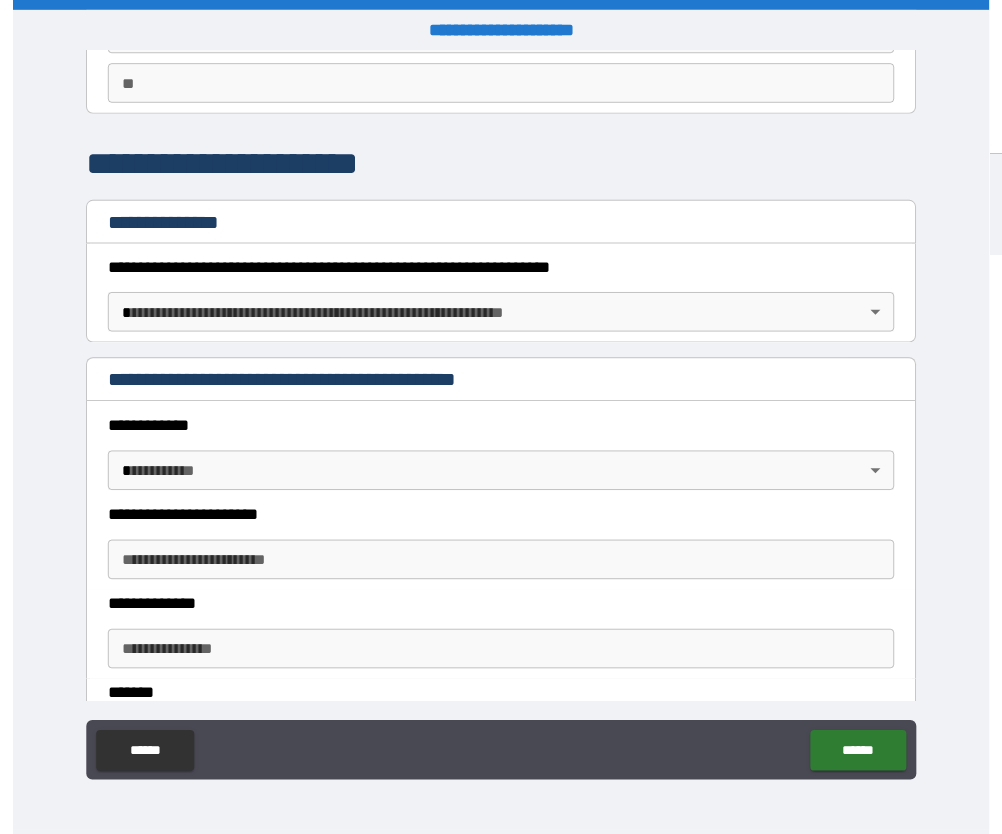 scroll, scrollTop: 182, scrollLeft: 0, axis: vertical 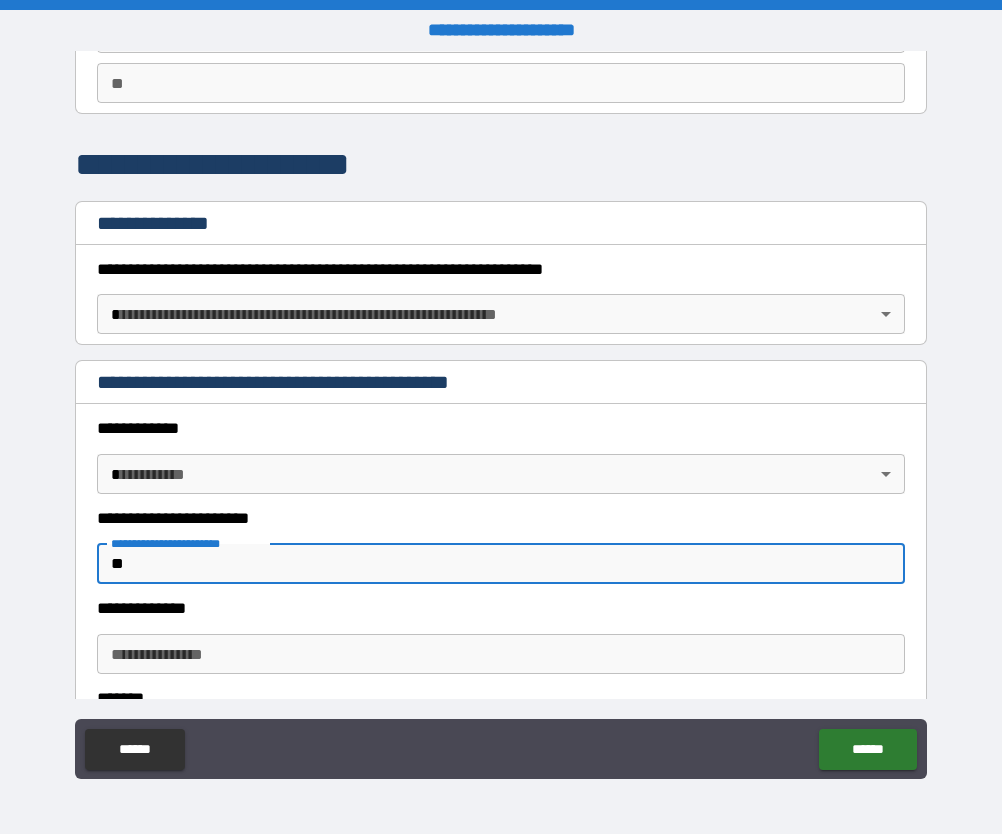 type on "*" 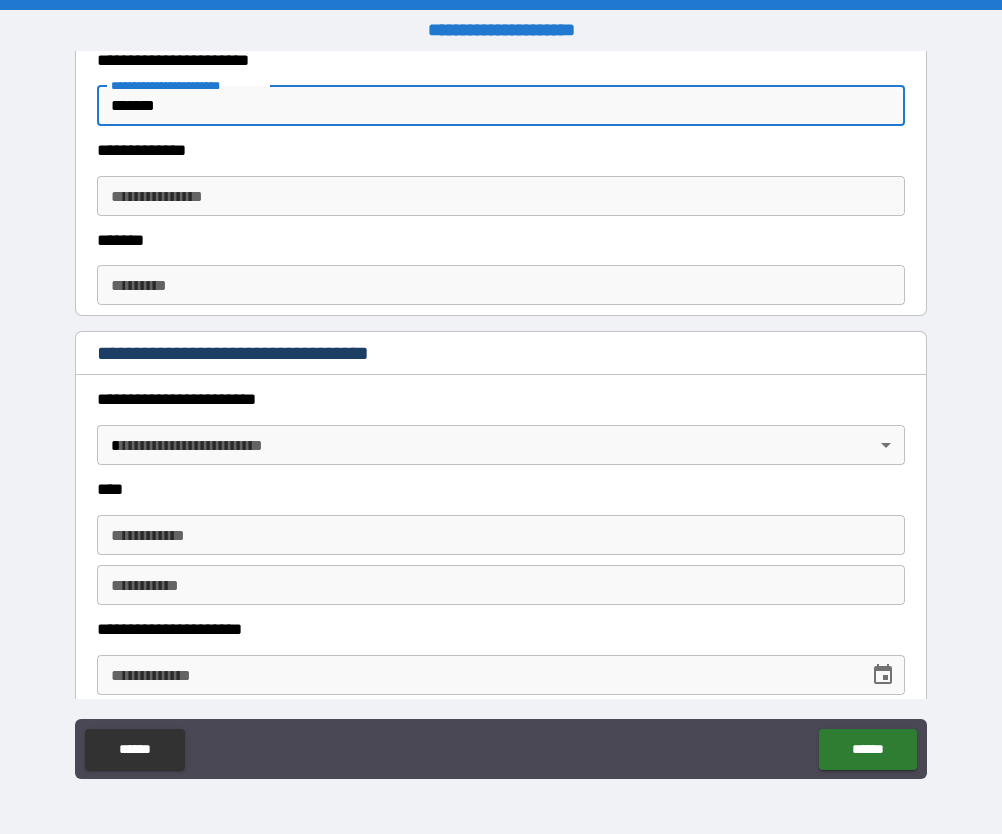 scroll, scrollTop: 638, scrollLeft: 0, axis: vertical 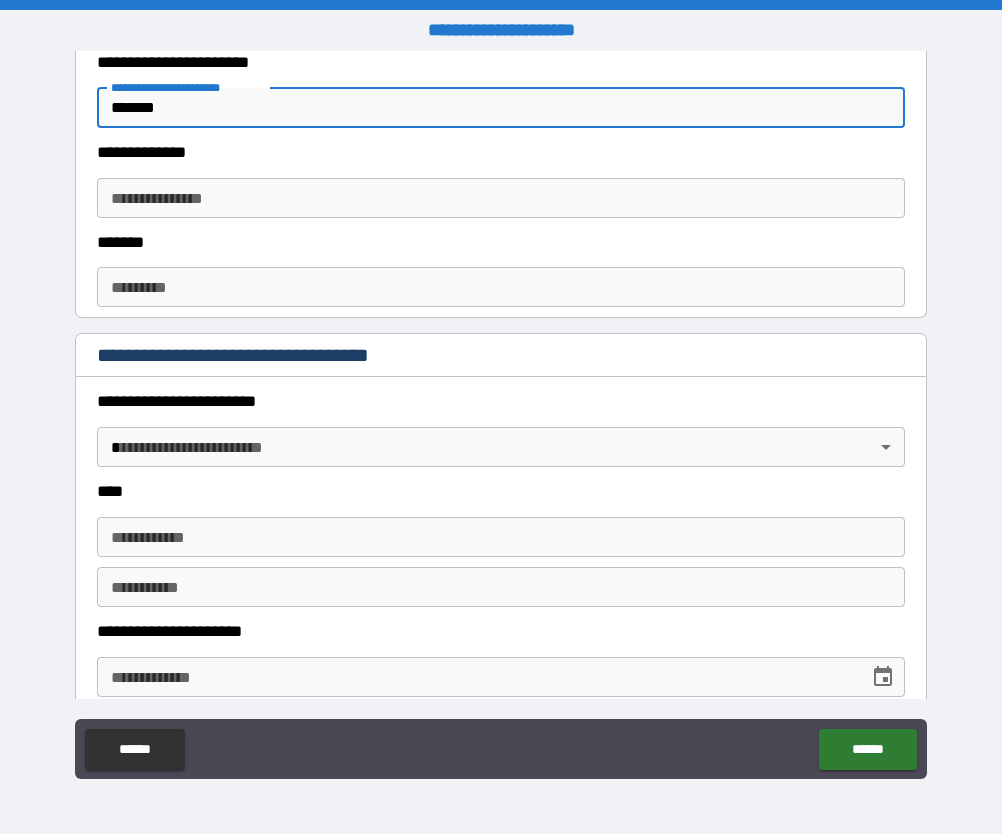 type on "*******" 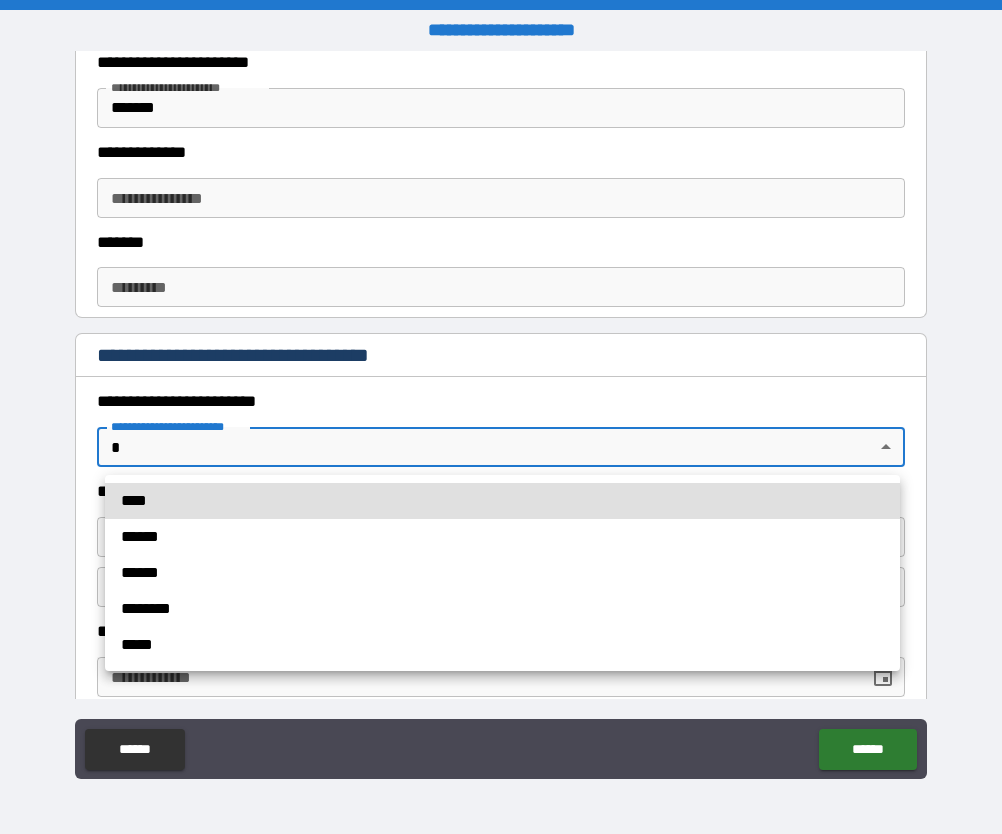 click on "******" at bounding box center (502, 537) 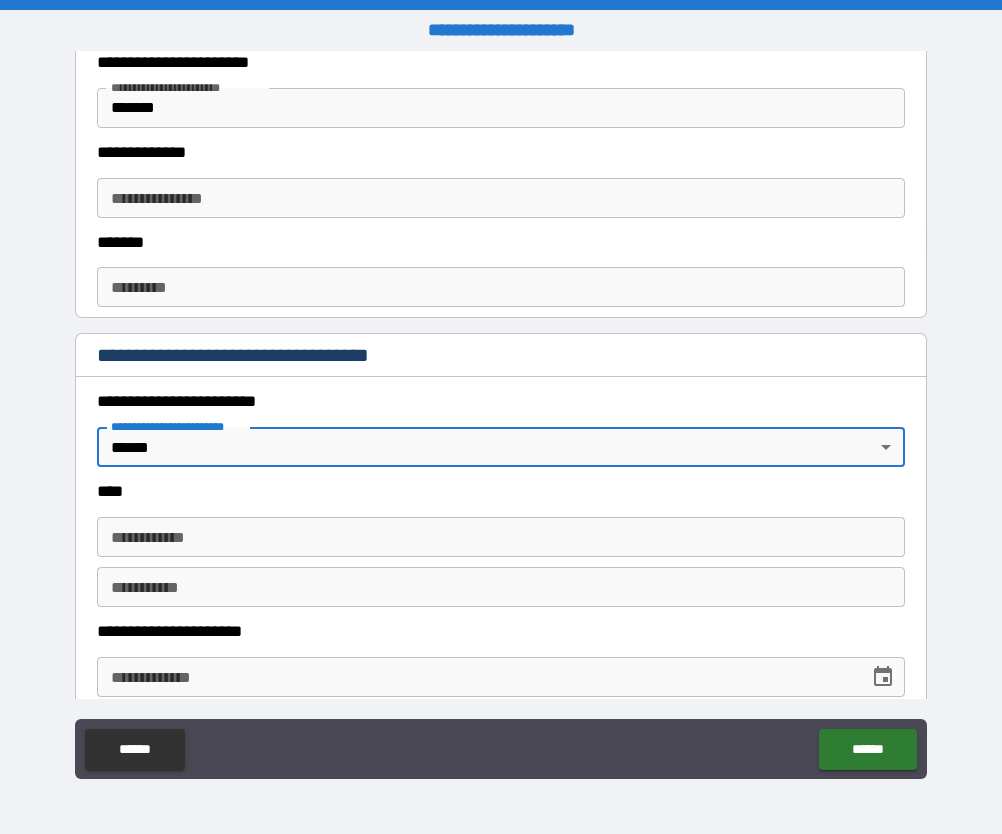 click on "**********" at bounding box center (501, 417) 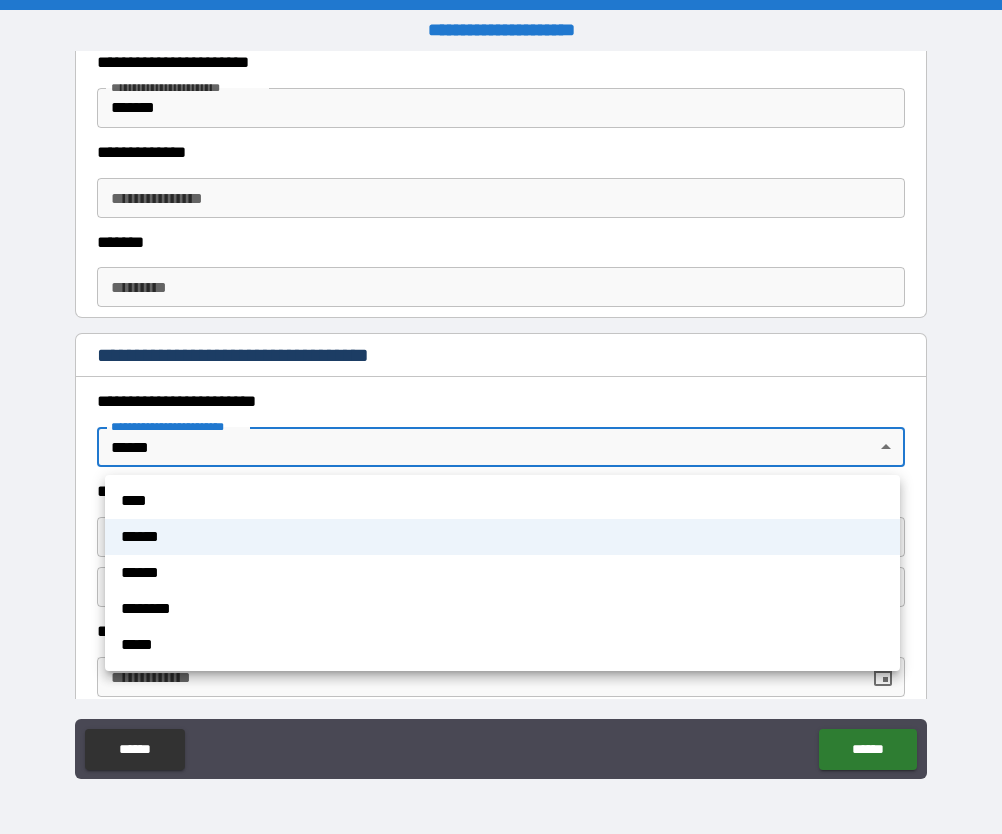 click on "****" at bounding box center (502, 501) 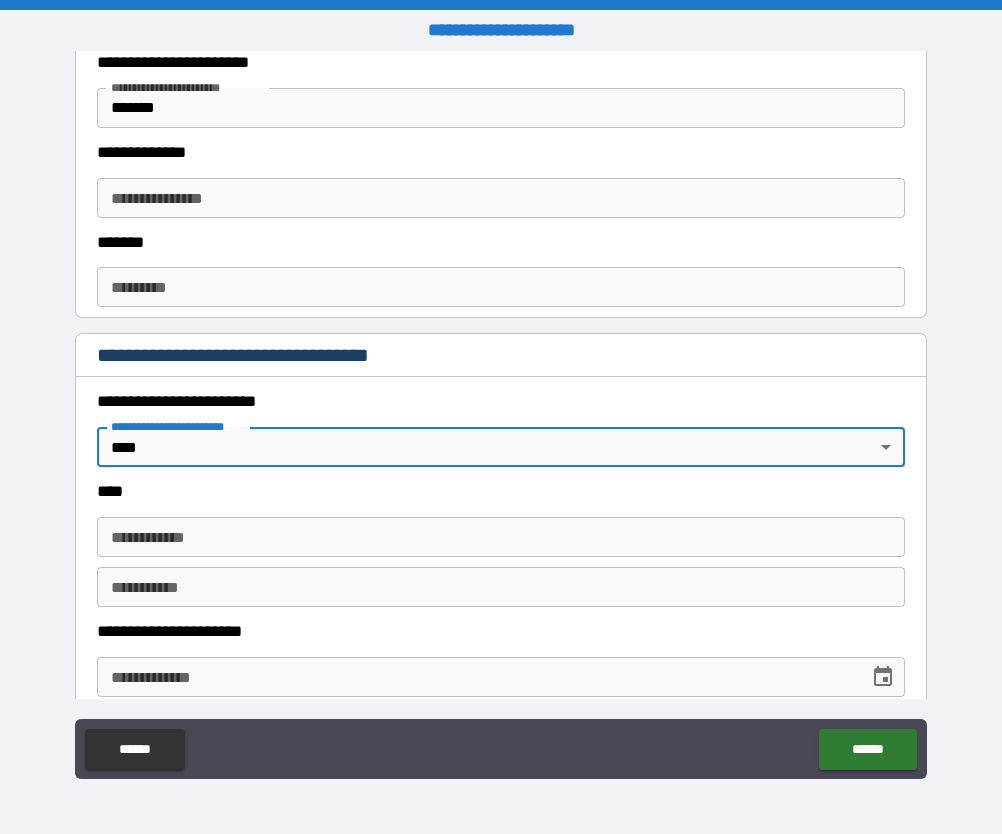 click on "**********" at bounding box center [500, 537] 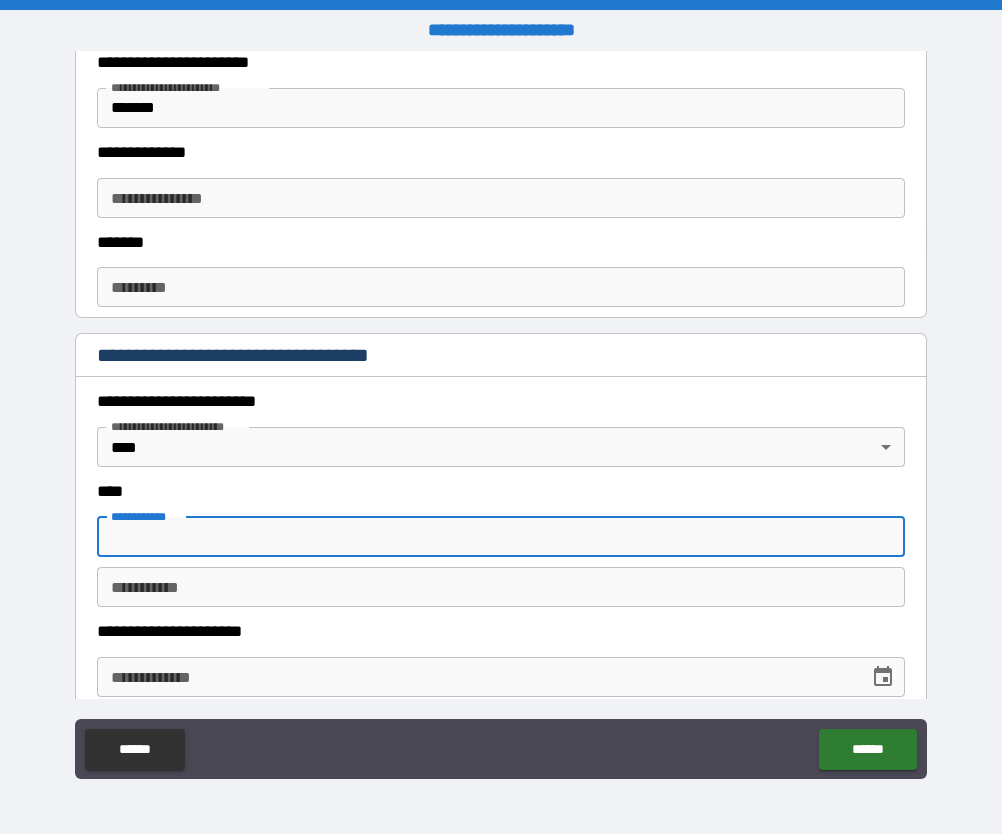 type on "*" 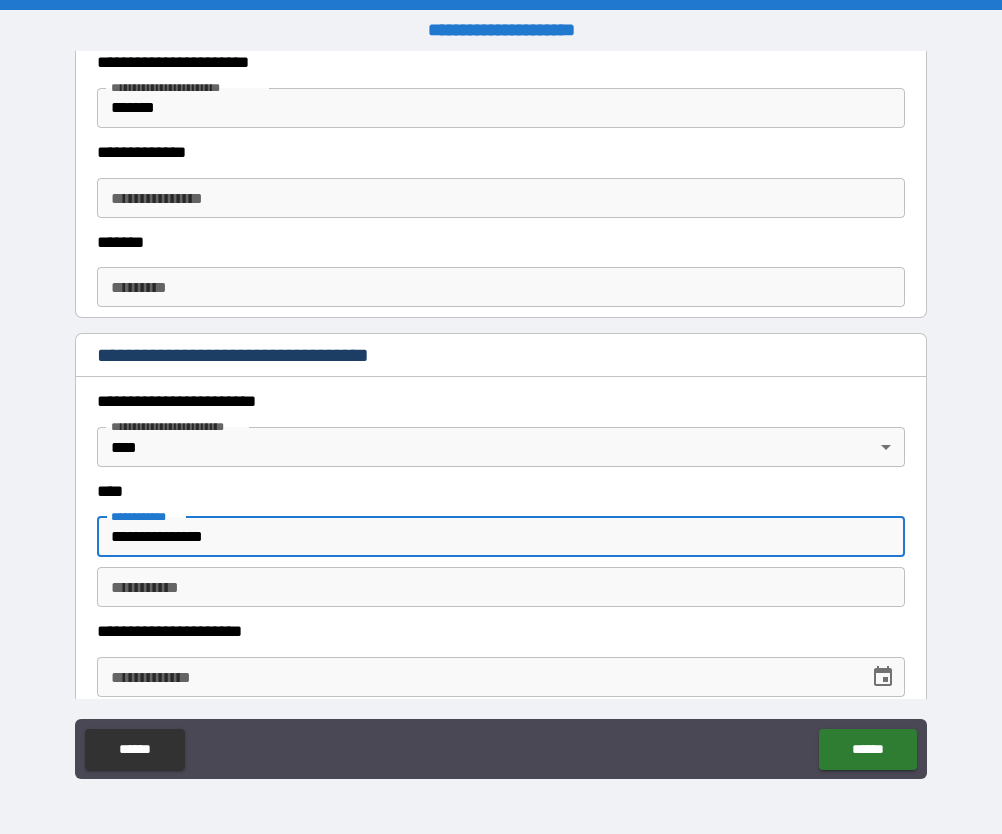 type on "**********" 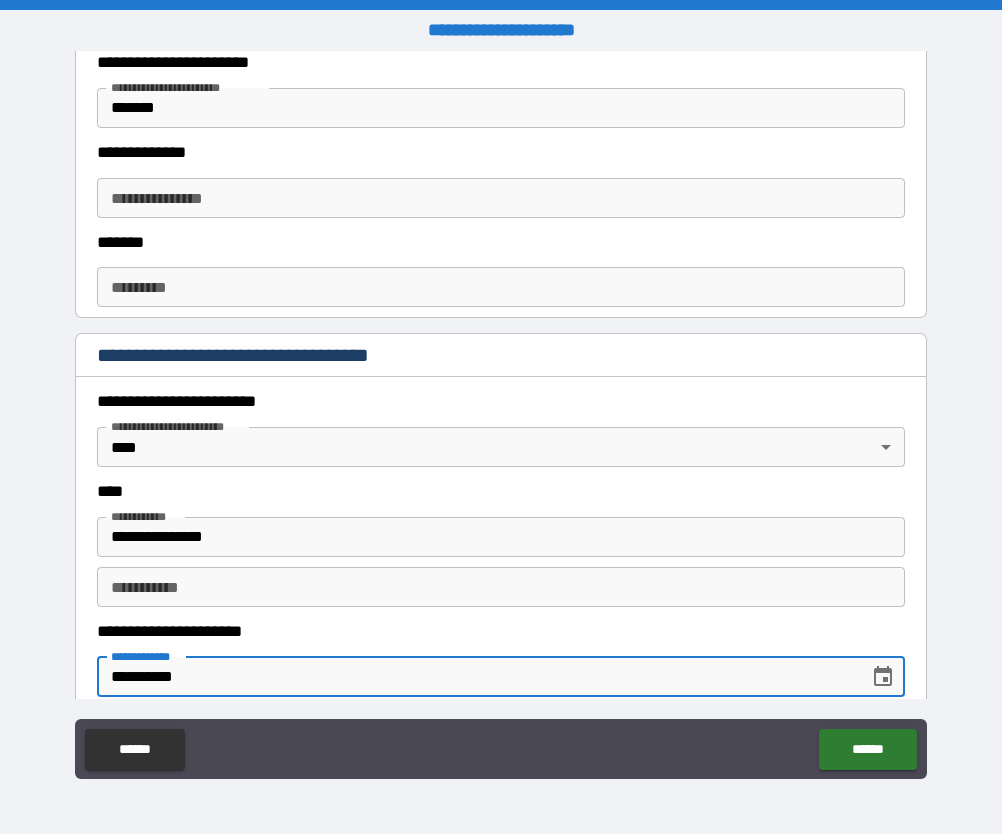 type on "**********" 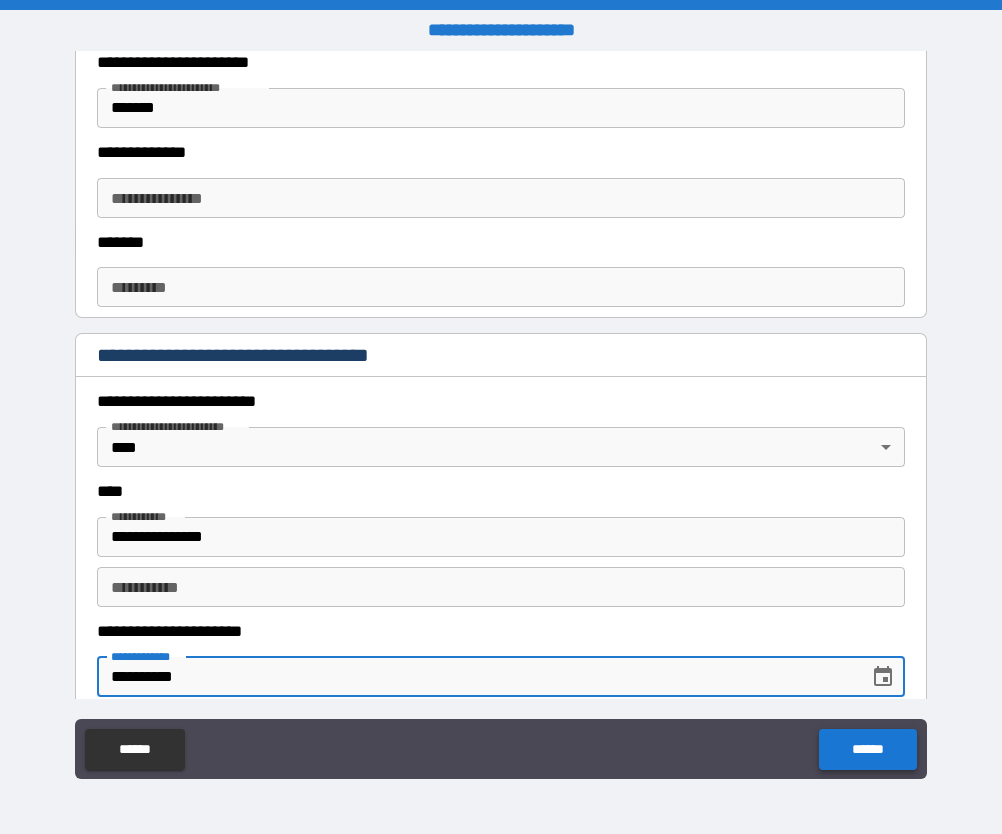click on "******" at bounding box center [867, 749] 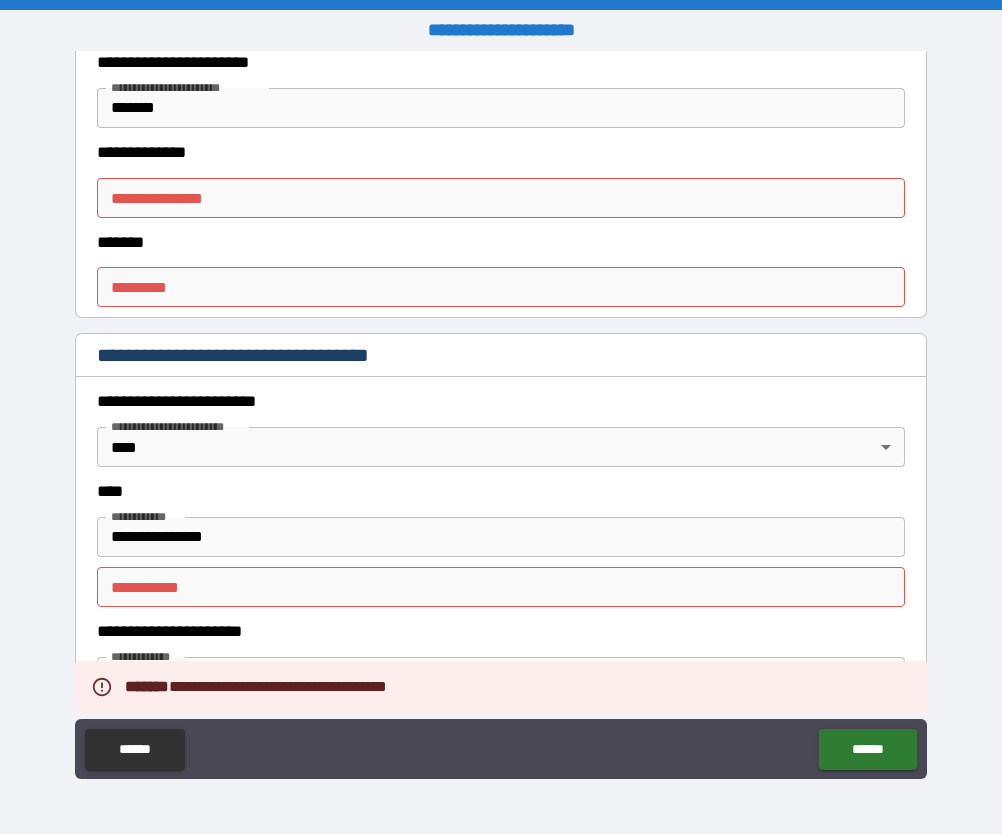 click on "*********   * *********   *" at bounding box center [500, 587] 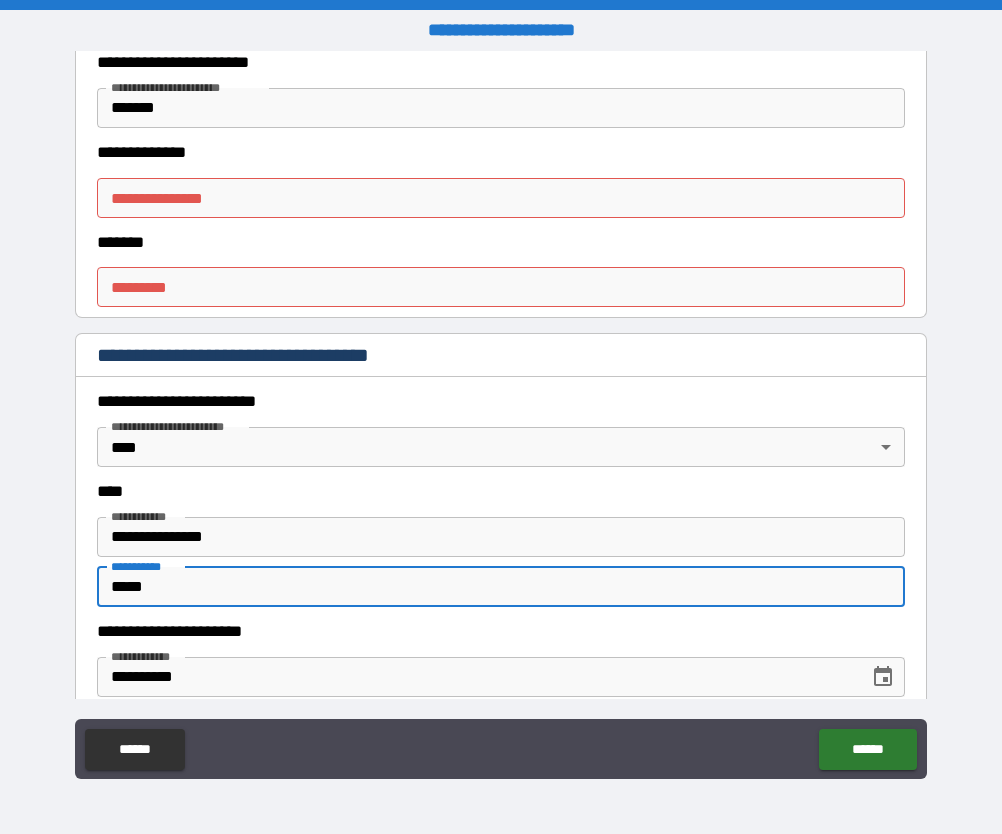 type on "*****" 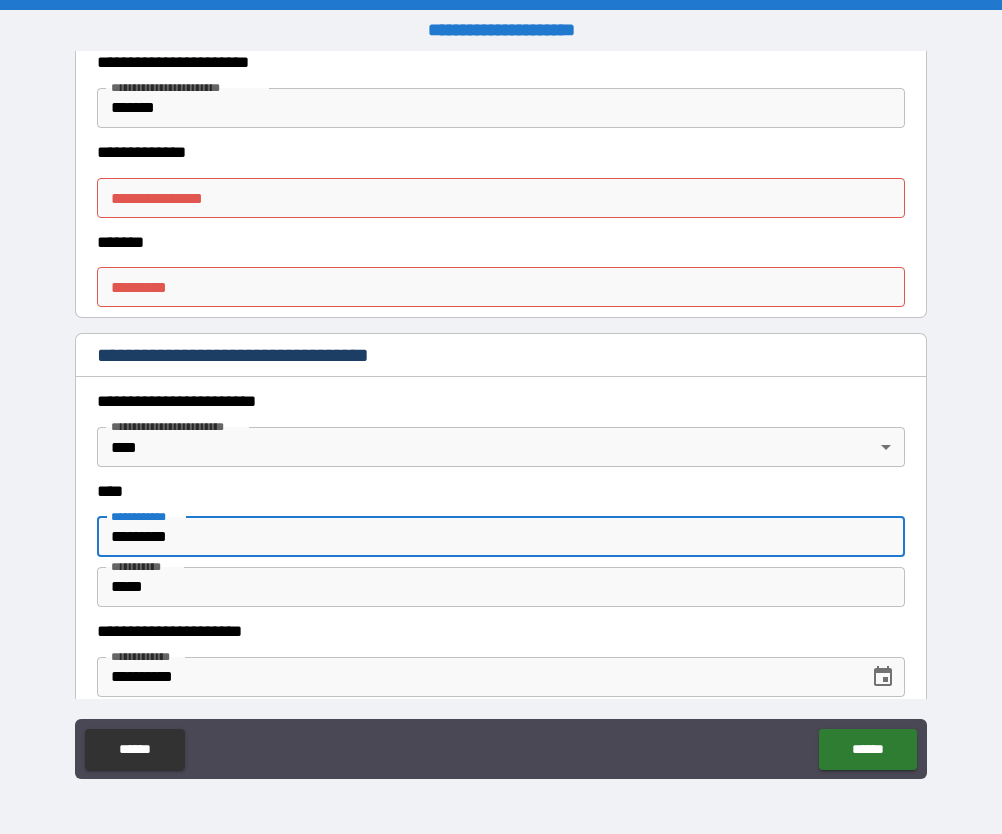 type on "*********" 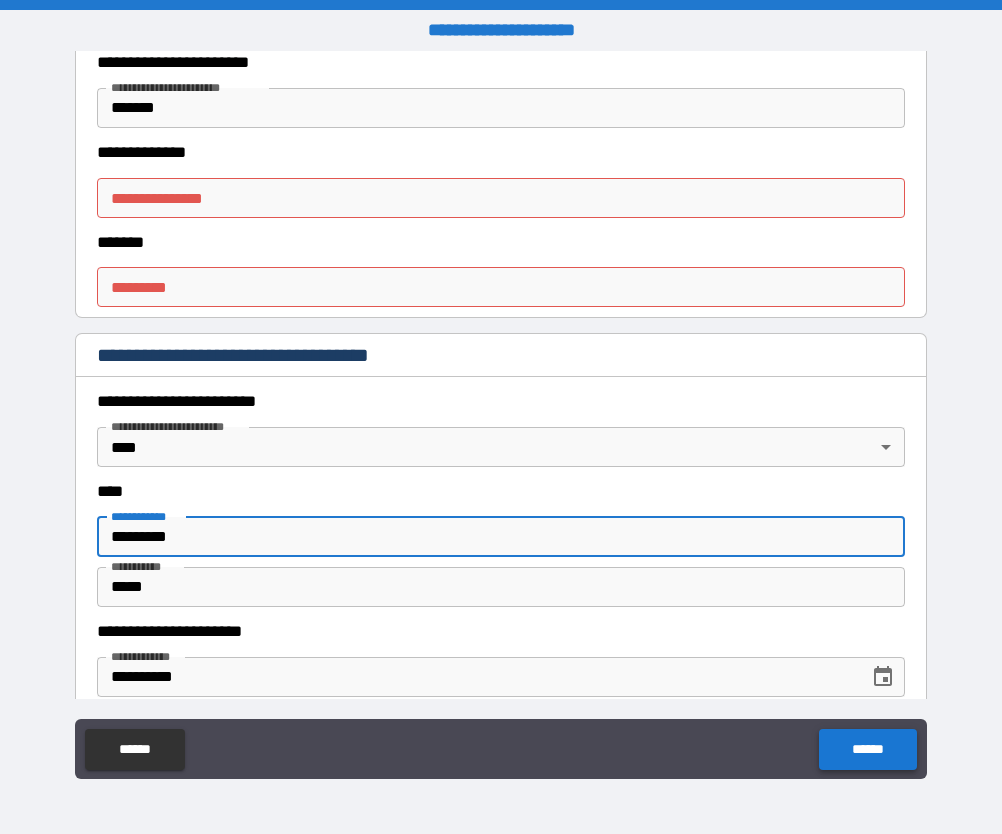 click on "******" at bounding box center [867, 749] 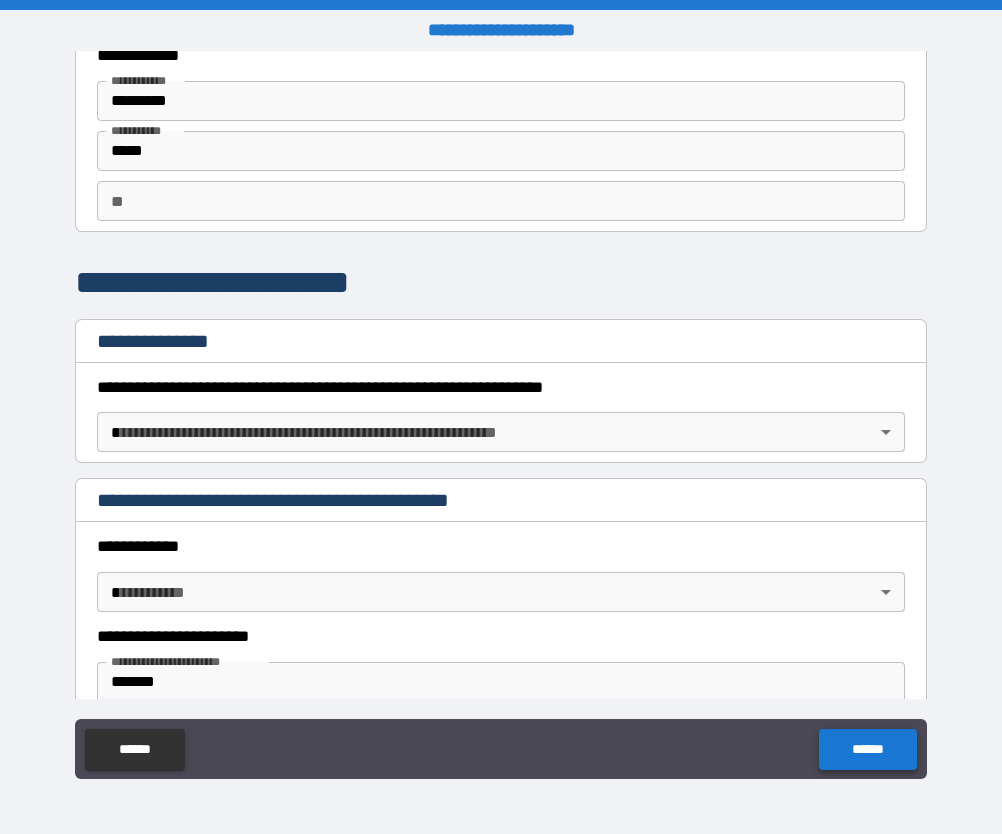 scroll, scrollTop: 62, scrollLeft: 0, axis: vertical 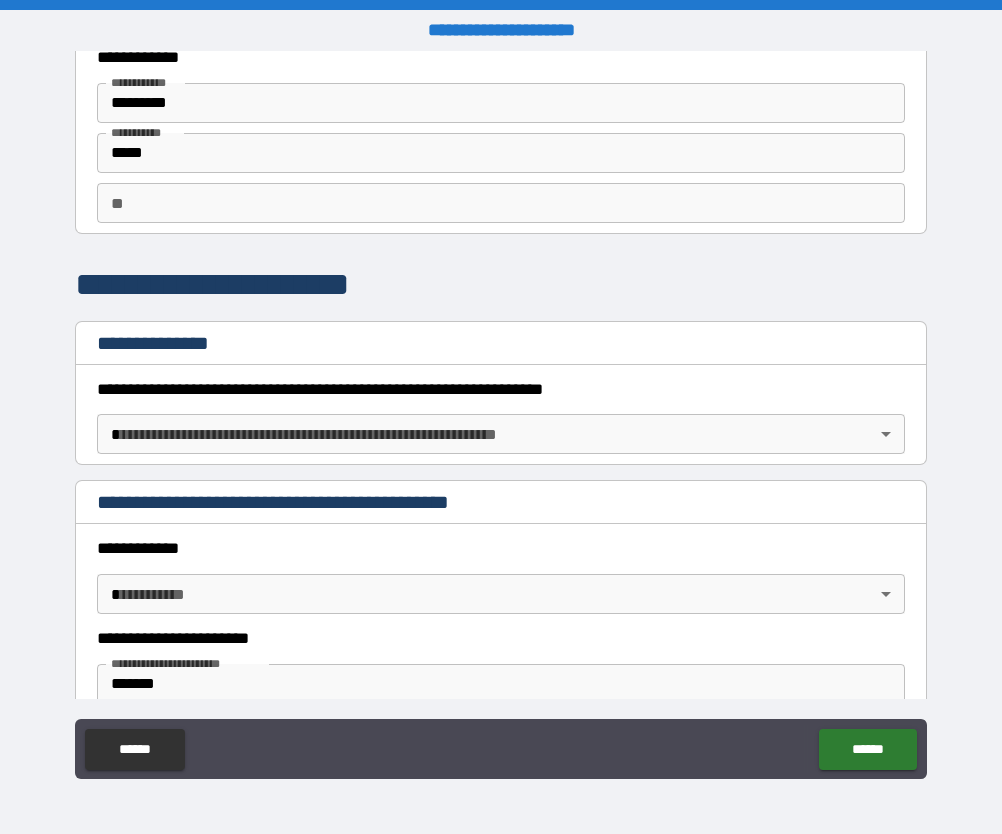 click on "**********" at bounding box center (501, 417) 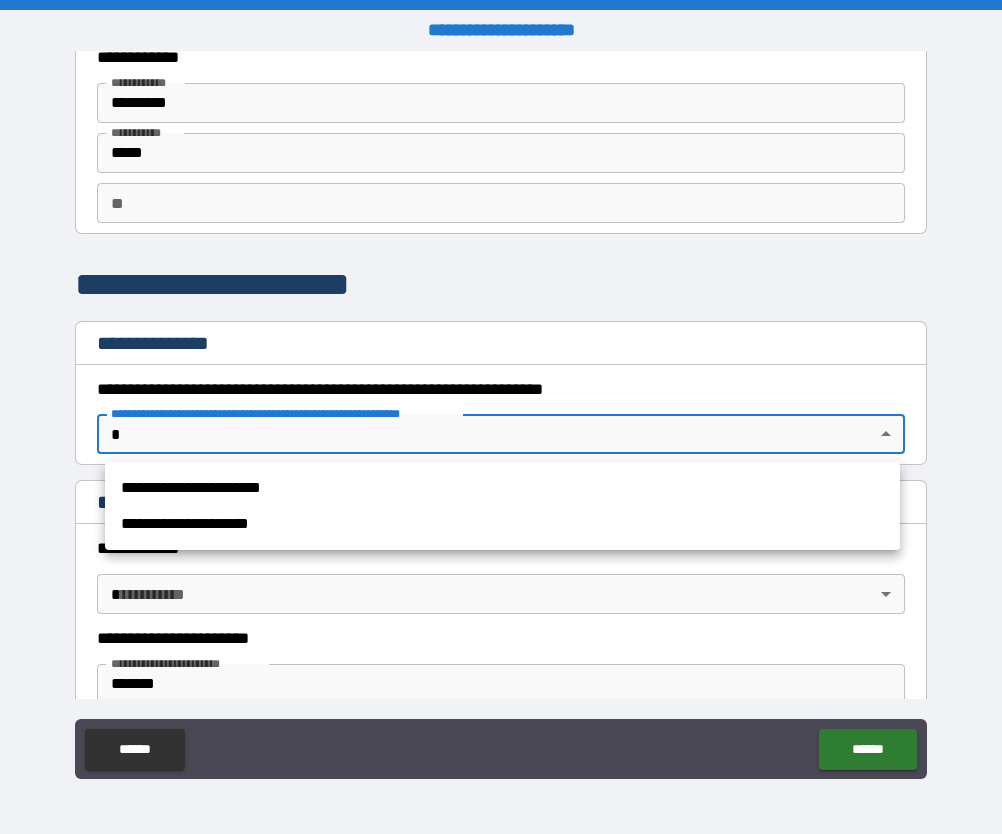 click on "**********" at bounding box center [502, 524] 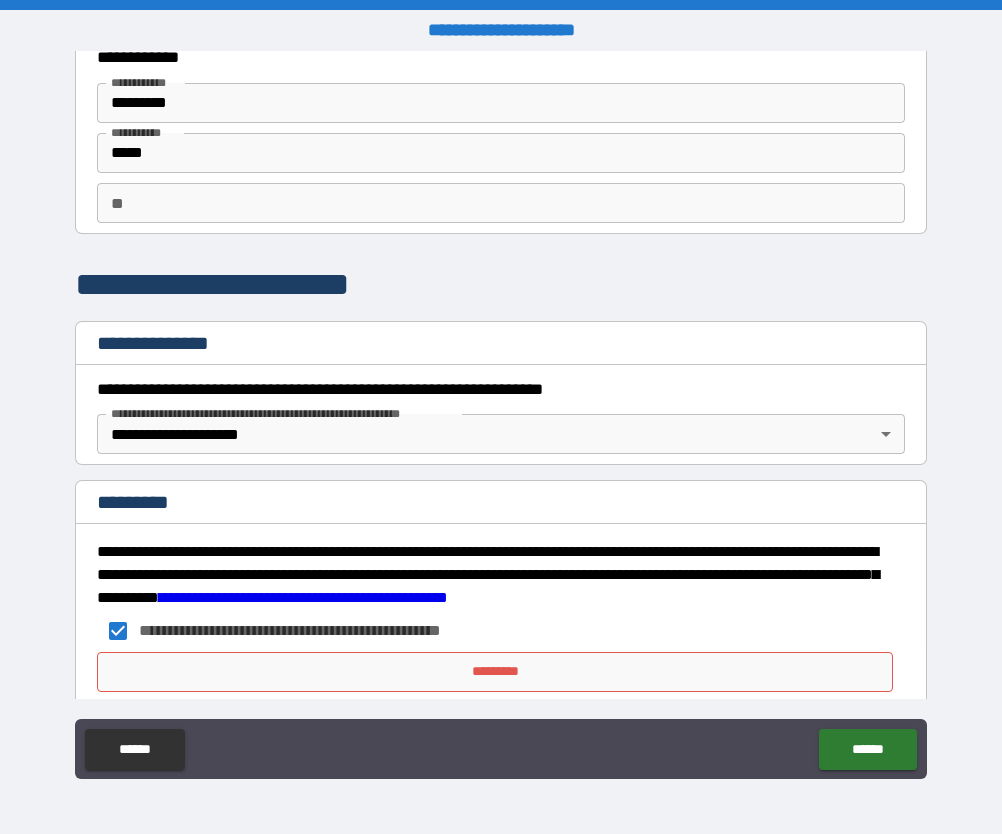 scroll, scrollTop: 135, scrollLeft: 0, axis: vertical 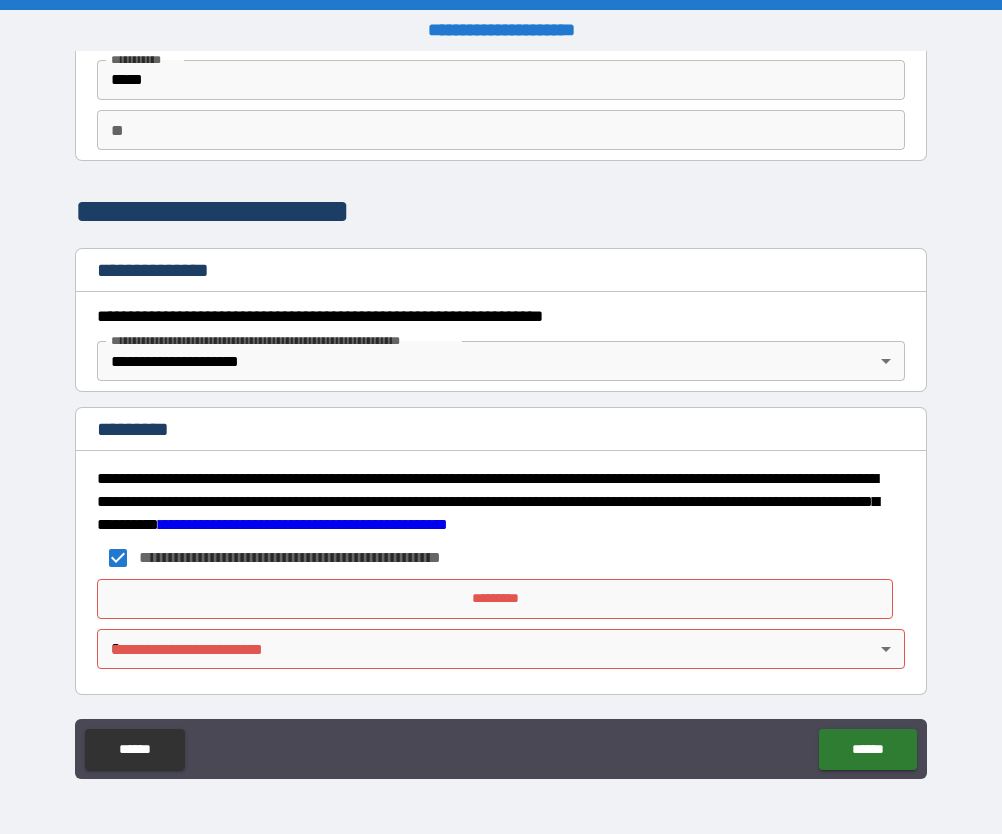 click on "*********" at bounding box center [494, 599] 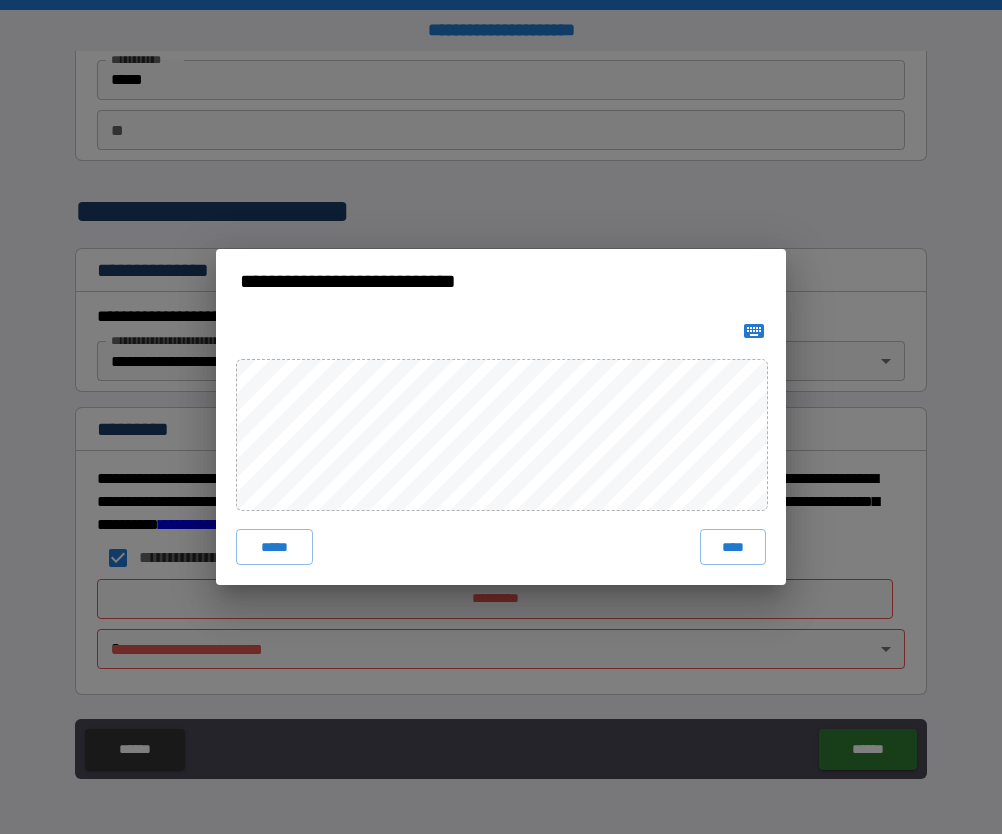 click on "****" at bounding box center [733, 547] 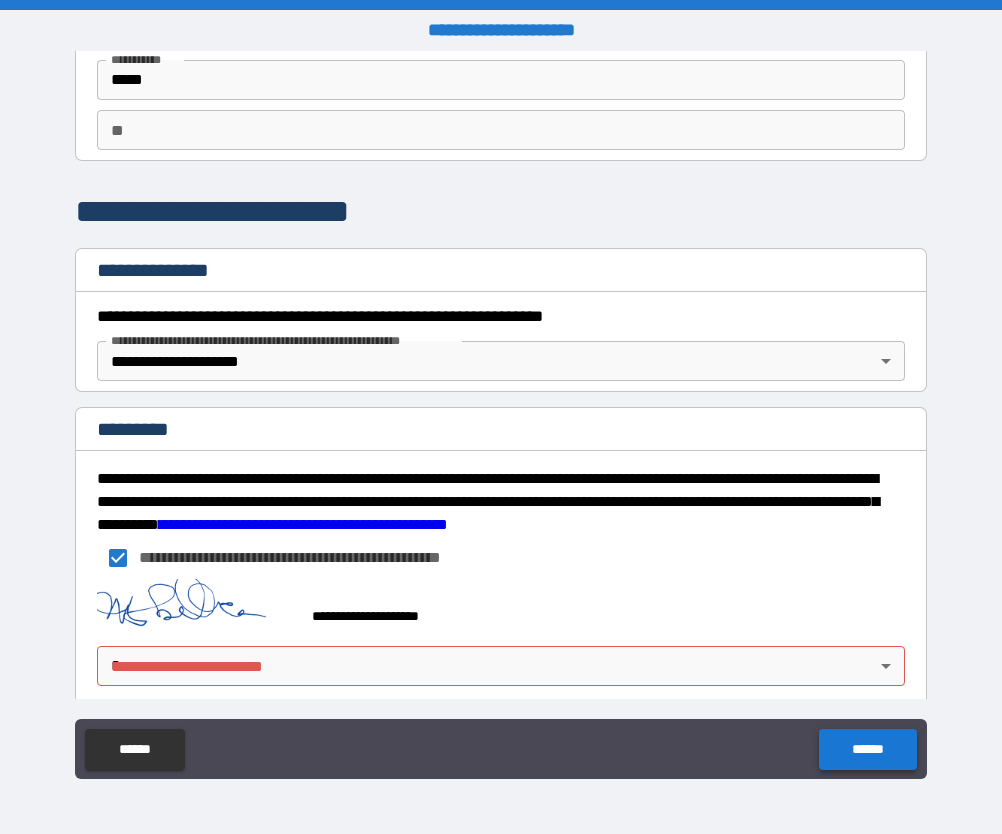 click on "******" at bounding box center [867, 749] 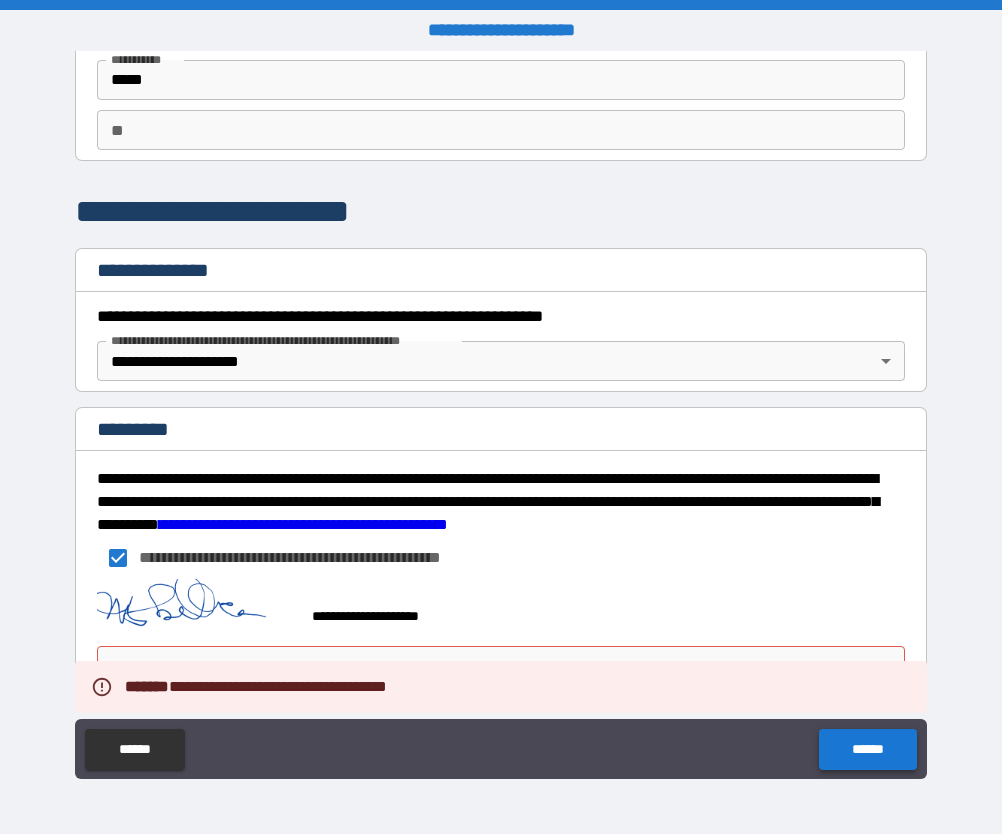 scroll, scrollTop: 152, scrollLeft: 0, axis: vertical 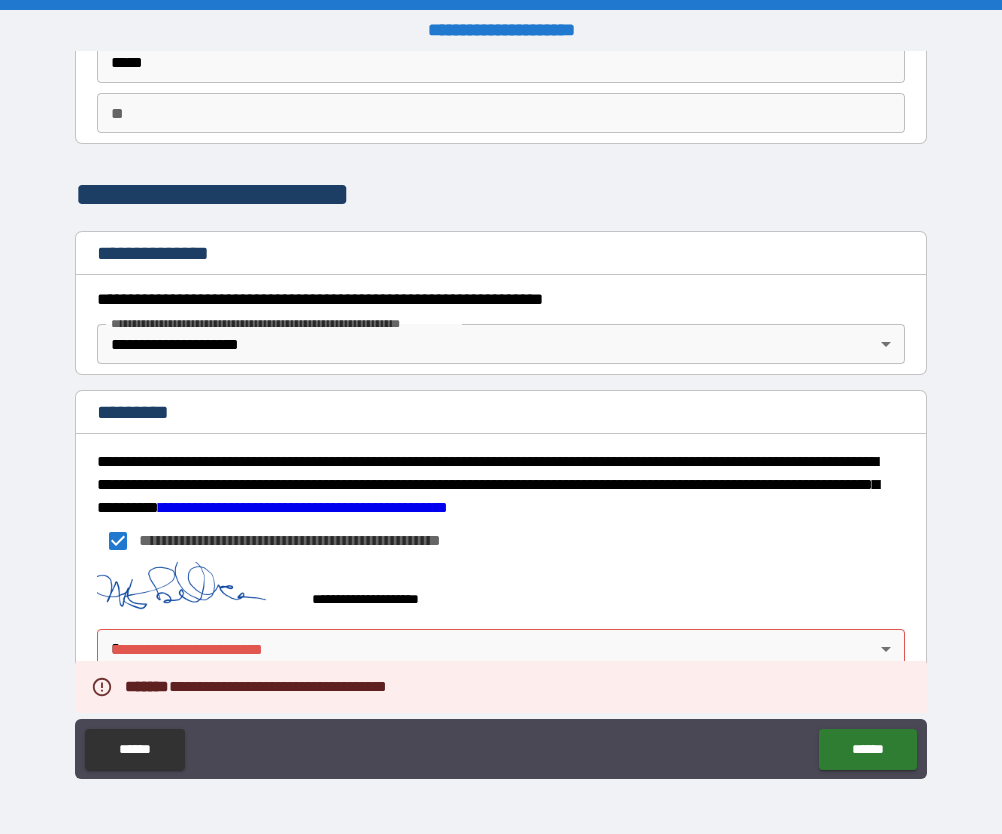 click on "**********" at bounding box center [501, 417] 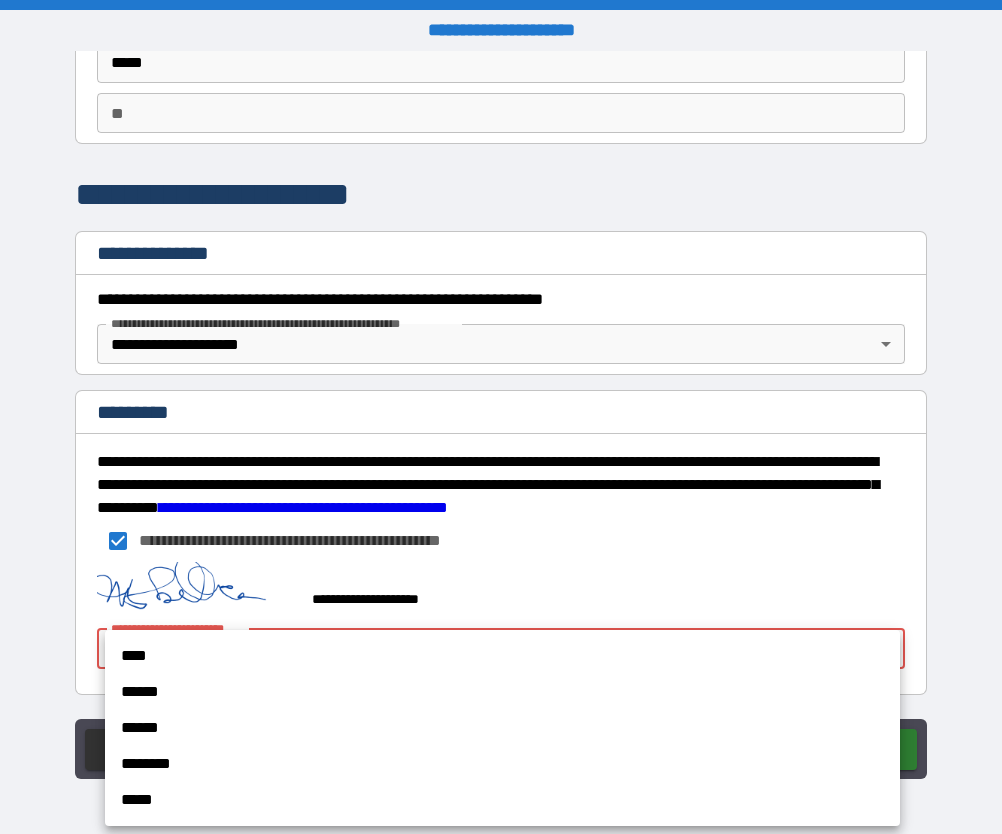 click on "****" at bounding box center [502, 656] 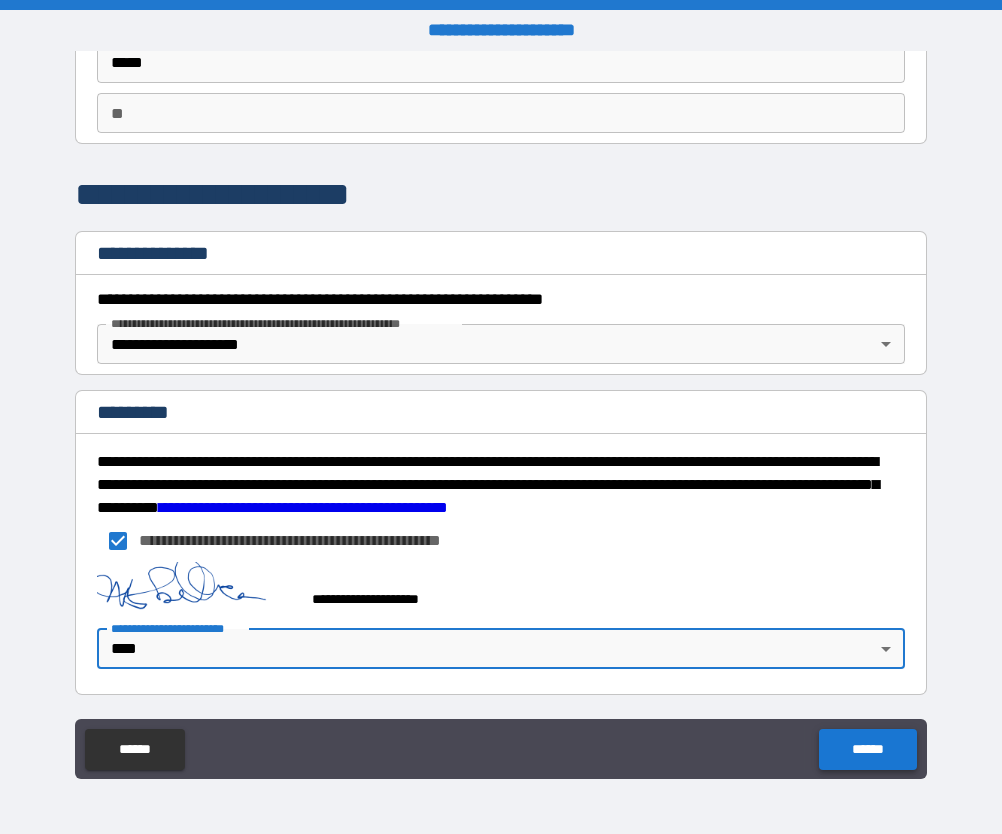 click on "******" at bounding box center [867, 749] 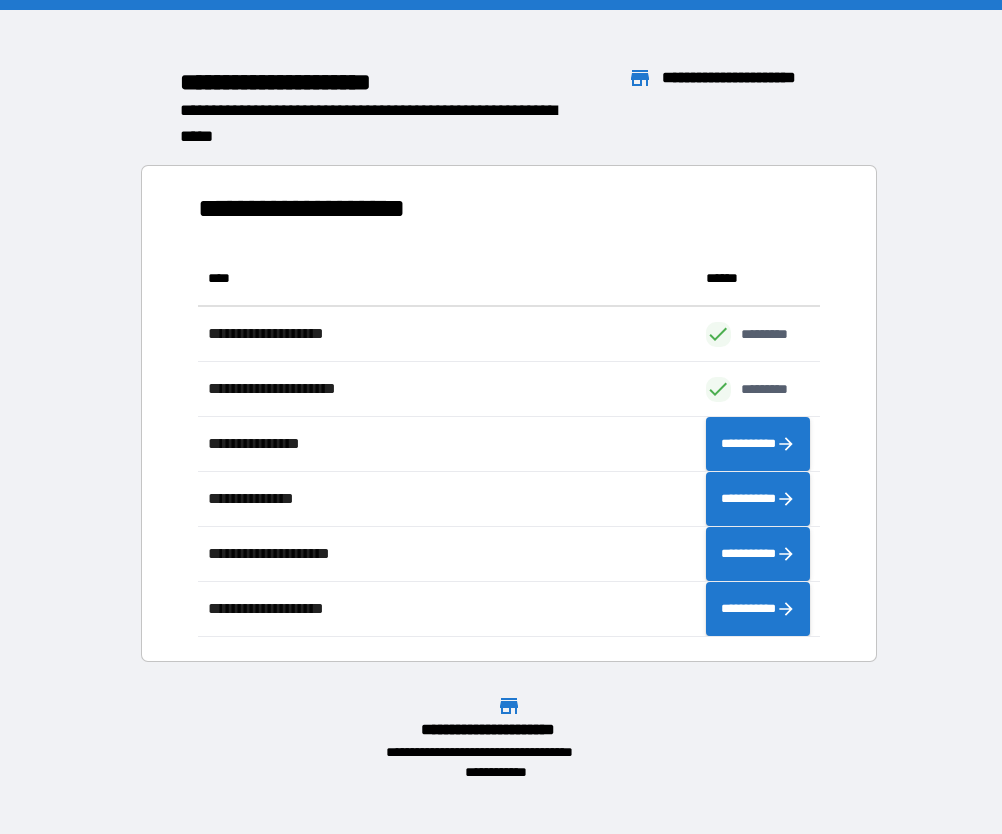 scroll, scrollTop: 16, scrollLeft: 16, axis: both 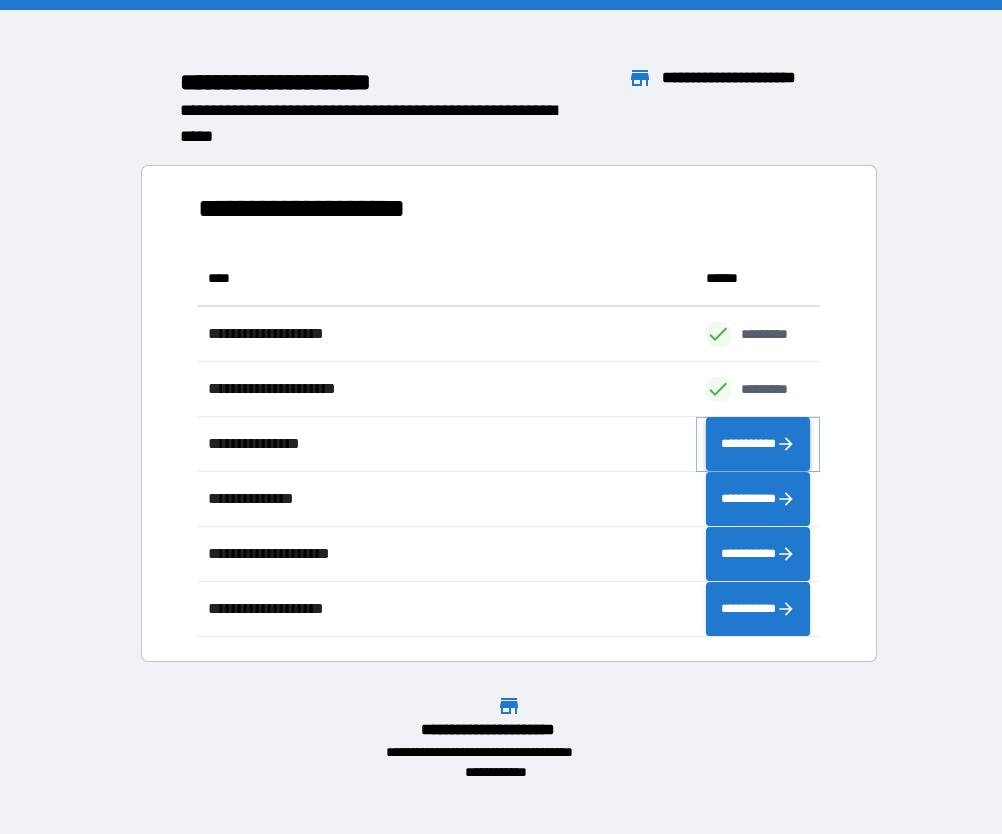 click on "**********" at bounding box center (758, 444) 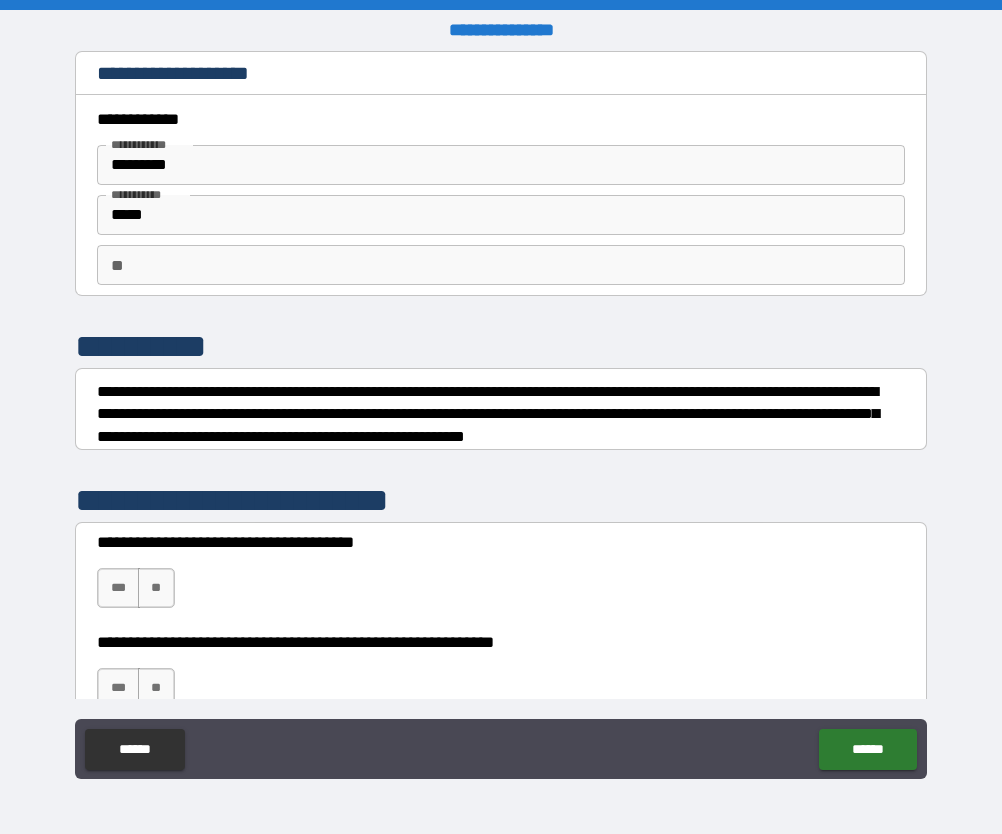 click on "***" at bounding box center (118, 588) 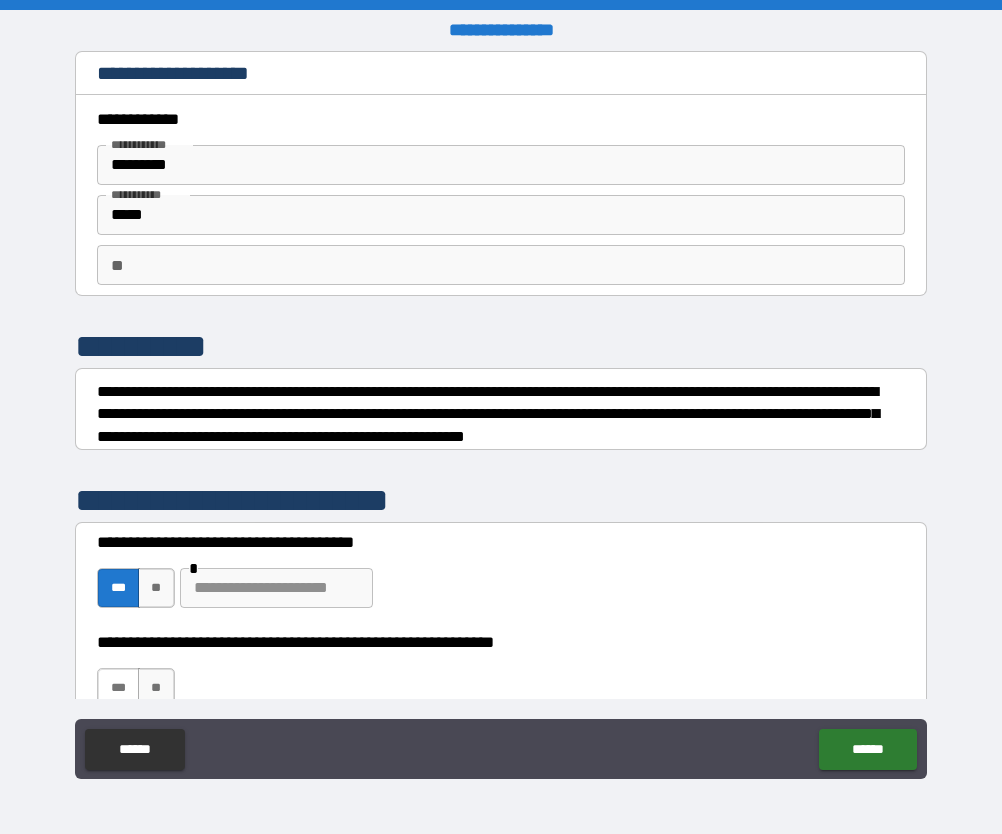 click on "******   ******" at bounding box center [501, 751] 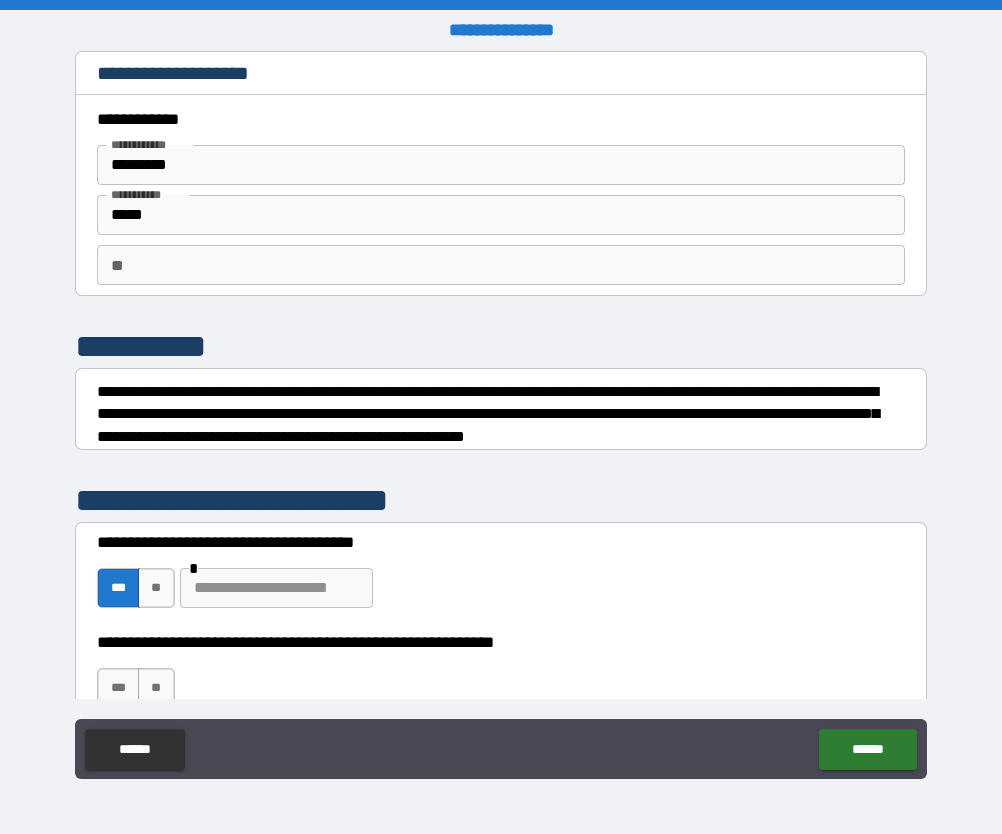 click on "***" at bounding box center [118, 688] 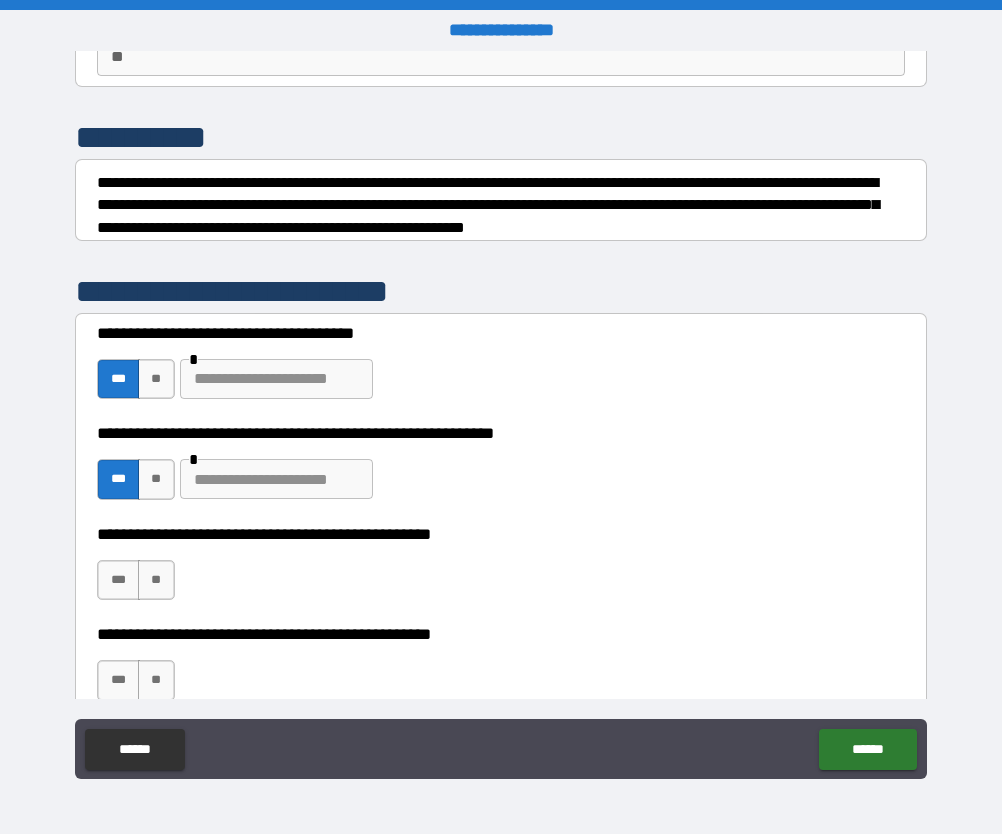 scroll, scrollTop: 217, scrollLeft: 0, axis: vertical 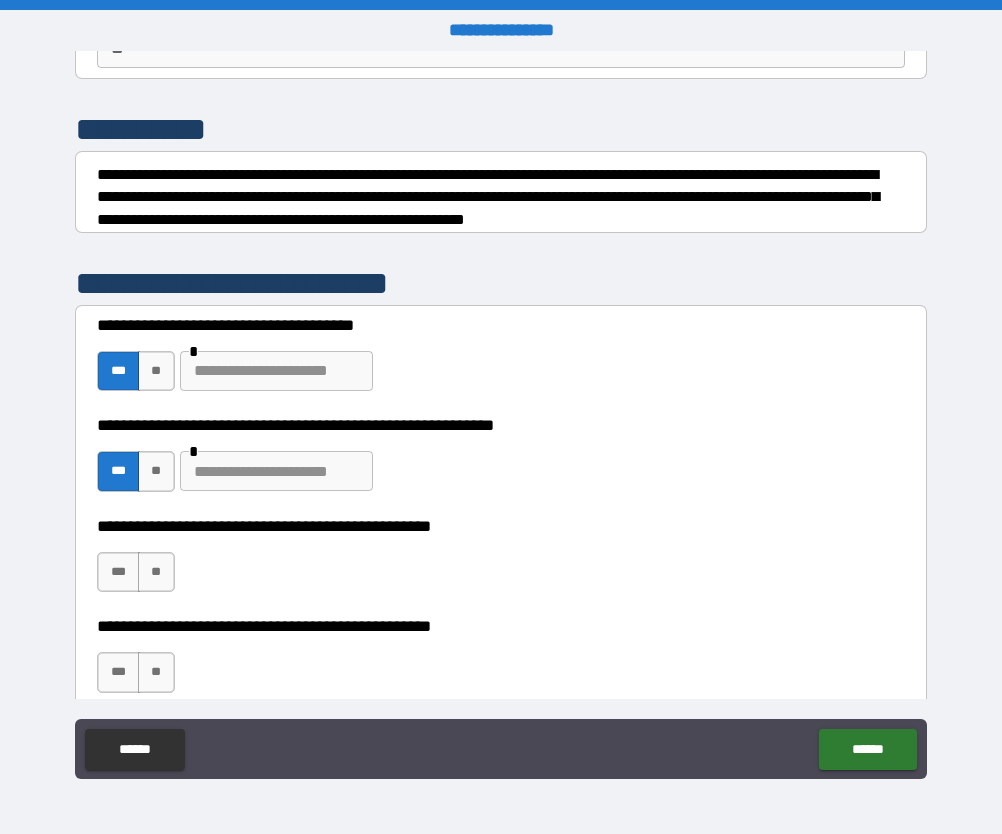 click on "**" at bounding box center (156, 471) 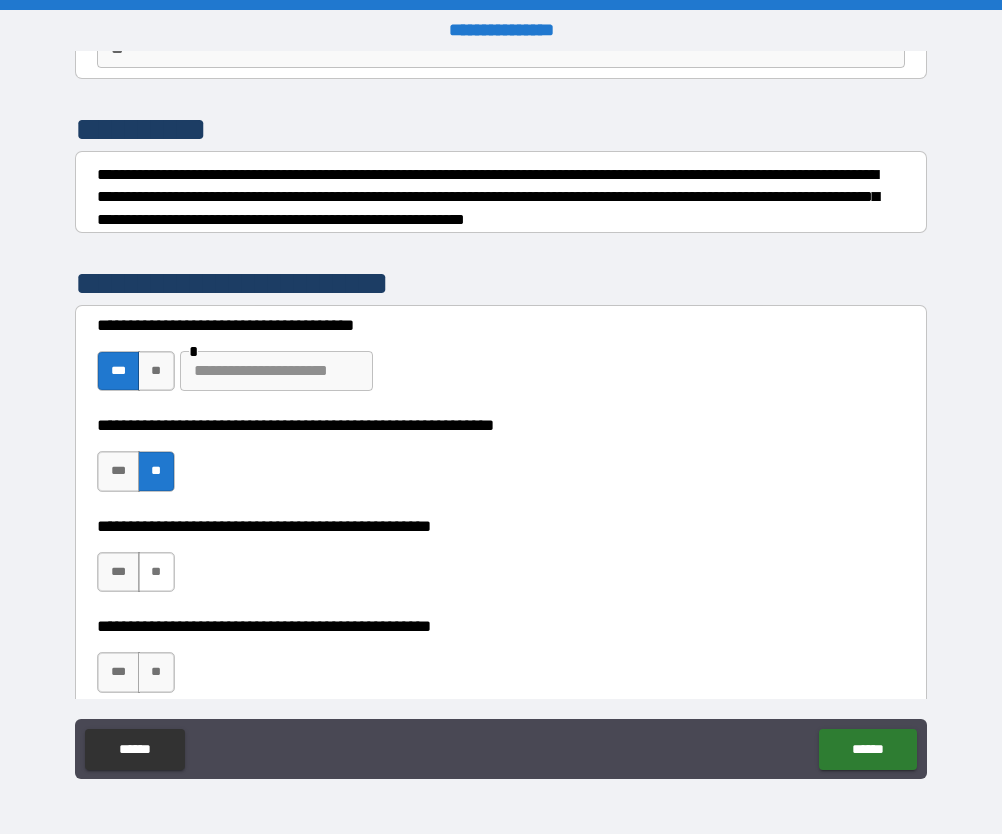 click on "**" at bounding box center [156, 572] 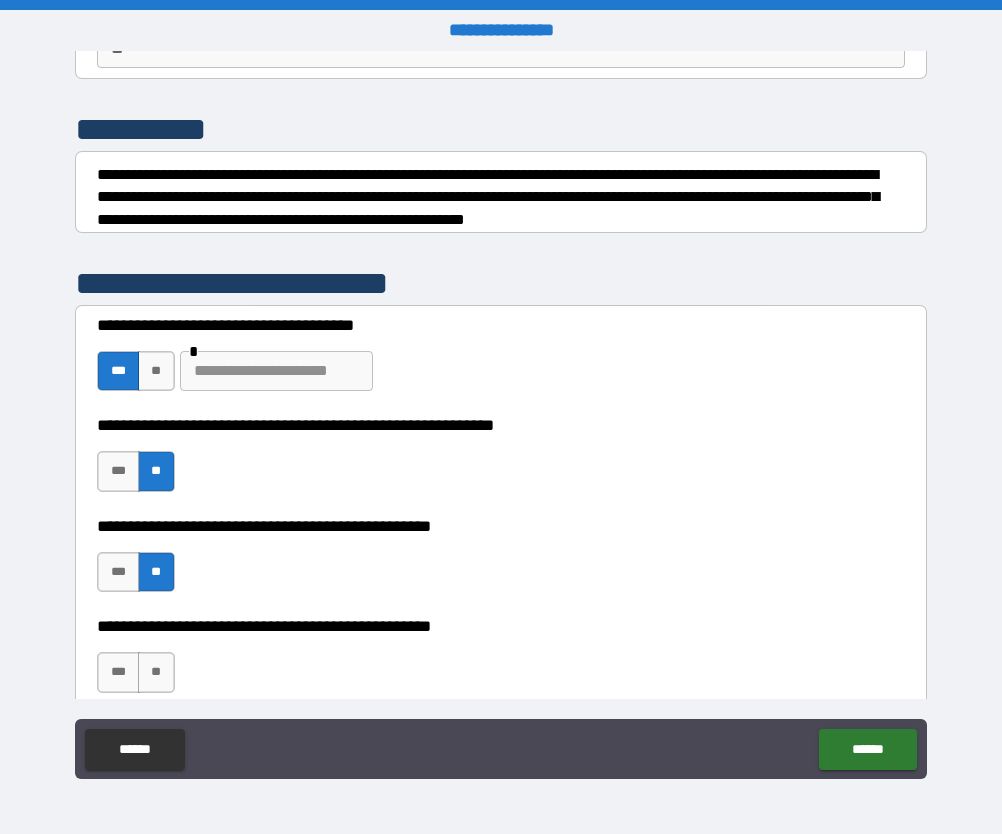 click on "***" at bounding box center [118, 672] 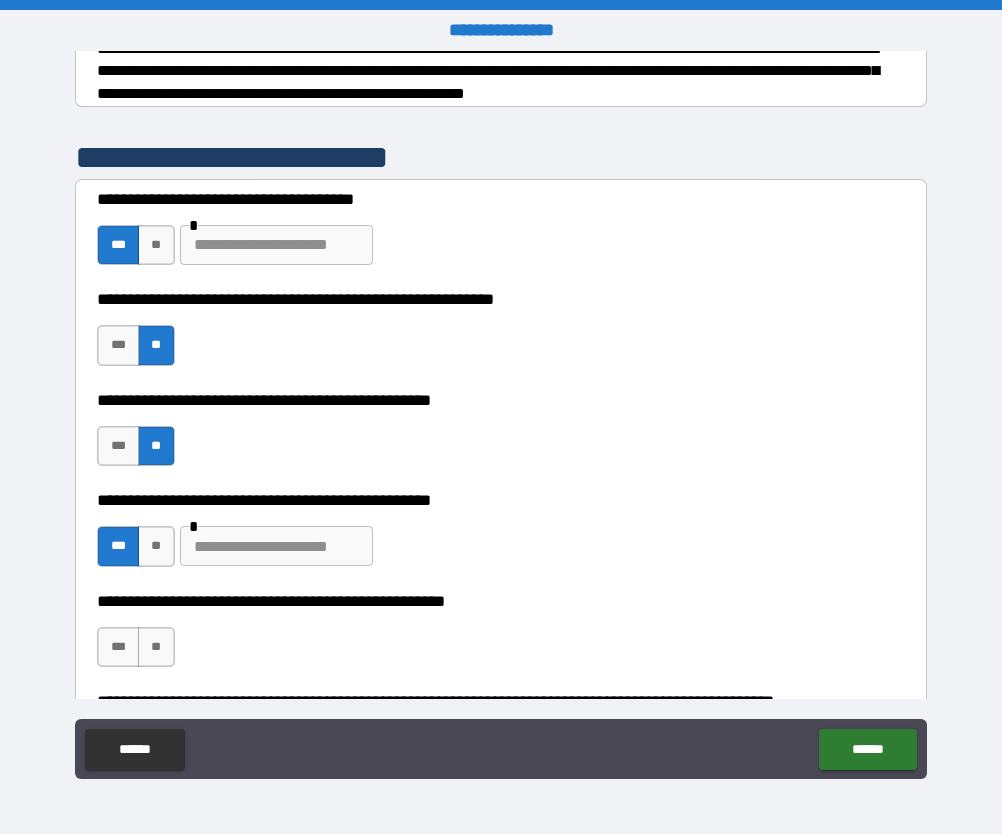 scroll, scrollTop: 349, scrollLeft: 0, axis: vertical 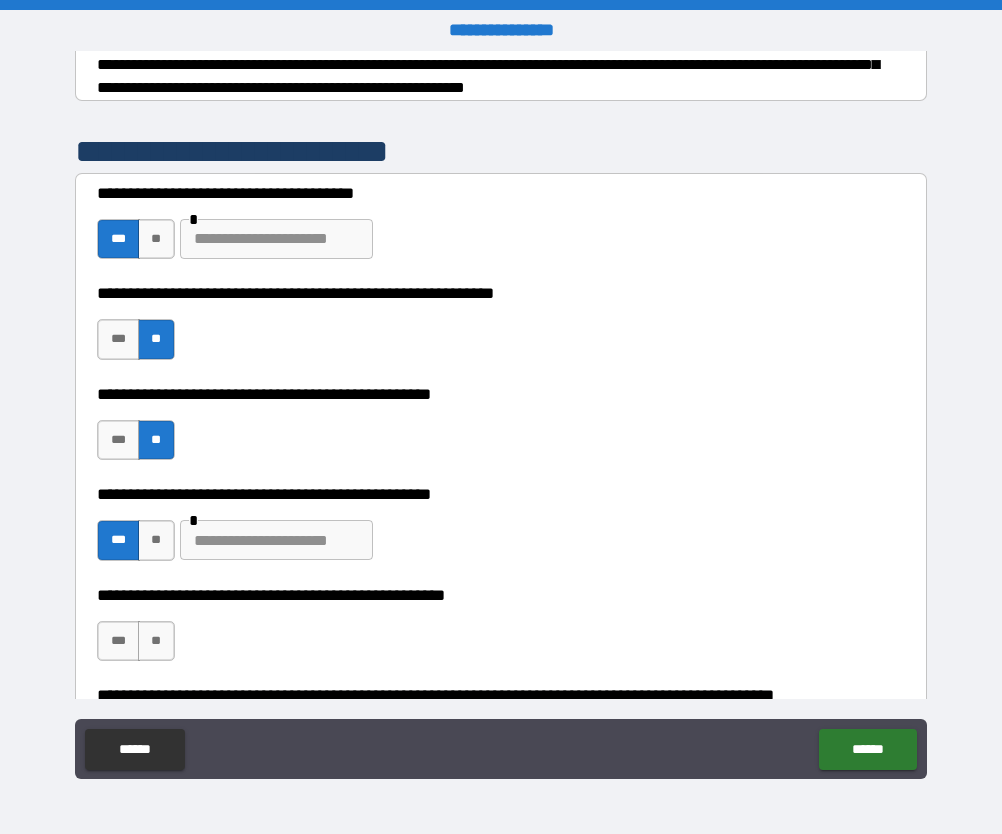 click at bounding box center (276, 540) 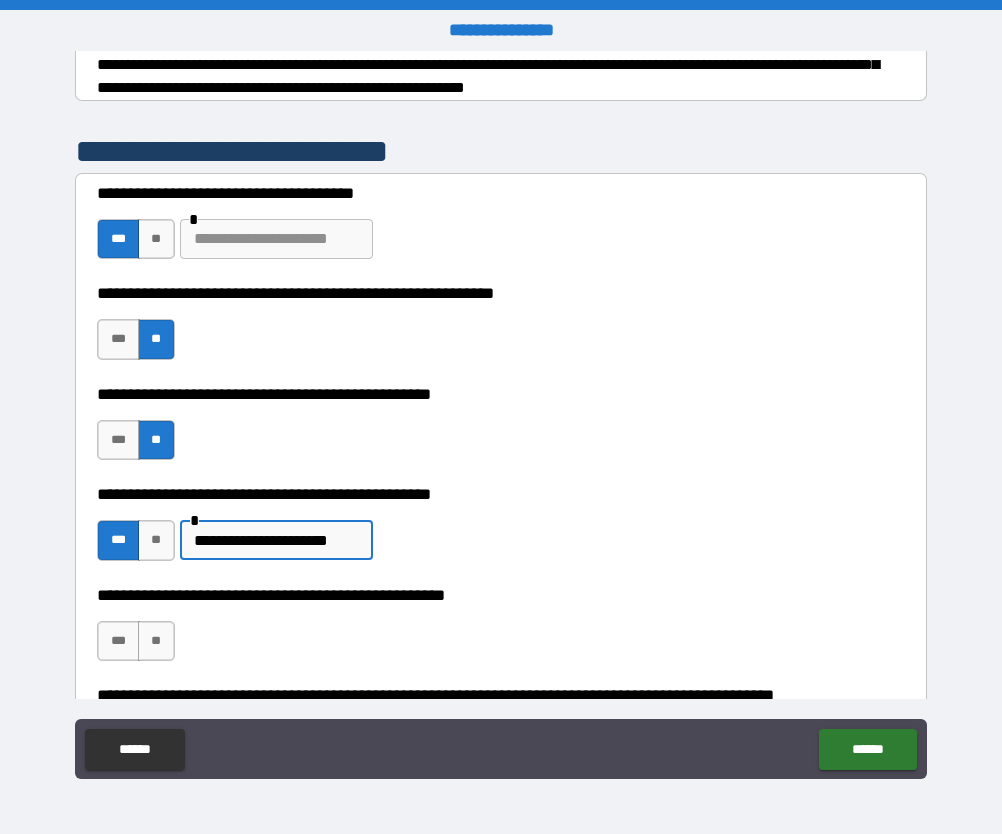 type on "**********" 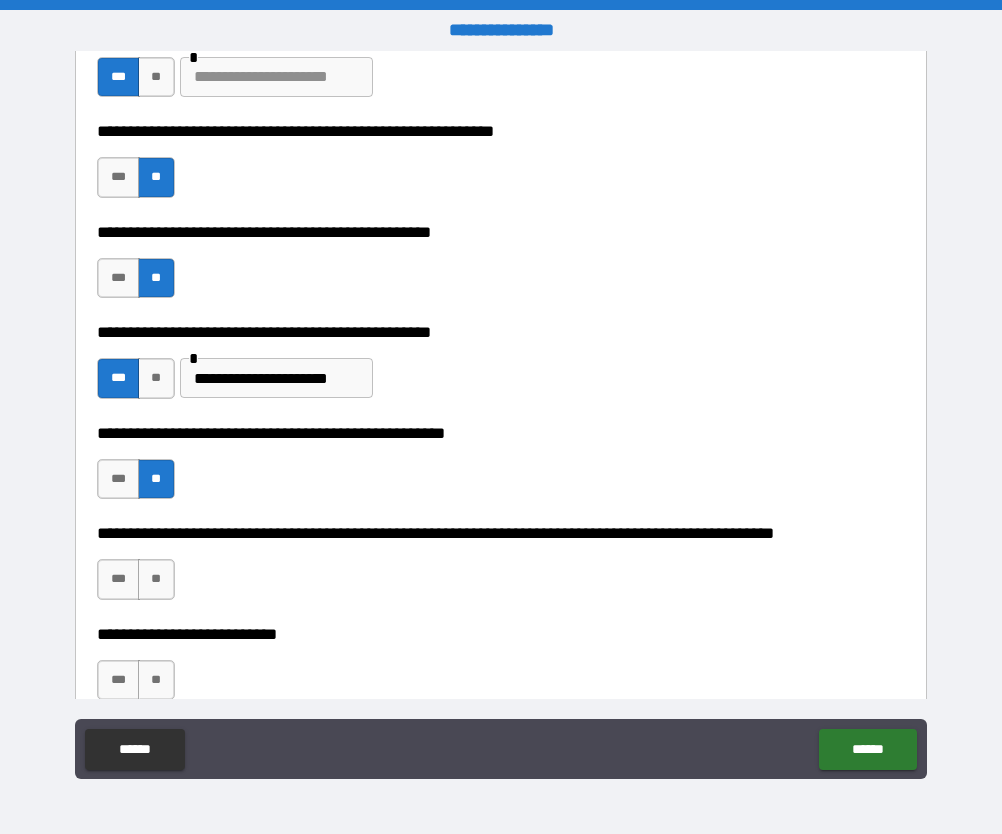 scroll, scrollTop: 522, scrollLeft: 0, axis: vertical 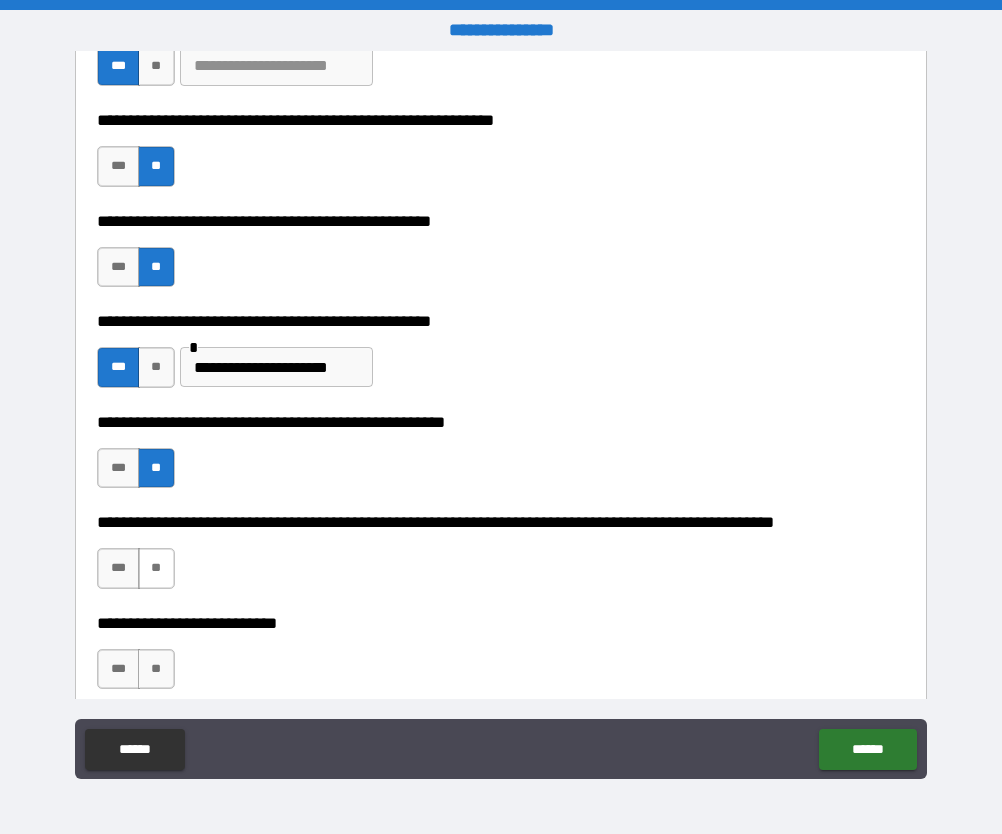 click on "**" at bounding box center [156, 568] 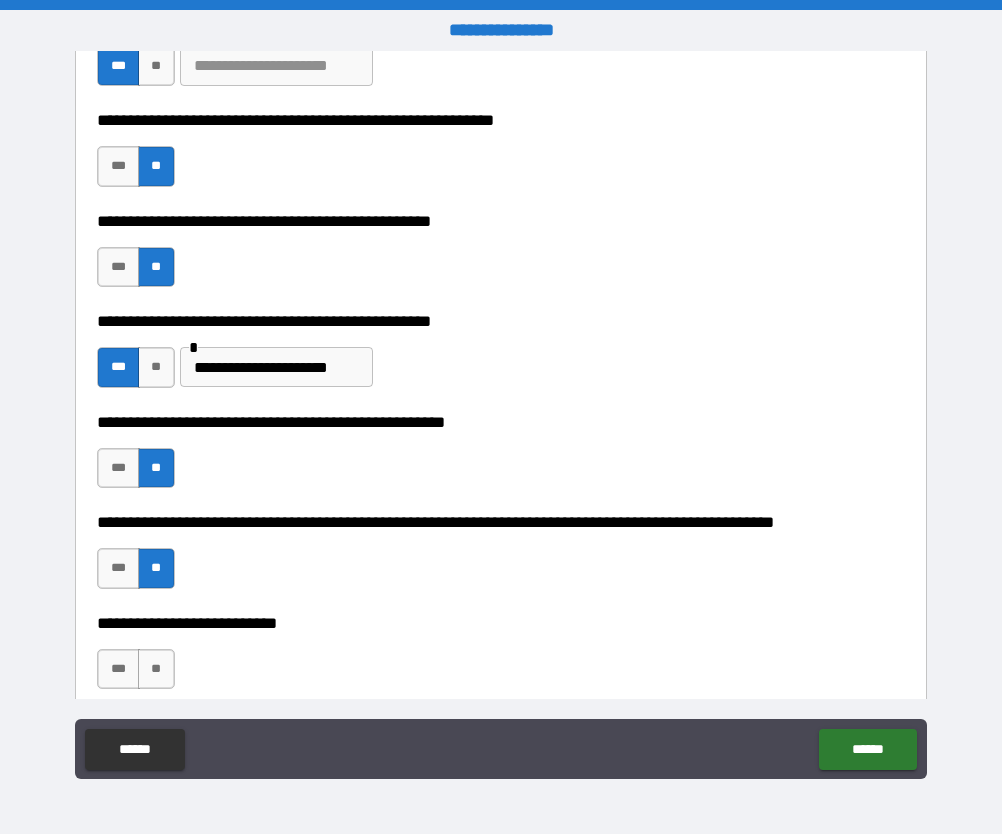 click on "**" at bounding box center [156, 669] 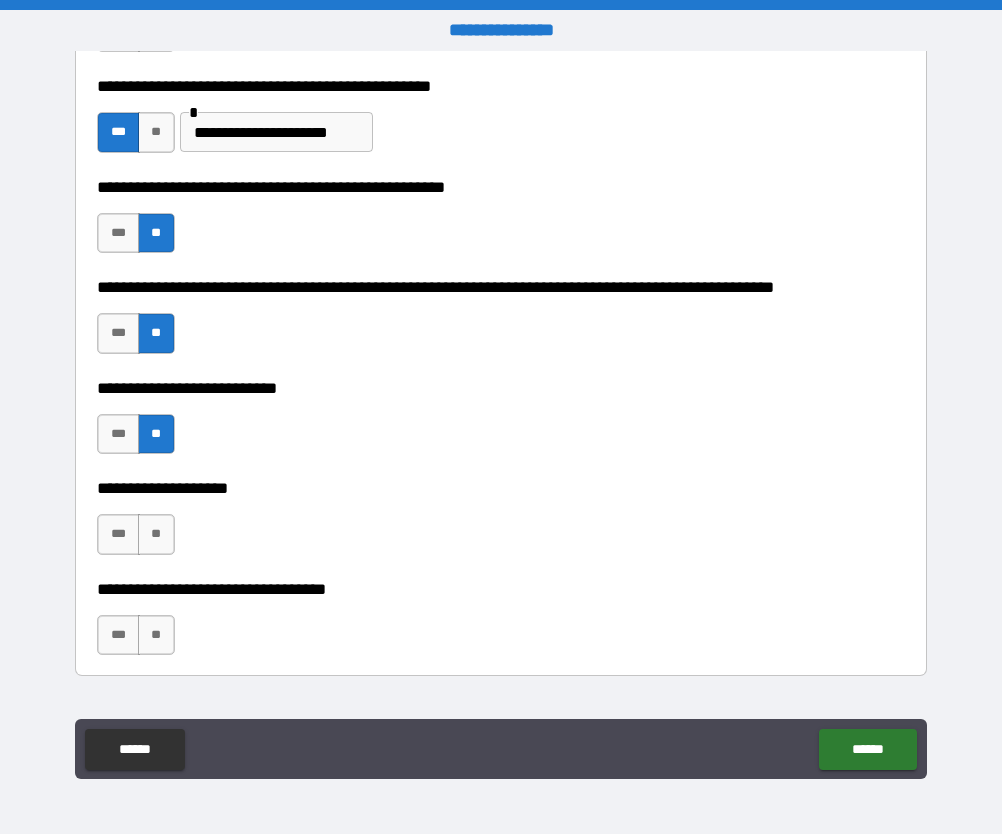 scroll, scrollTop: 760, scrollLeft: 0, axis: vertical 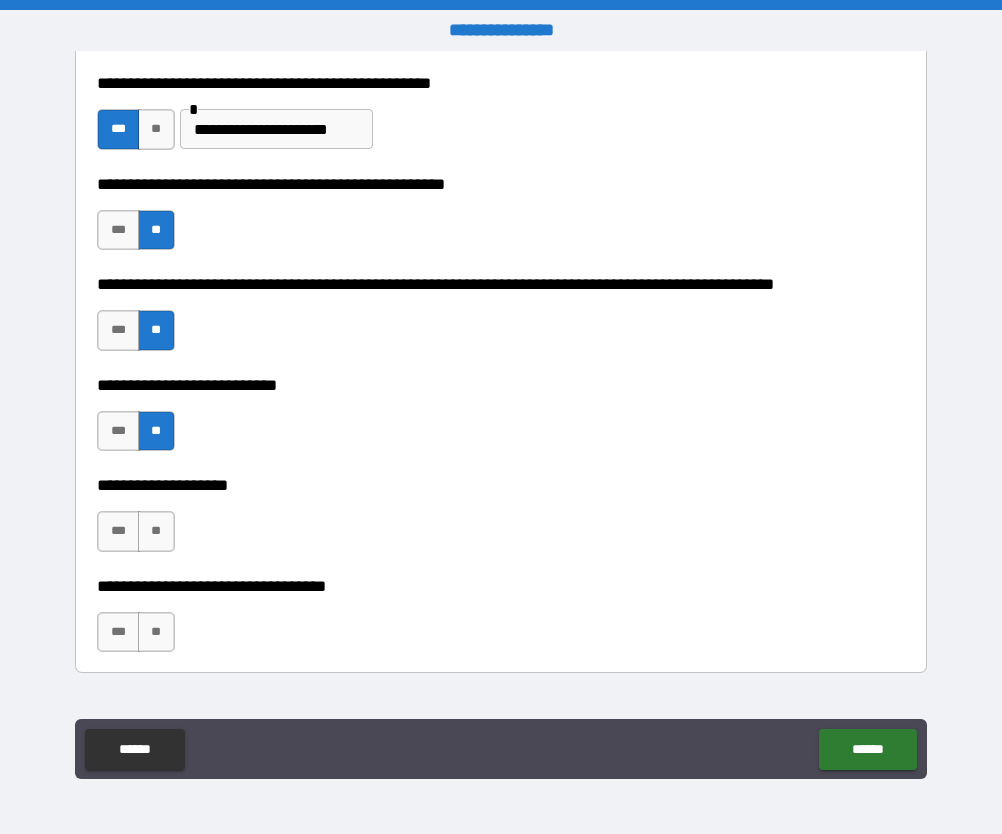 click on "**" at bounding box center (156, 531) 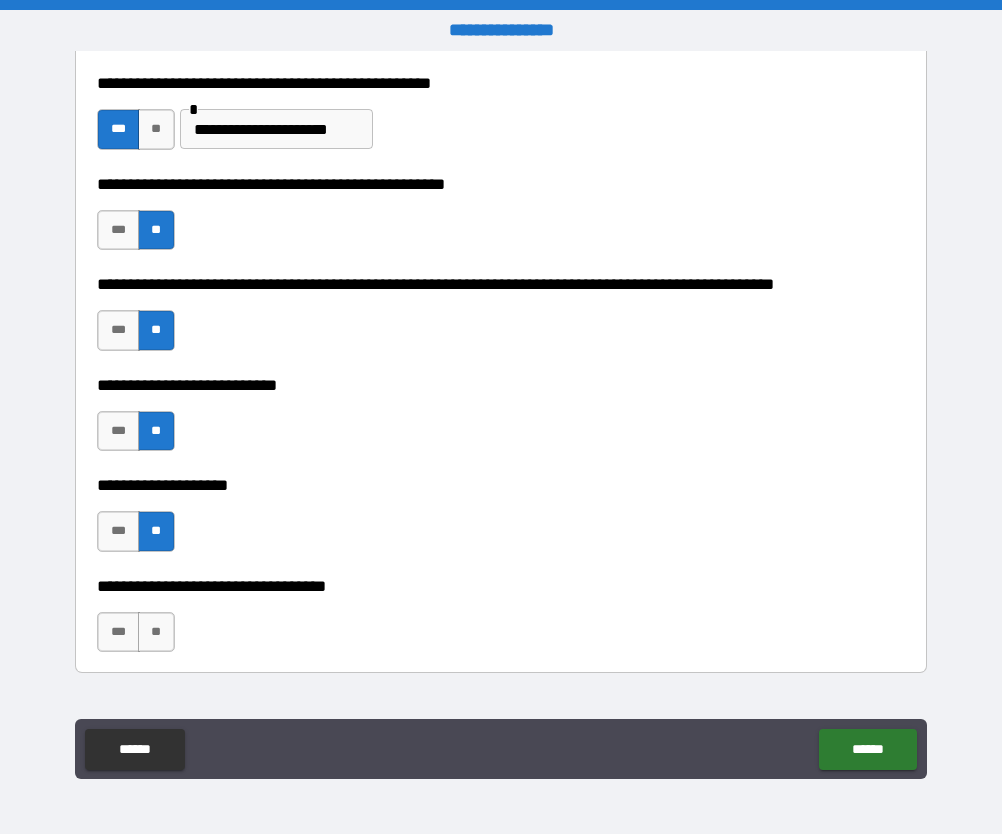 click on "**" at bounding box center [156, 632] 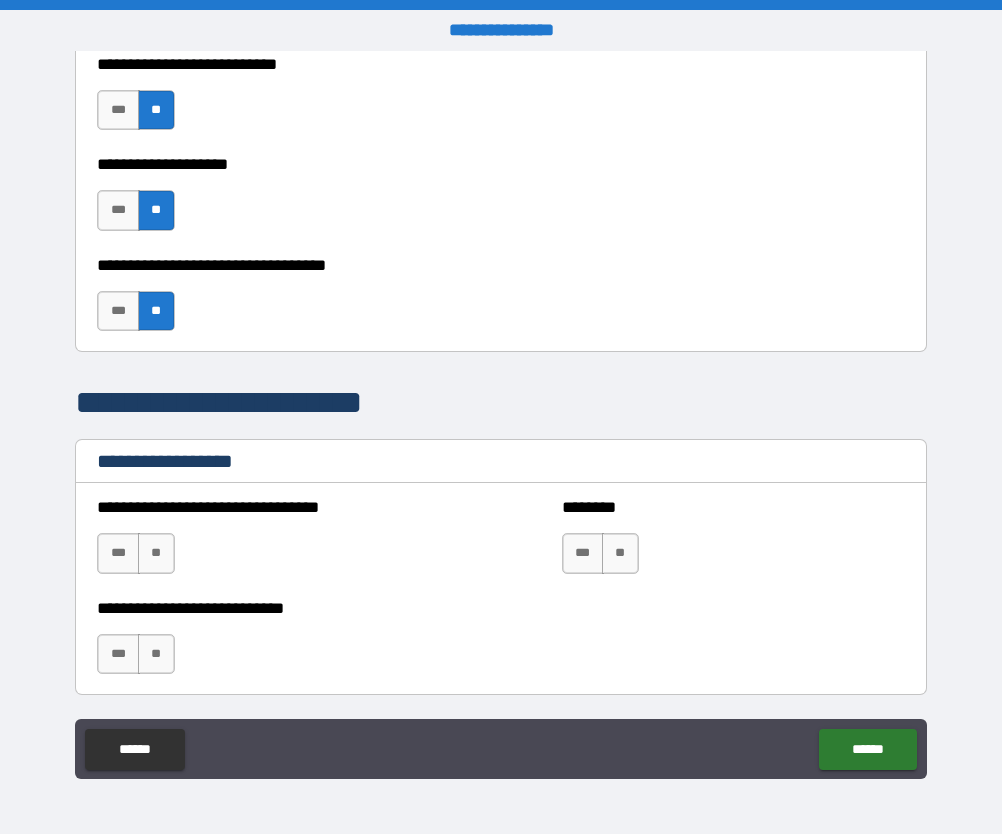 scroll, scrollTop: 1082, scrollLeft: 0, axis: vertical 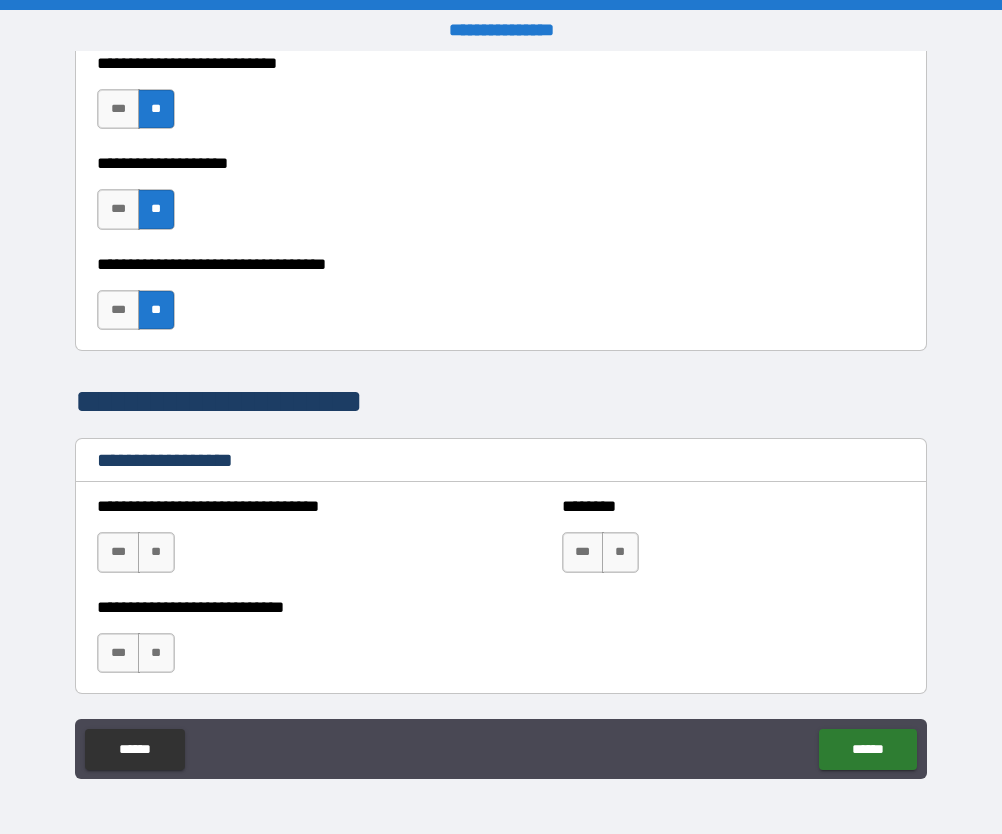click on "**" at bounding box center [156, 552] 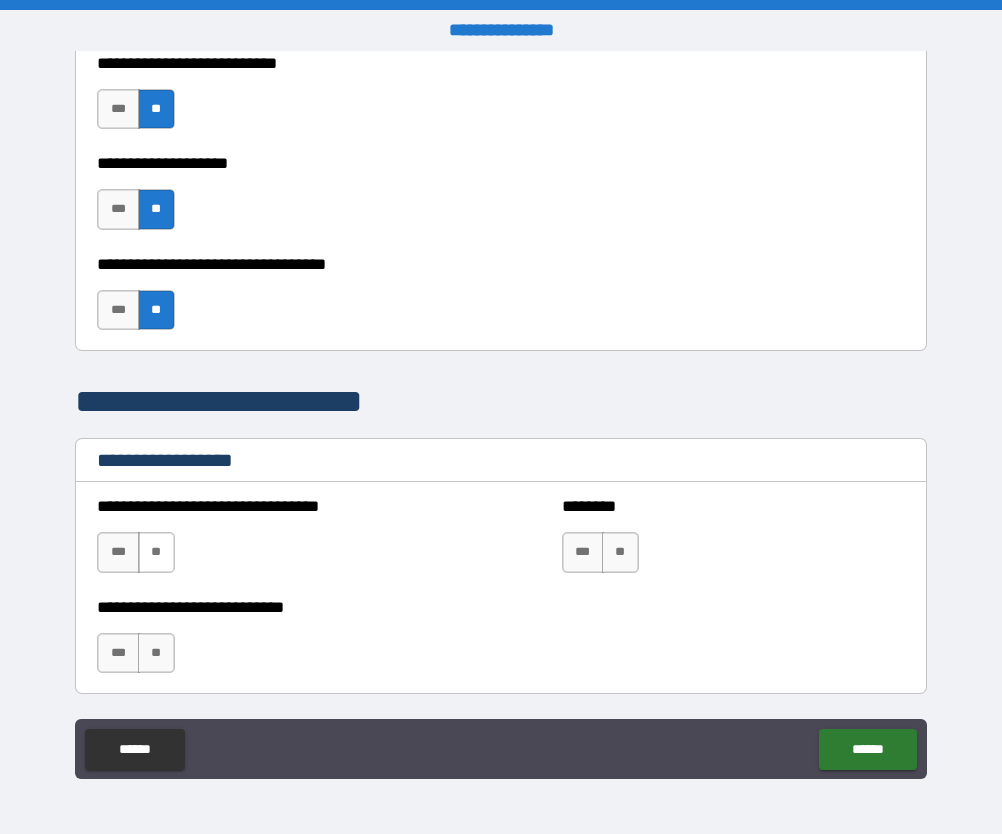 click on "**" at bounding box center [156, 552] 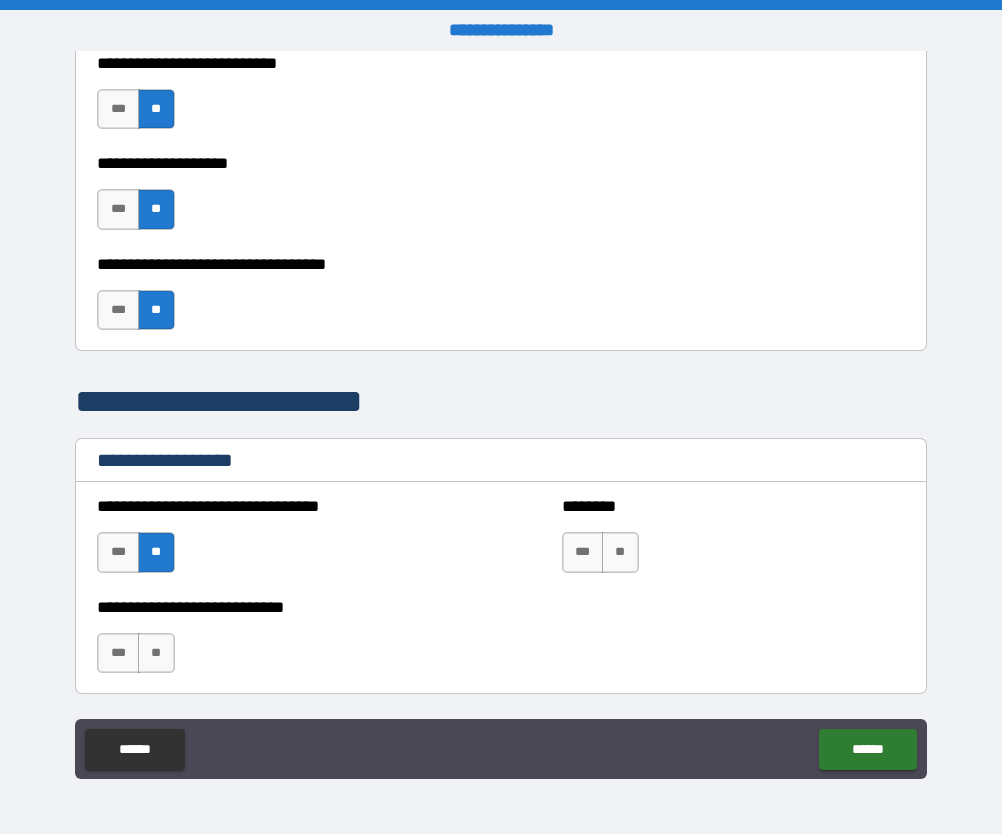 click on "**" at bounding box center (156, 653) 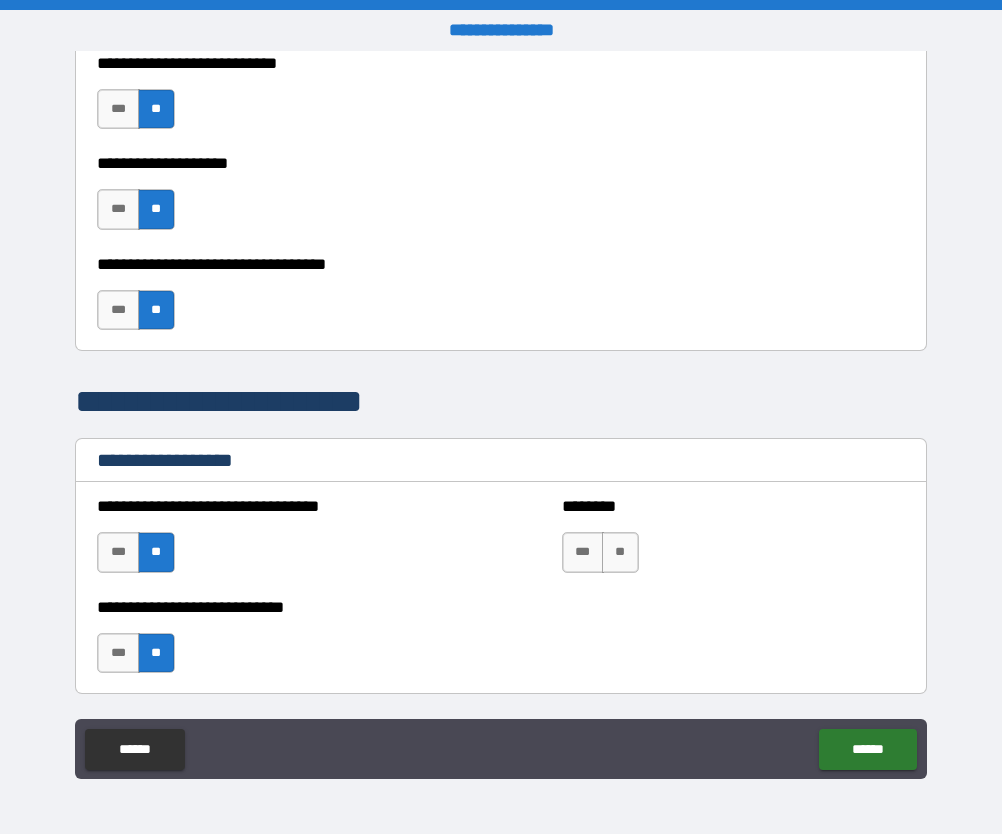 click on "**" at bounding box center (620, 552) 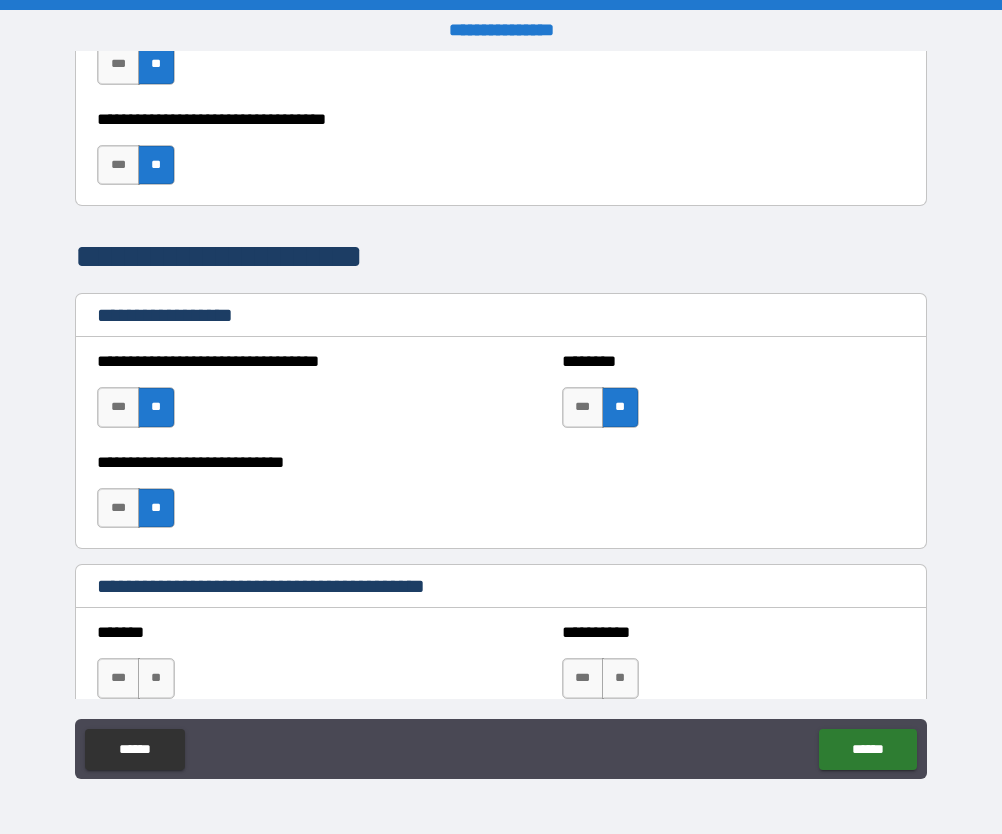 scroll, scrollTop: 1232, scrollLeft: 0, axis: vertical 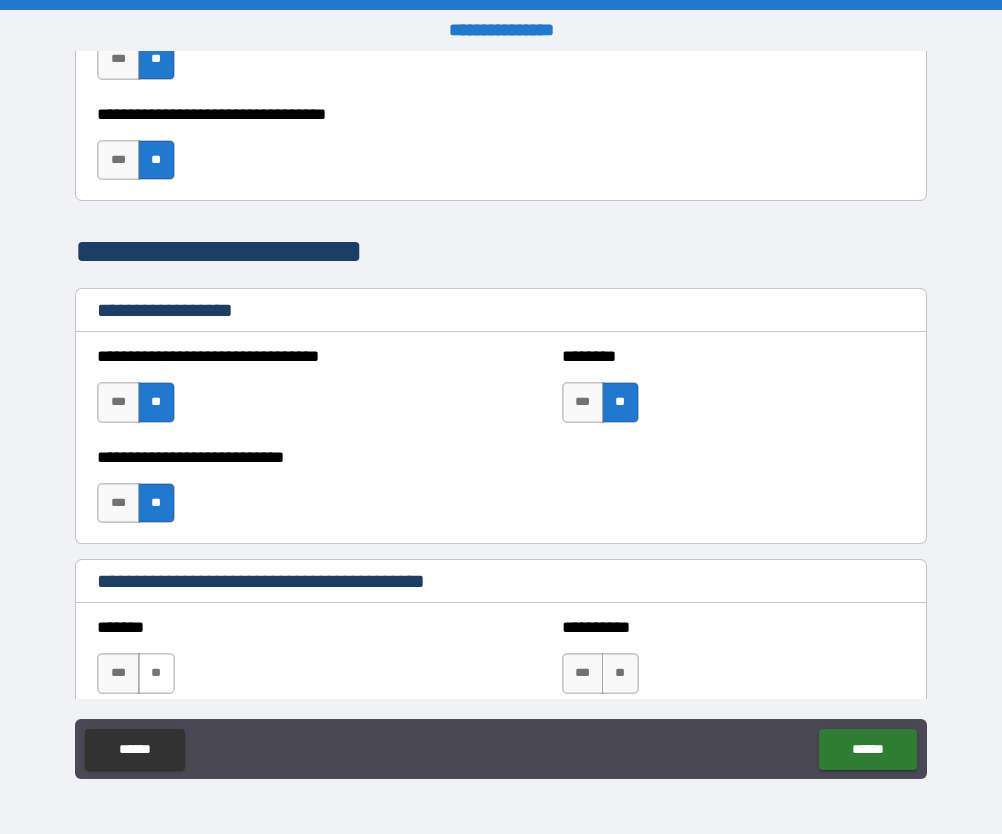 click on "**" at bounding box center [156, 673] 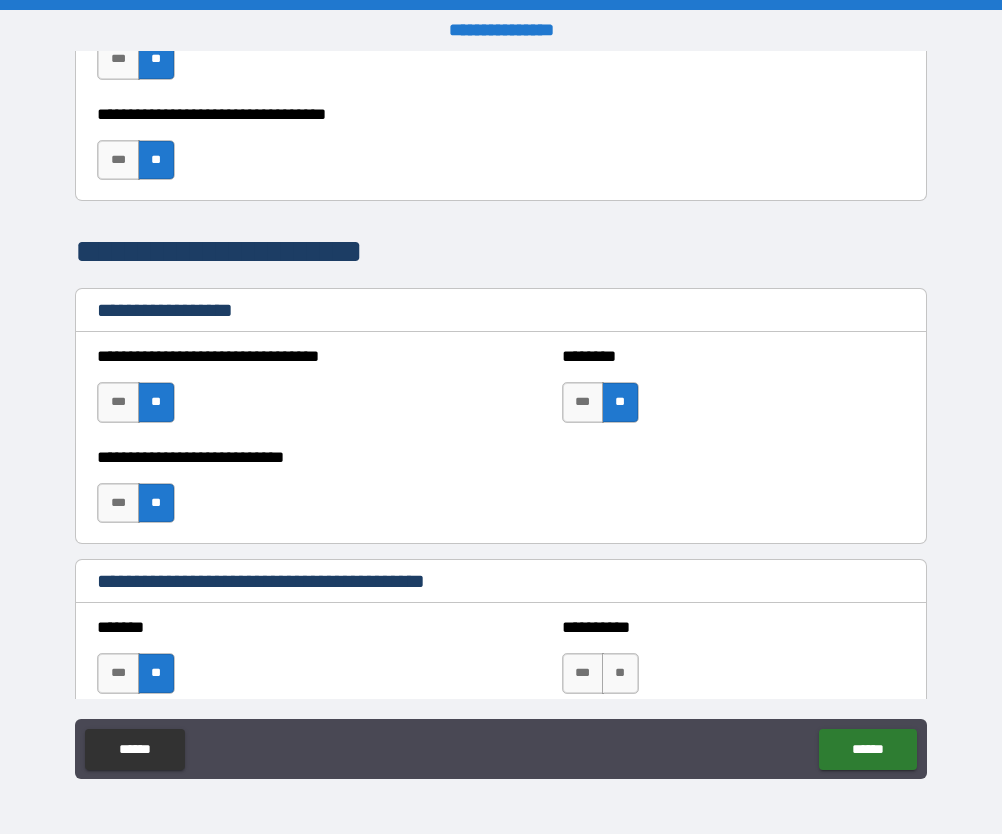 click on "**" at bounding box center (620, 673) 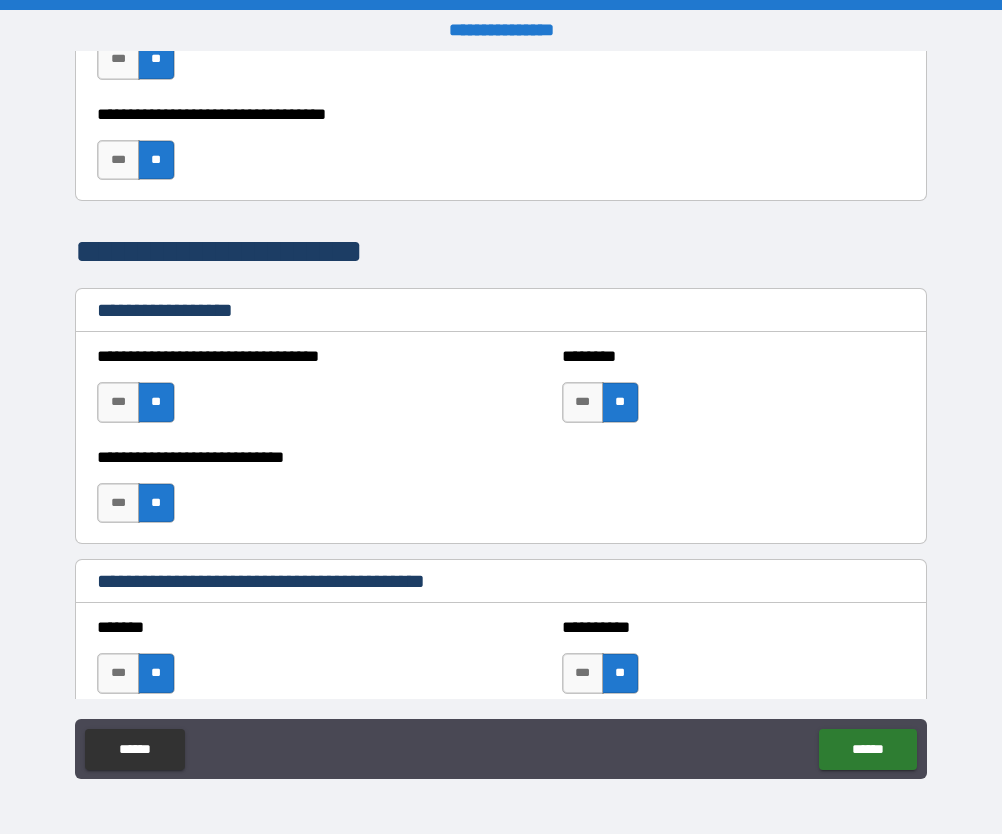 click on "******" at bounding box center [867, 749] 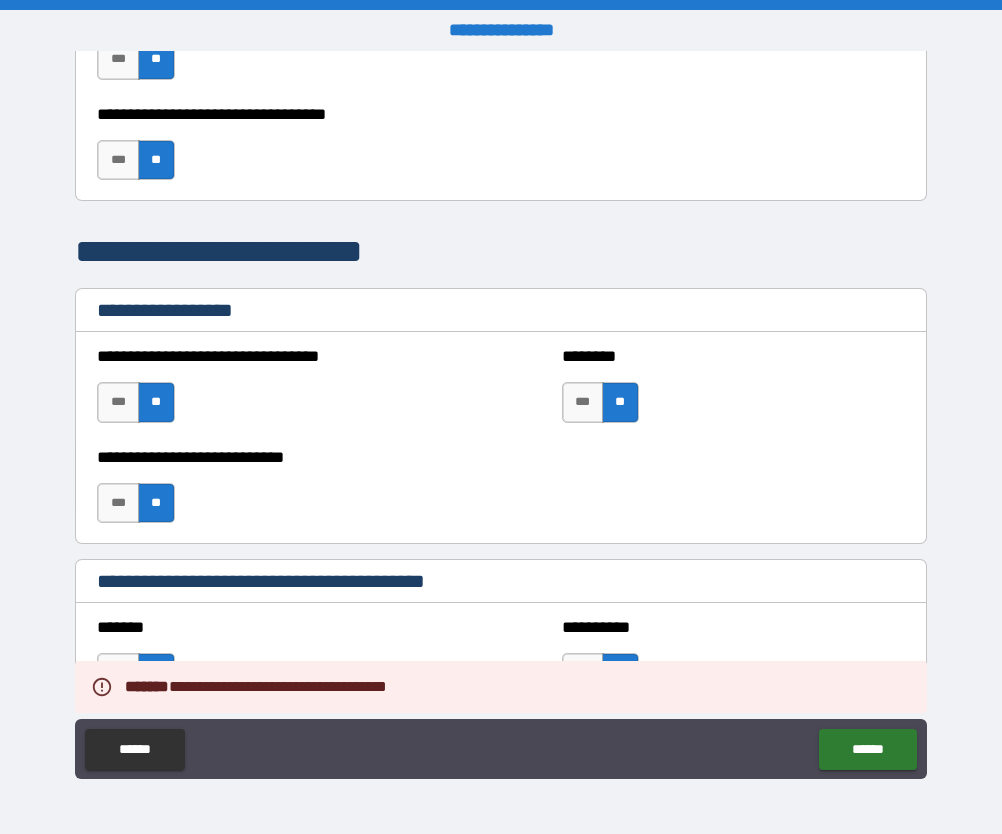 click on "******" at bounding box center (867, 749) 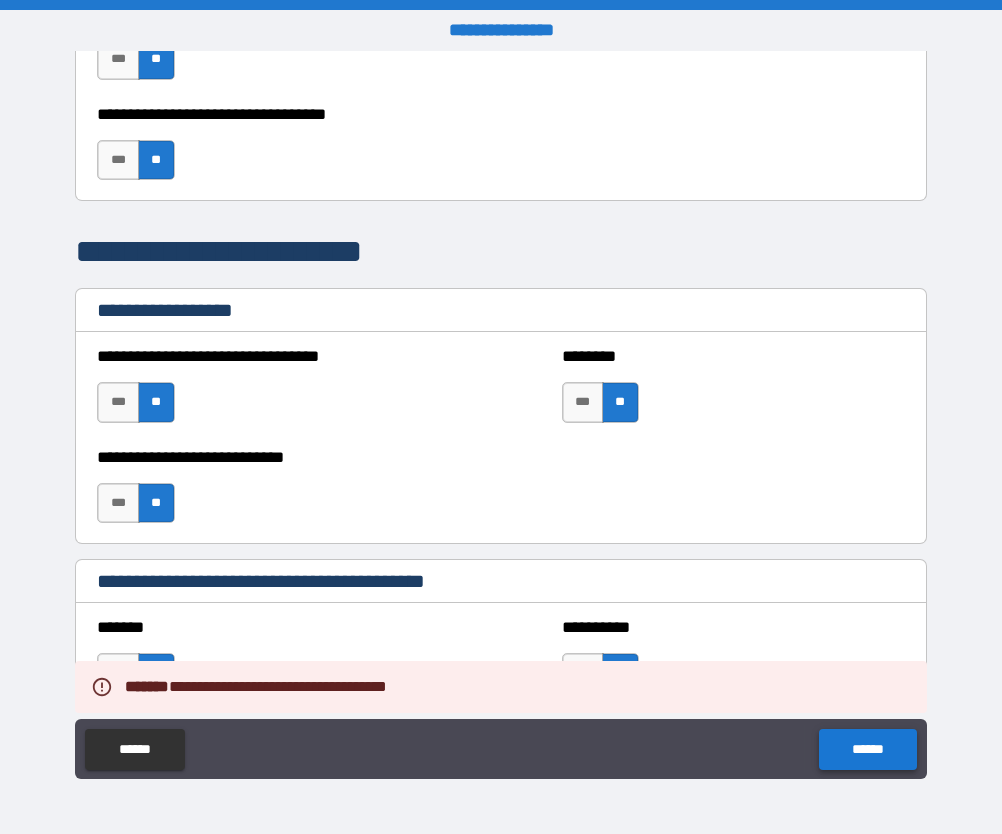 click on "******" at bounding box center [867, 749] 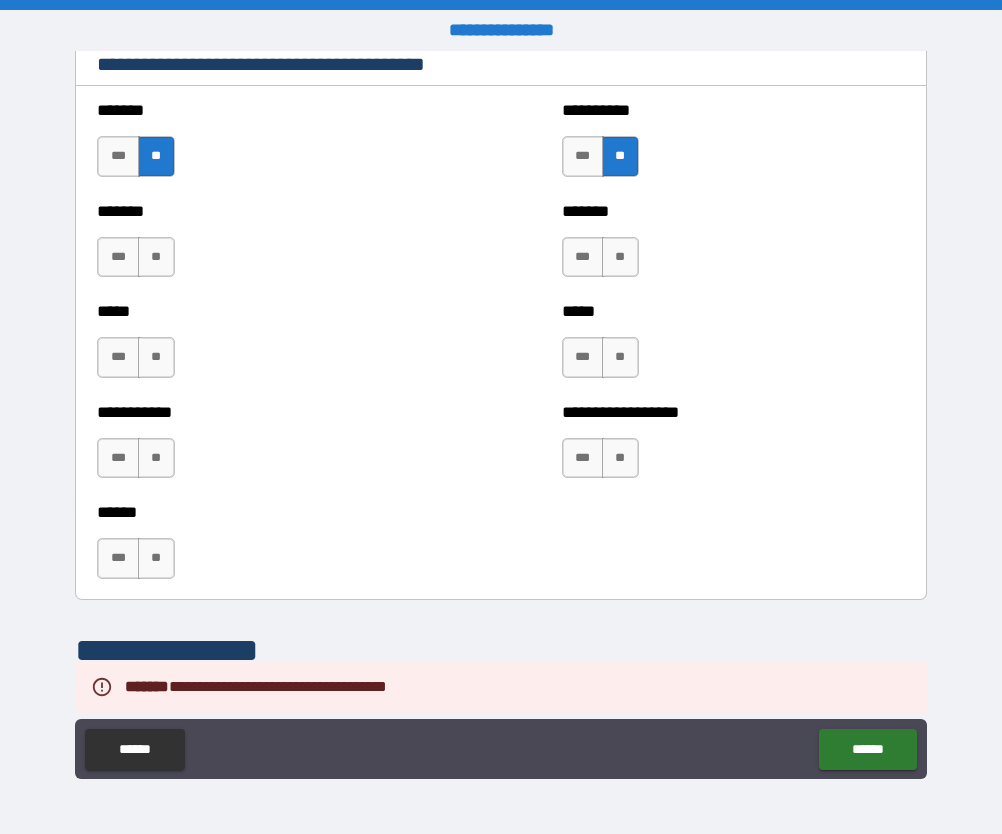 scroll, scrollTop: 1752, scrollLeft: 0, axis: vertical 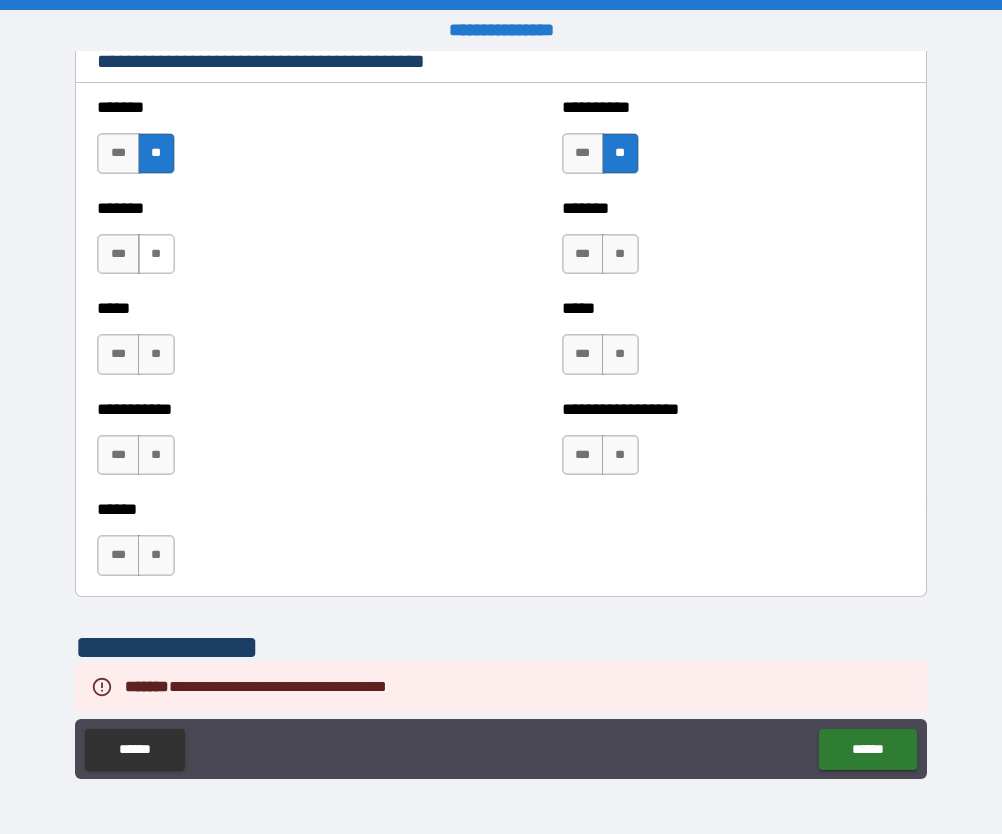click on "**" at bounding box center (156, 254) 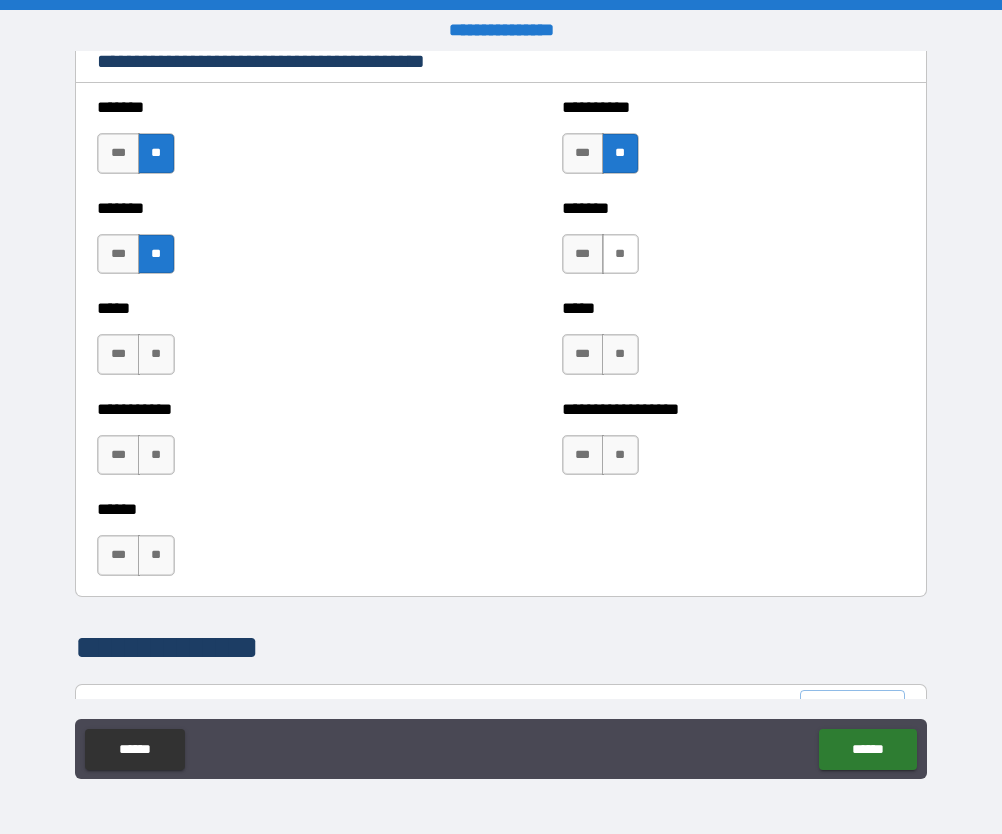 click on "**" at bounding box center (620, 254) 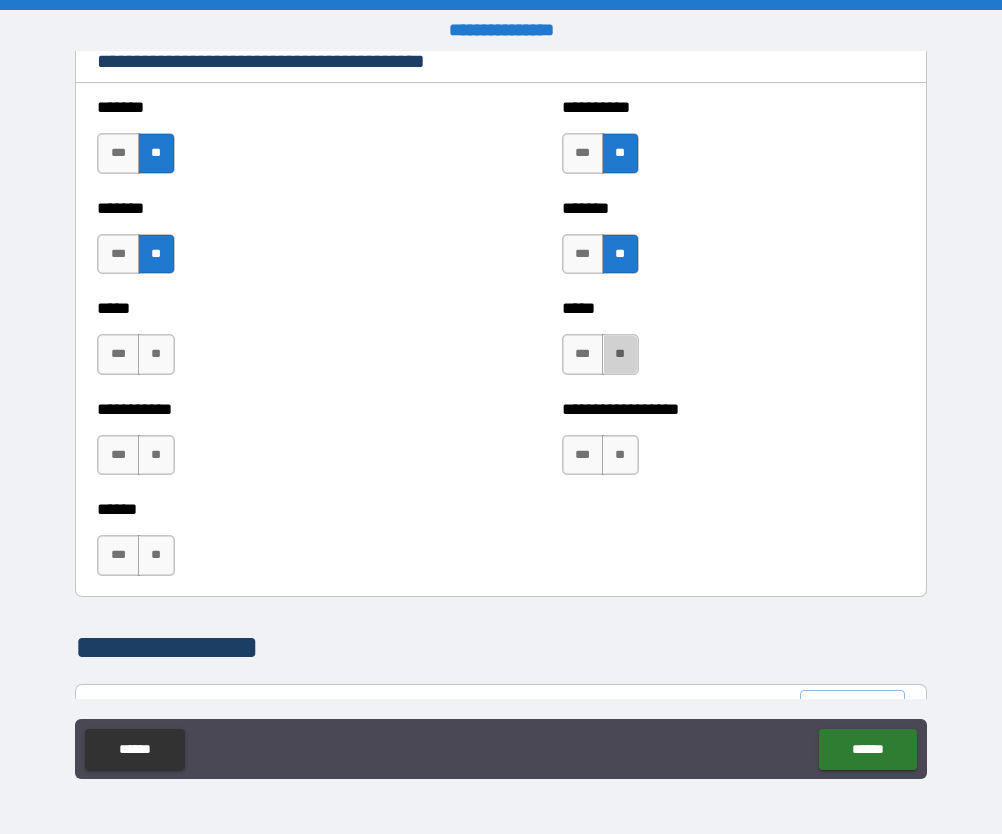 click on "**" at bounding box center [620, 354] 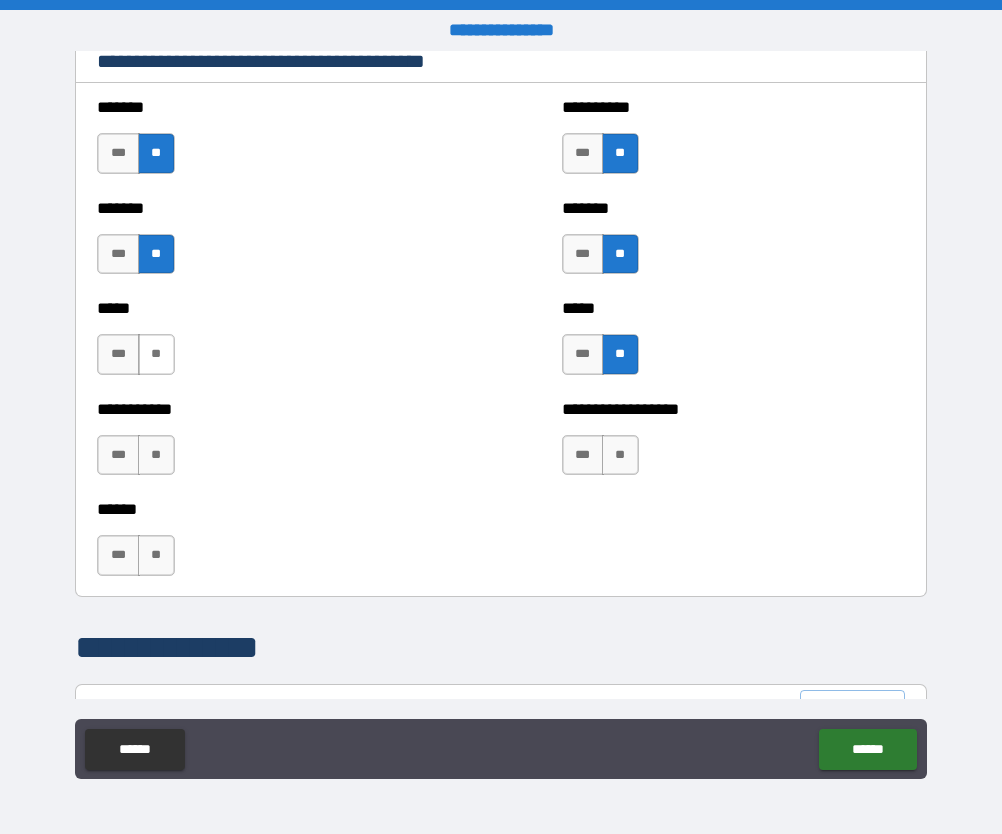 click on "**" at bounding box center (156, 354) 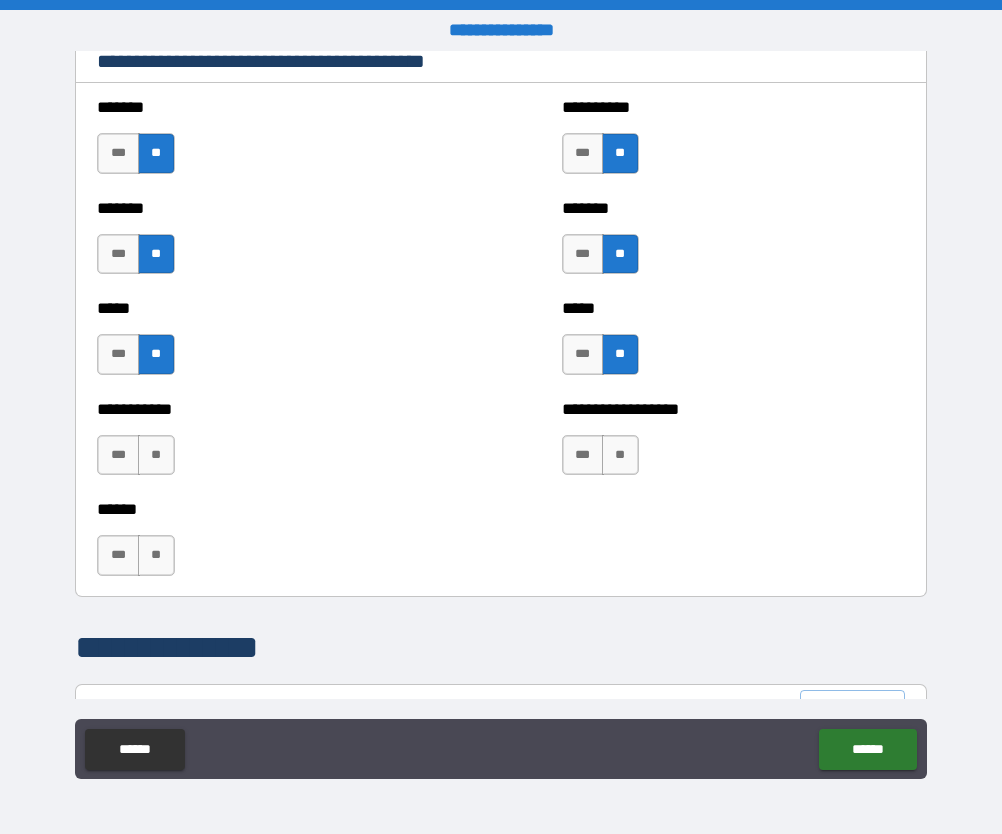 click on "**" at bounding box center (156, 455) 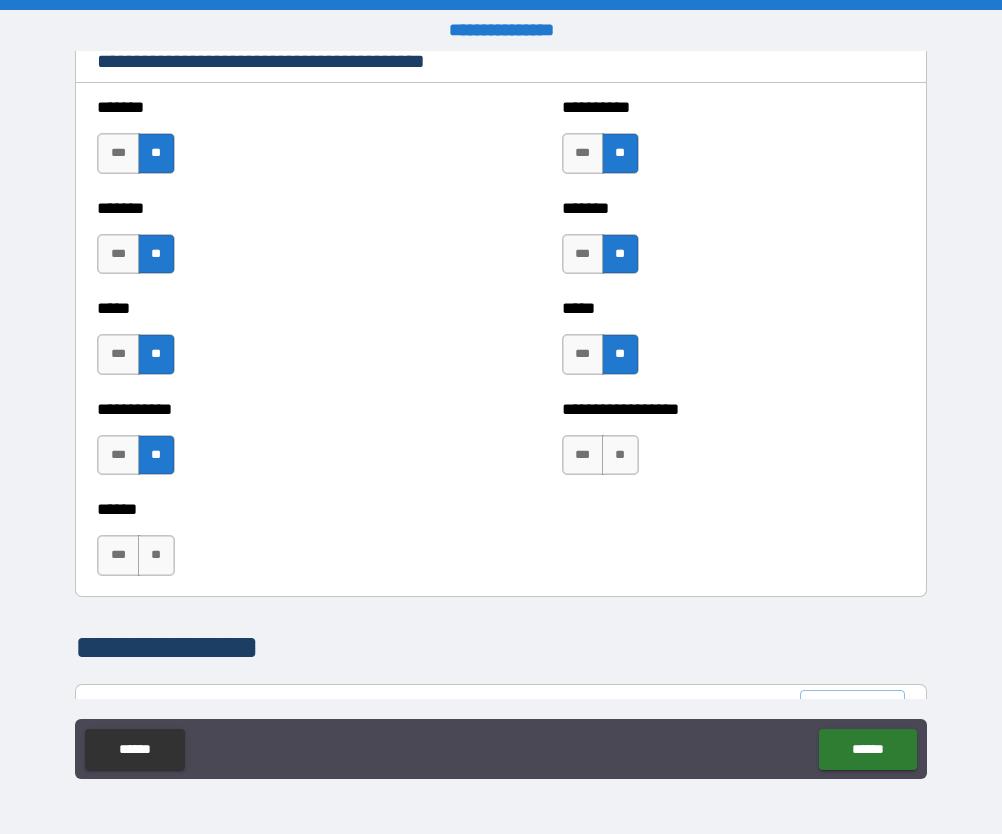 click on "*** **" at bounding box center [603, 460] 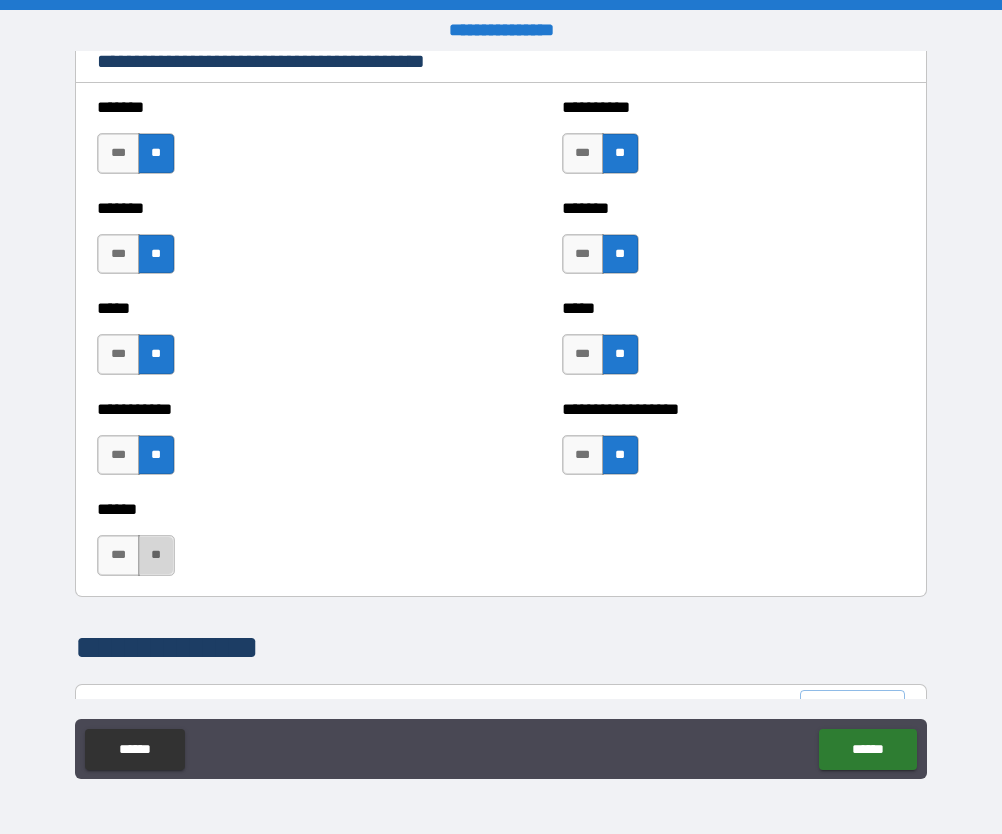 click on "**" at bounding box center [156, 555] 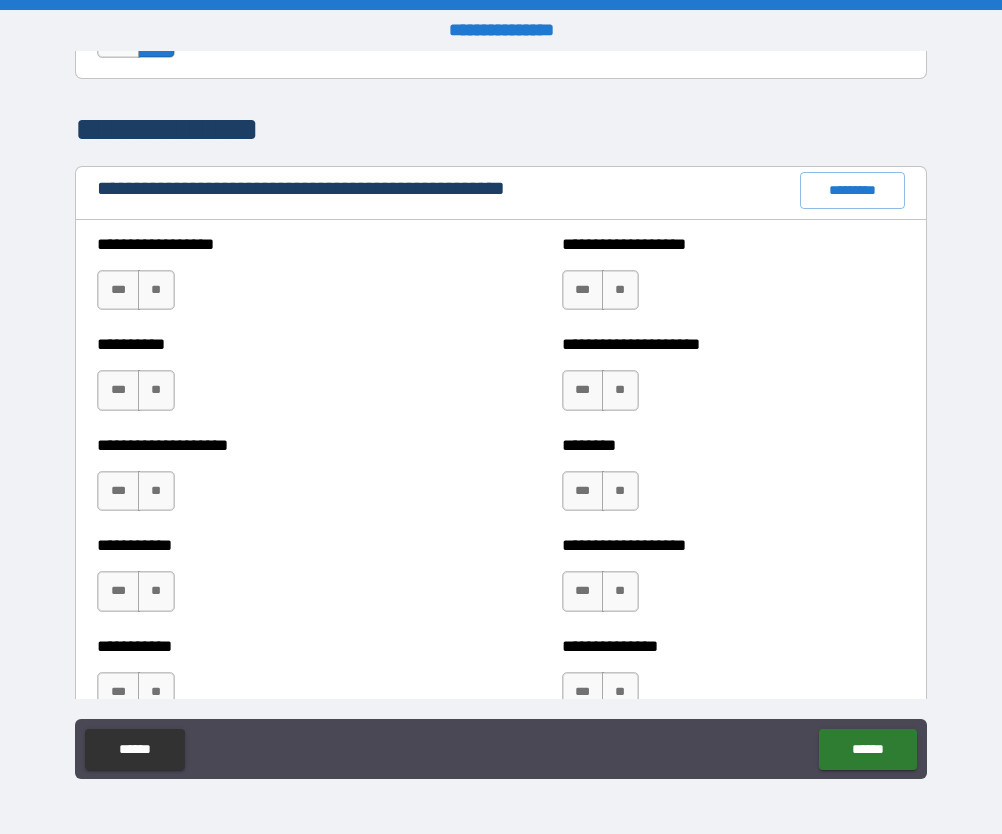 scroll, scrollTop: 2284, scrollLeft: 0, axis: vertical 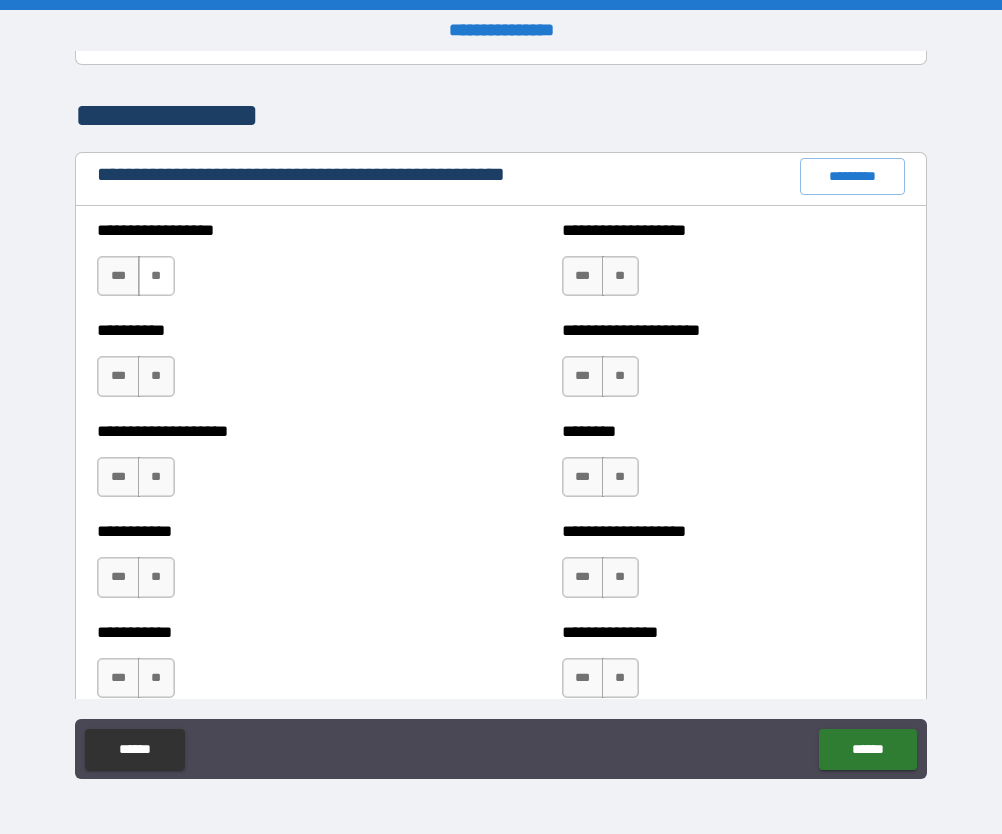 click on "**" at bounding box center [156, 276] 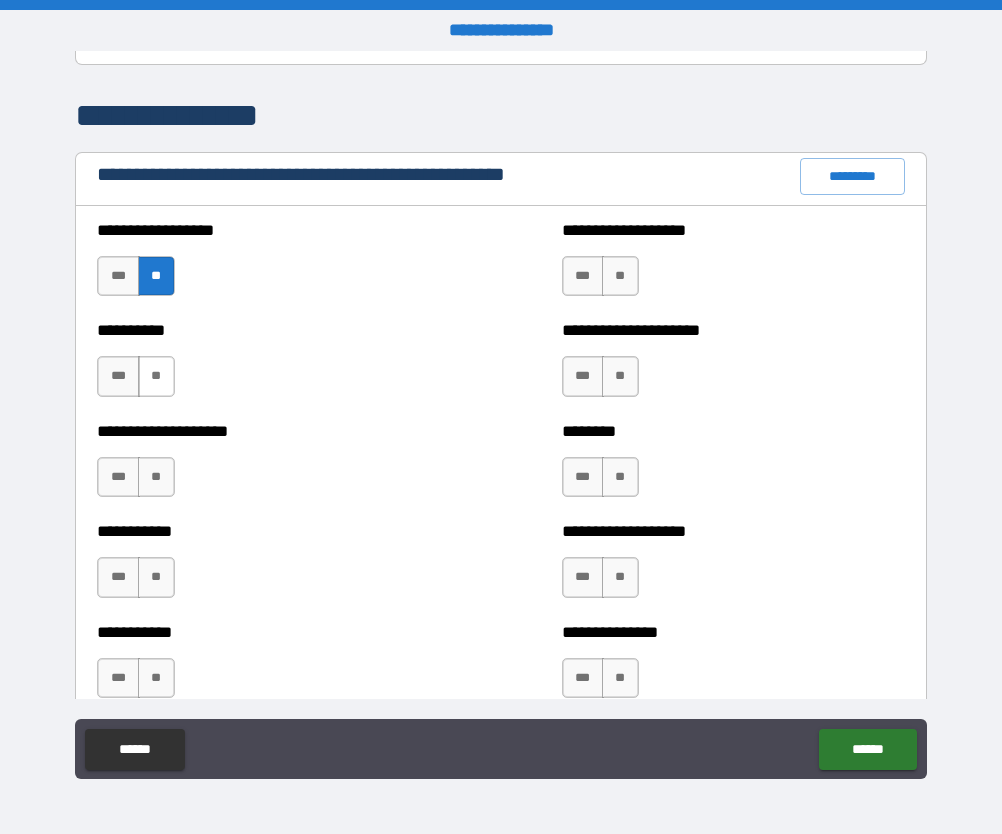 click on "**" at bounding box center (156, 376) 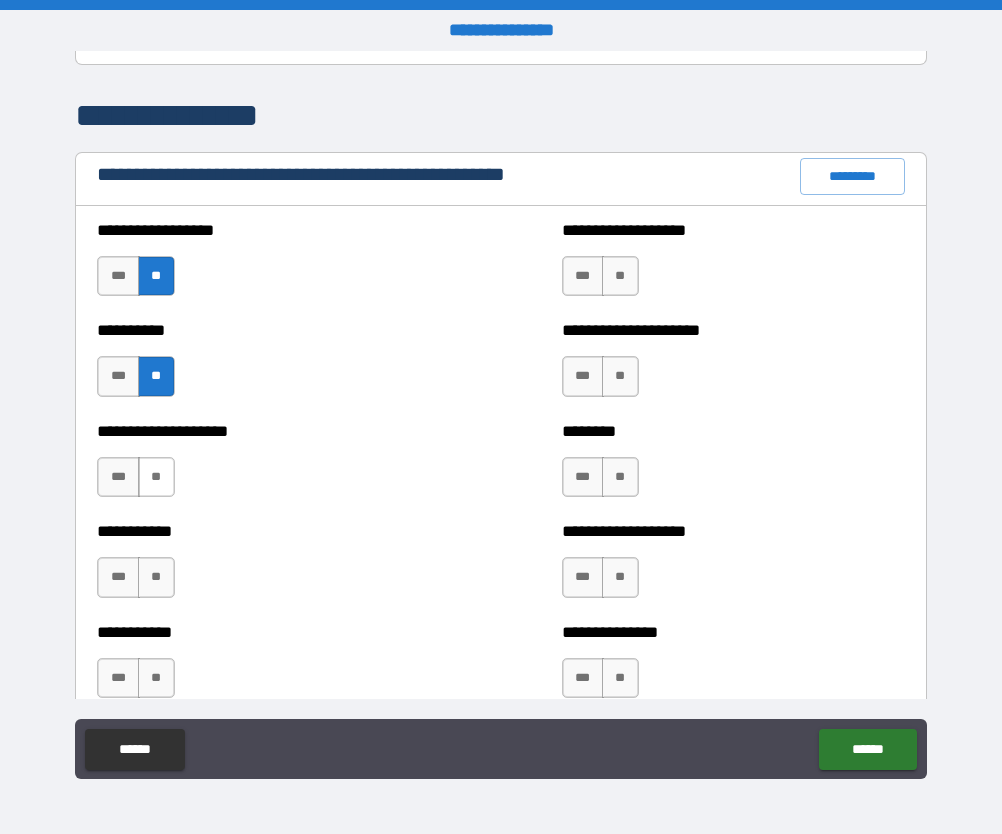 click on "**" at bounding box center [156, 477] 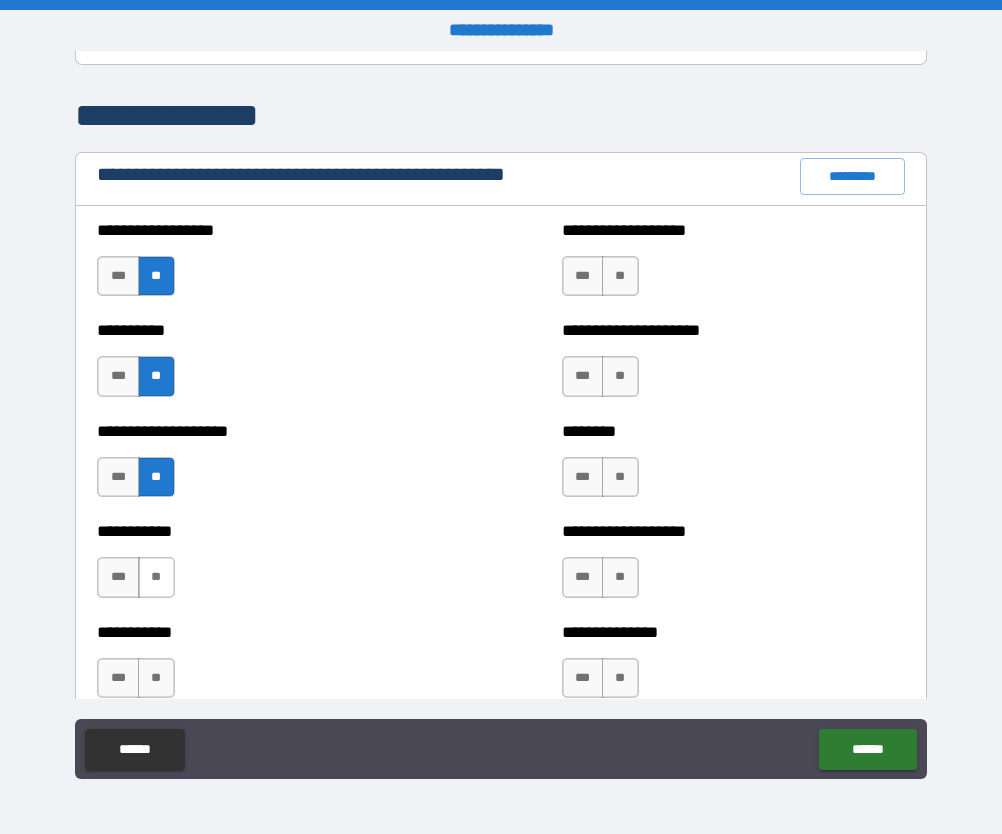 click on "**" at bounding box center [156, 577] 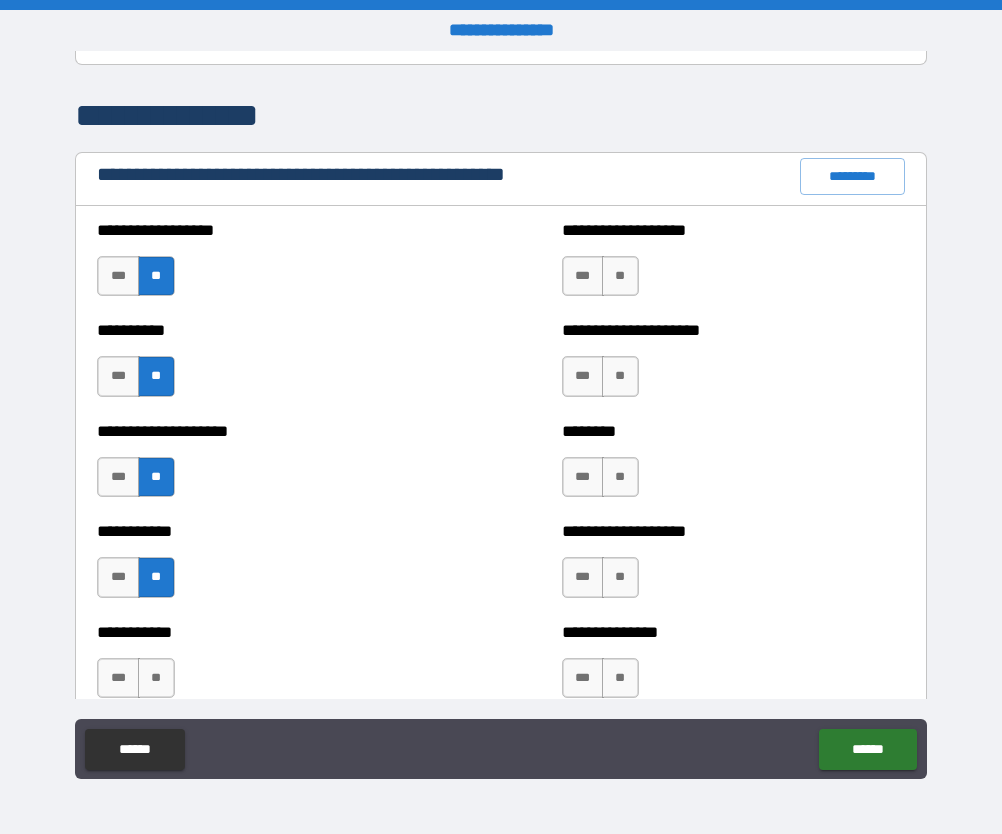 click on "**" at bounding box center (156, 678) 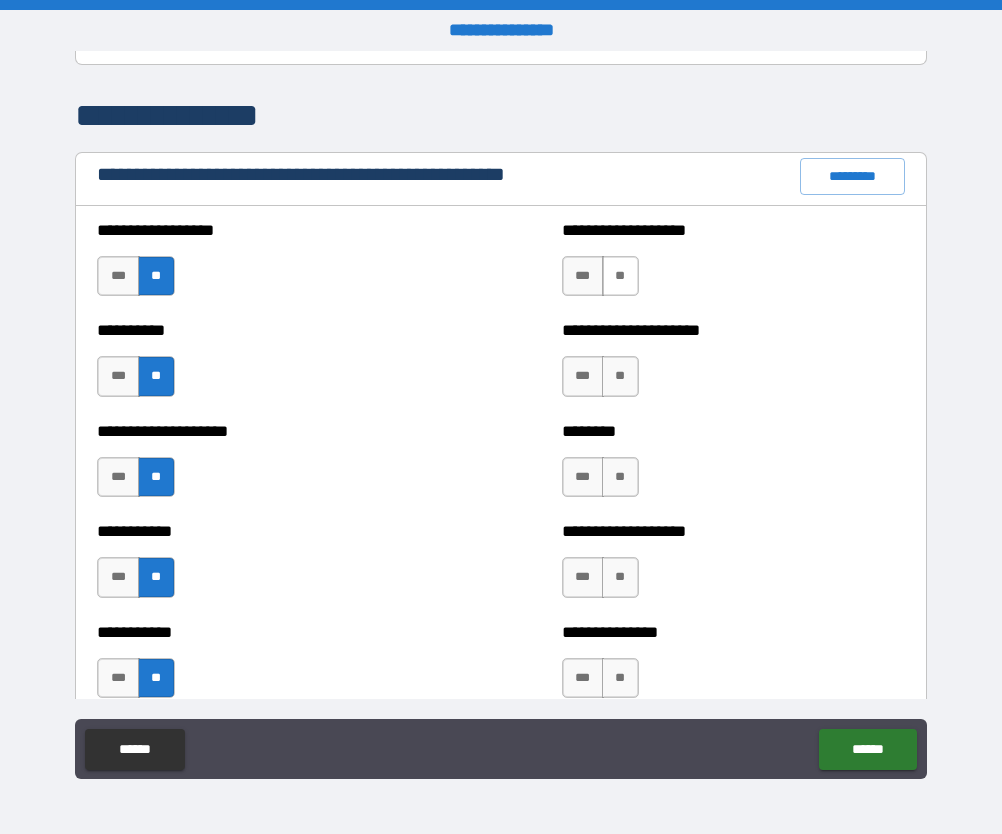 click on "**" at bounding box center (620, 276) 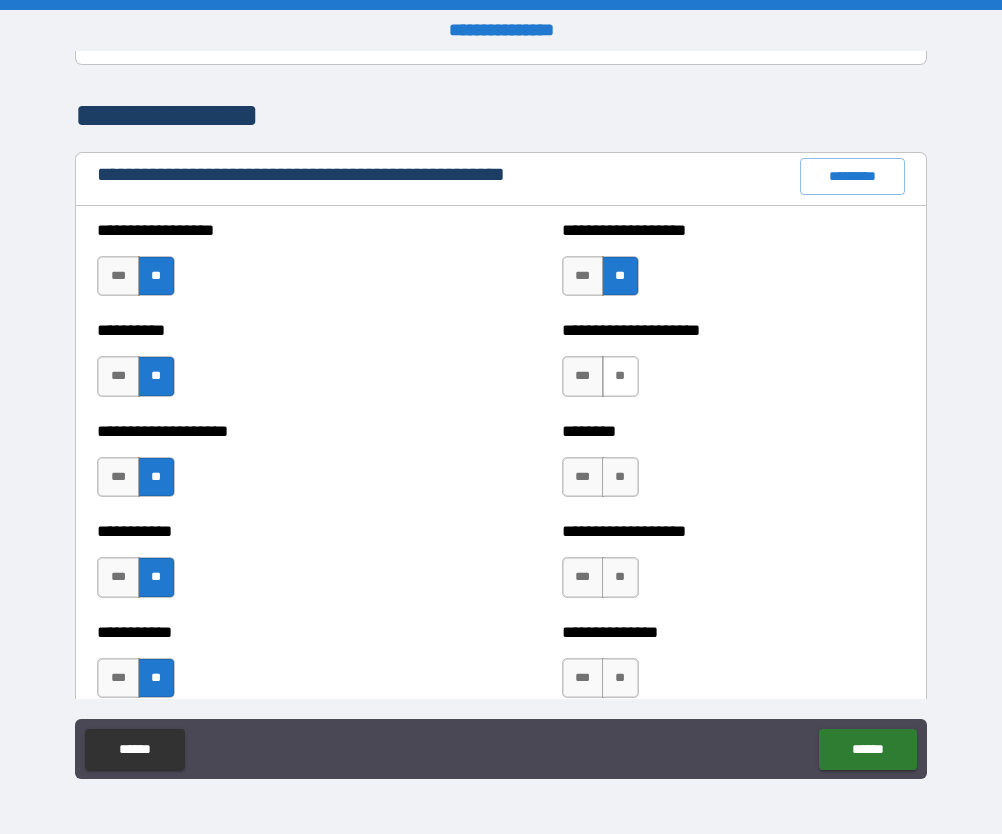 click on "**" at bounding box center (620, 376) 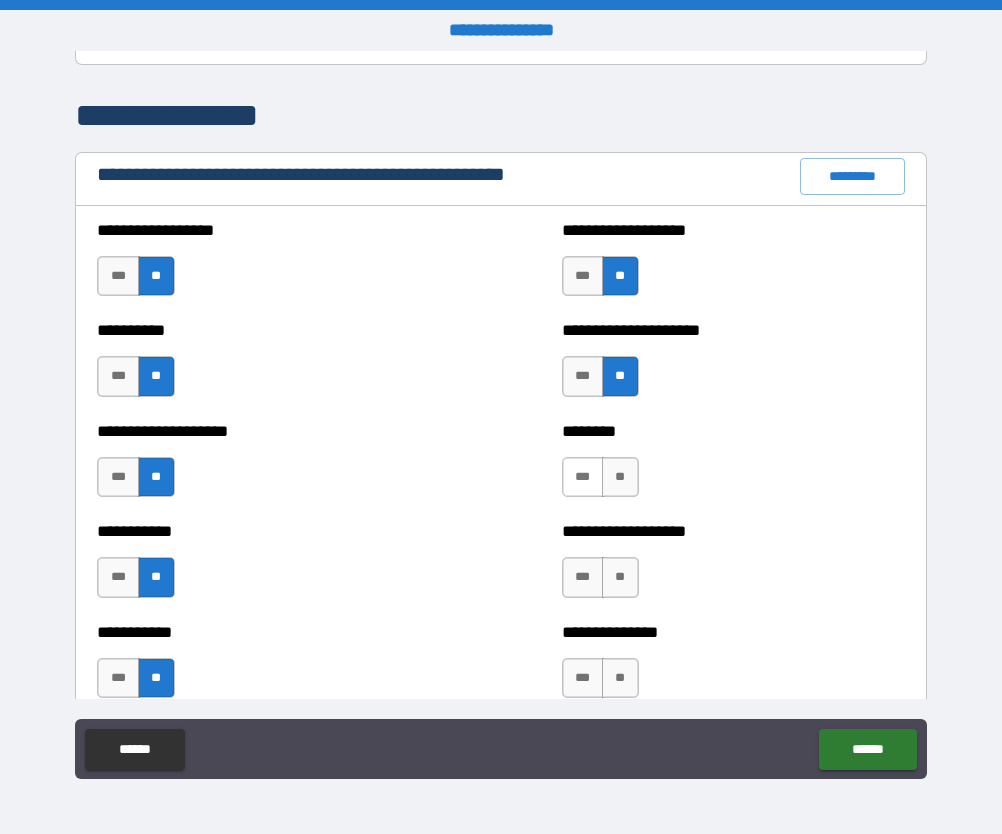 click on "***" at bounding box center (583, 477) 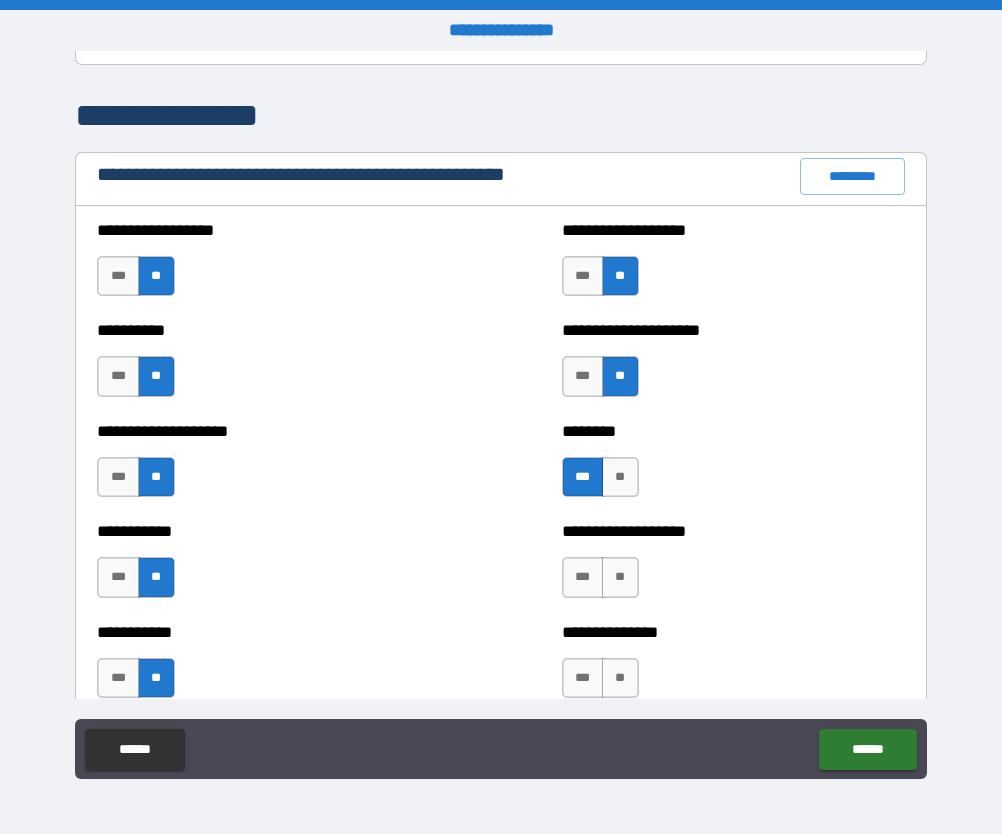 click on "**" at bounding box center (620, 577) 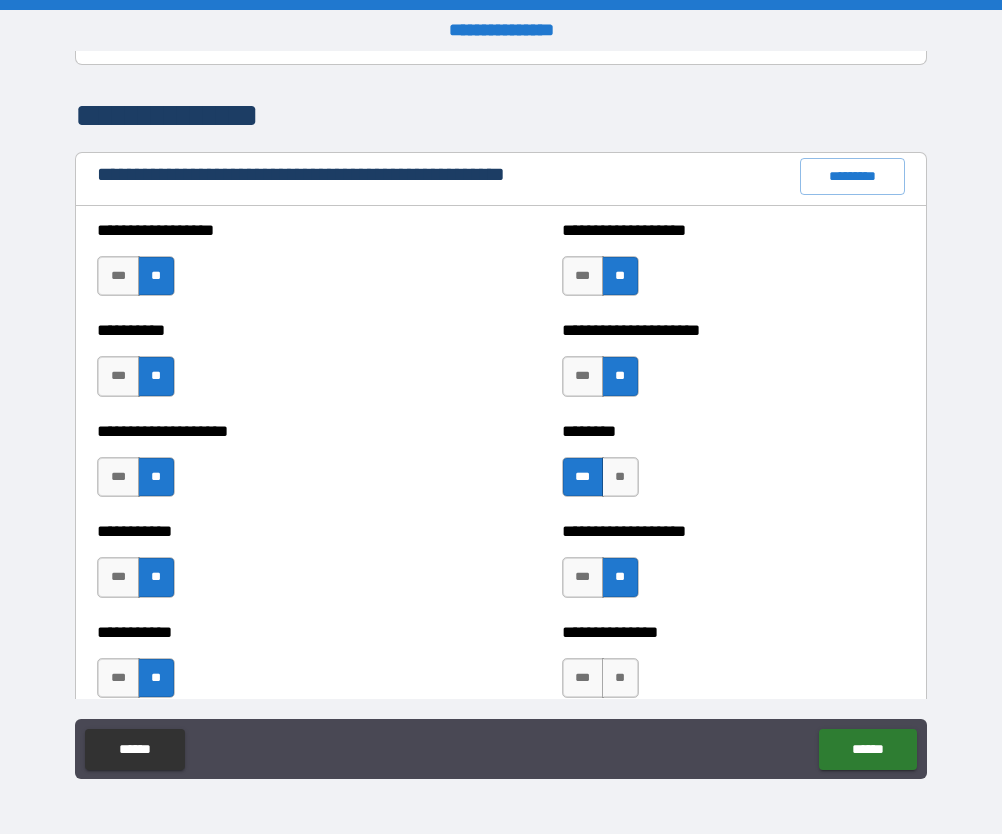 click on "**" at bounding box center (620, 678) 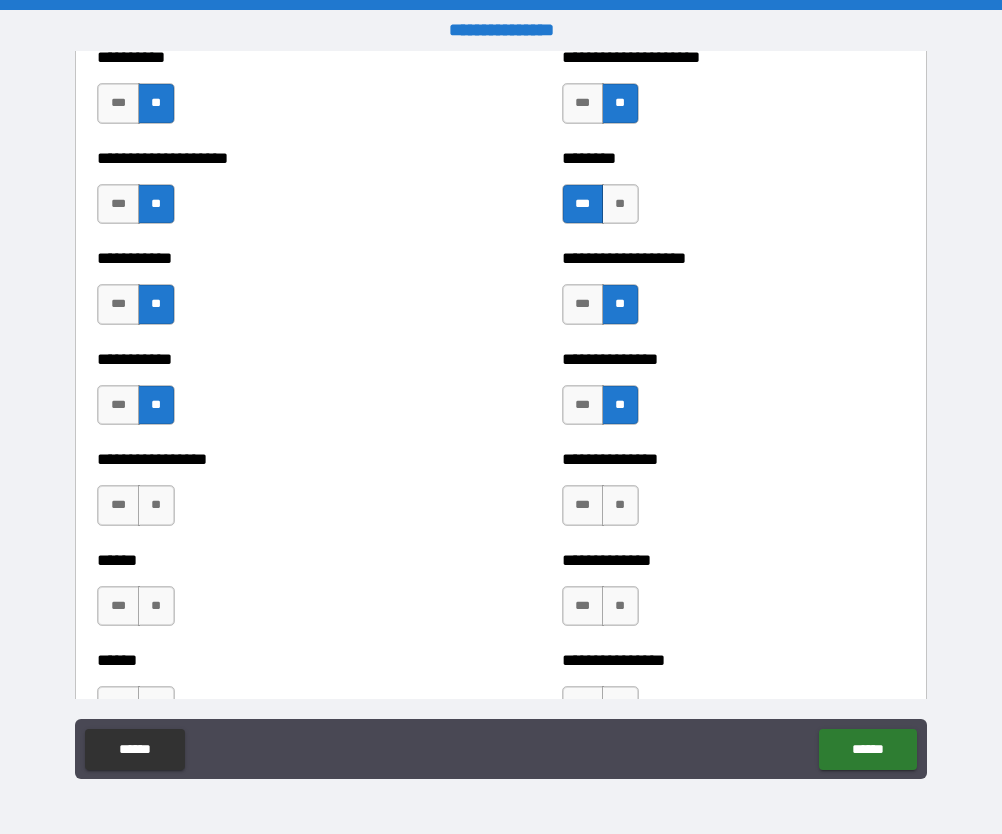 scroll, scrollTop: 2616, scrollLeft: 0, axis: vertical 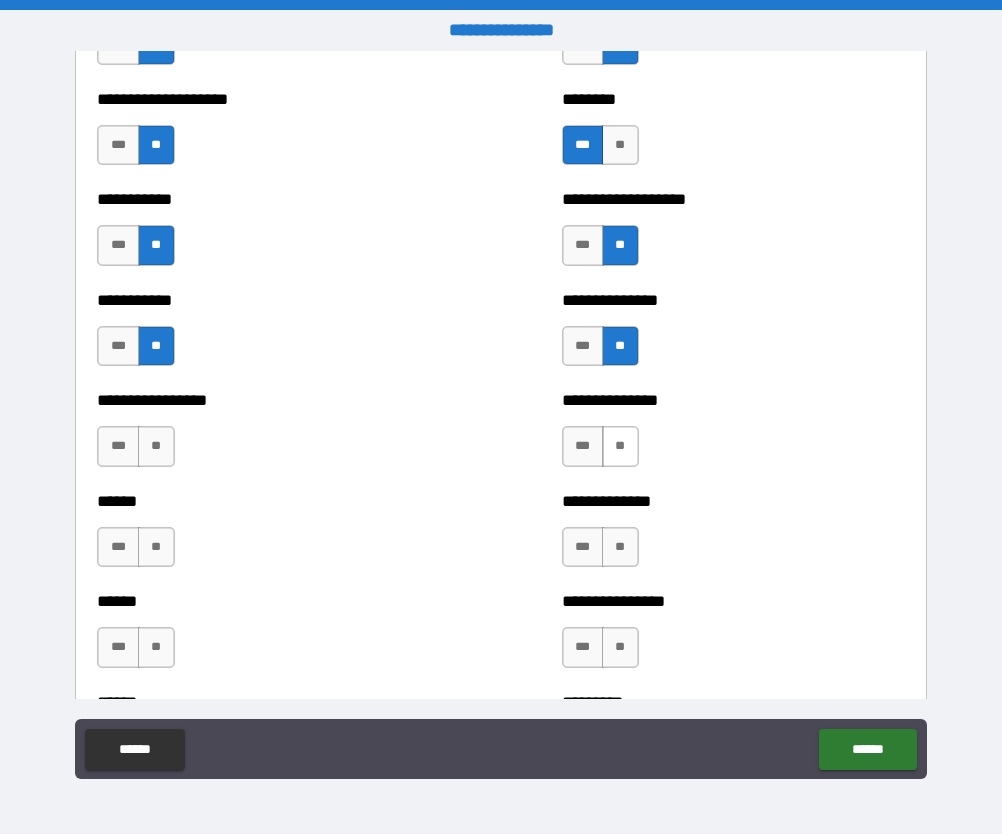 click on "**" at bounding box center (620, 446) 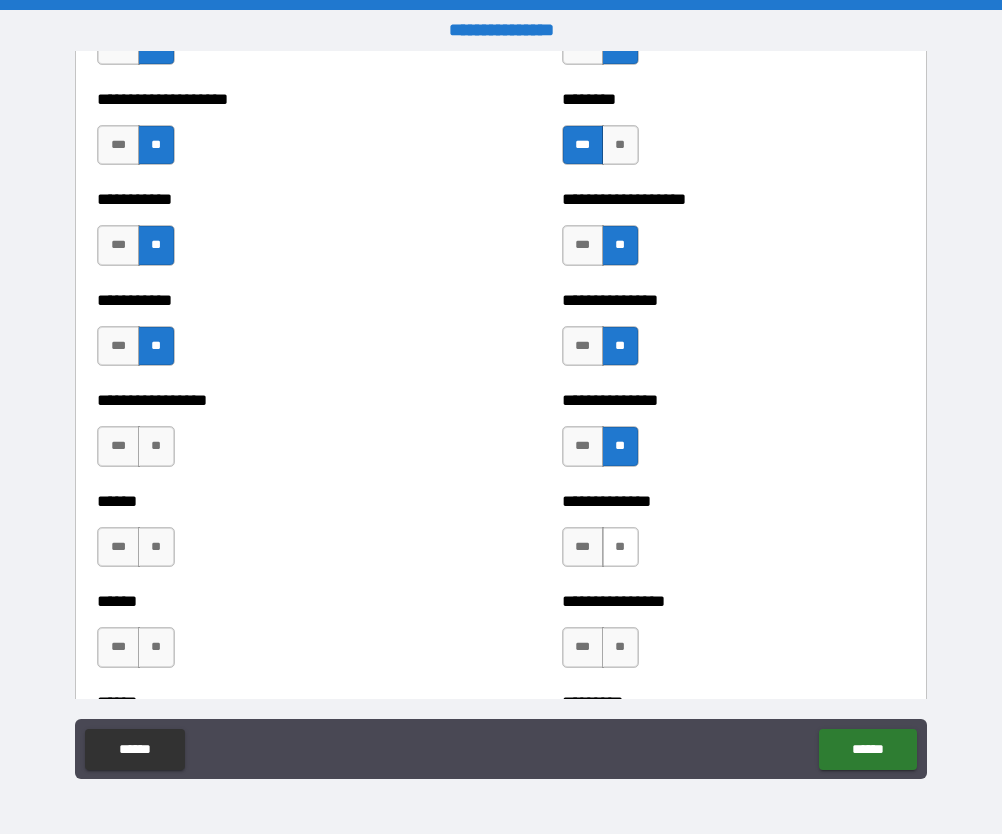 click on "**" at bounding box center [620, 547] 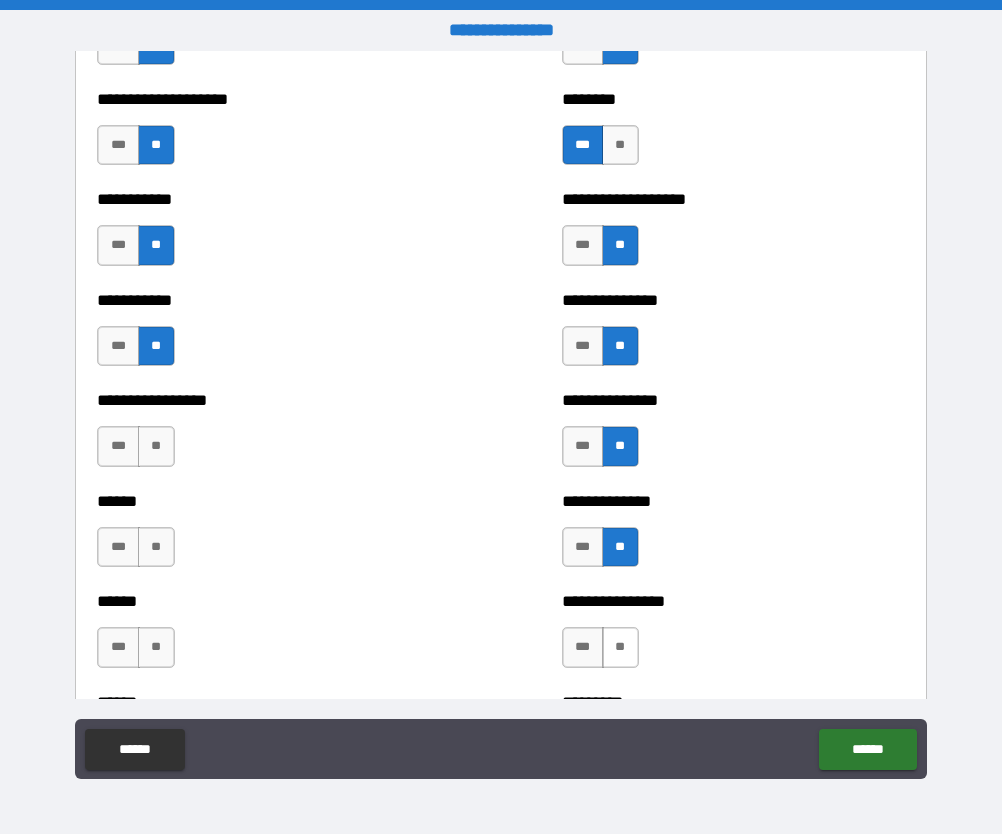 click on "**" at bounding box center (620, 647) 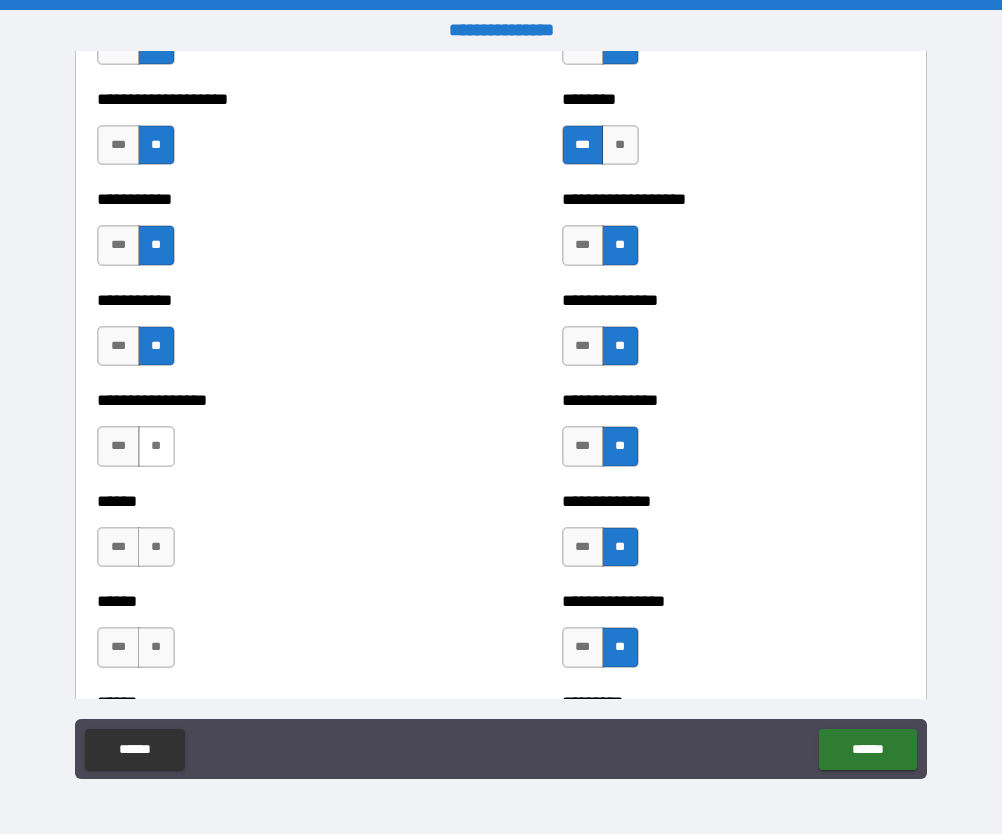 click on "**" at bounding box center (156, 446) 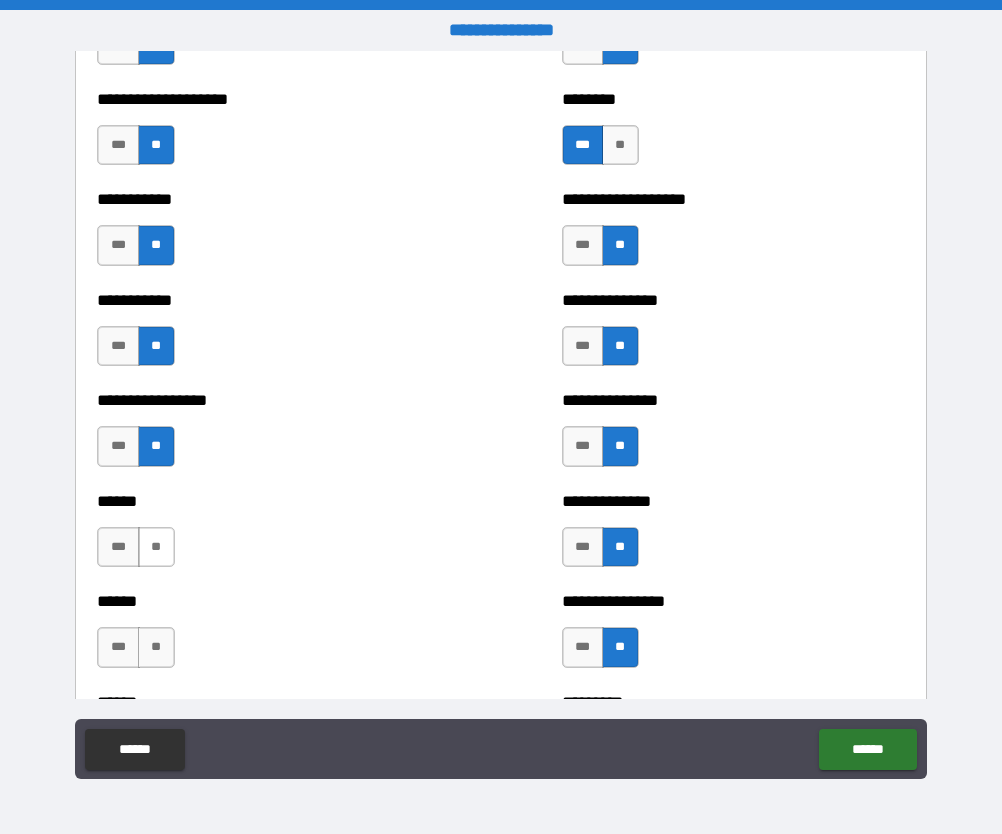 click on "**" at bounding box center (156, 547) 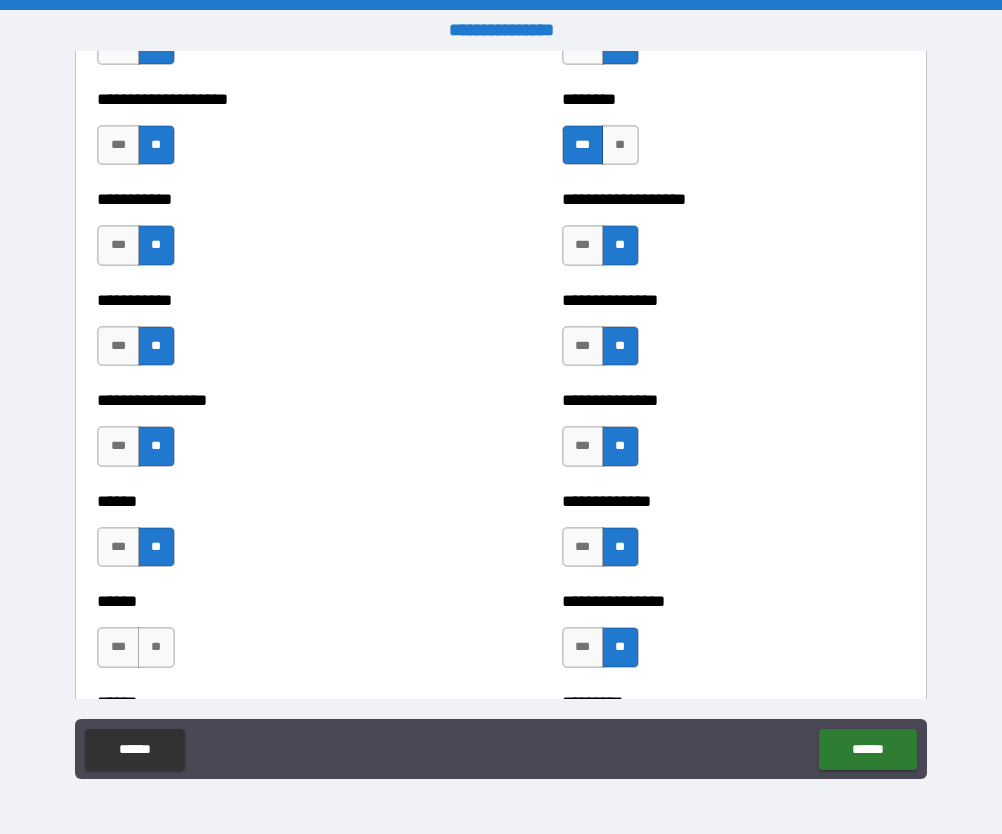 click on "**" at bounding box center [156, 647] 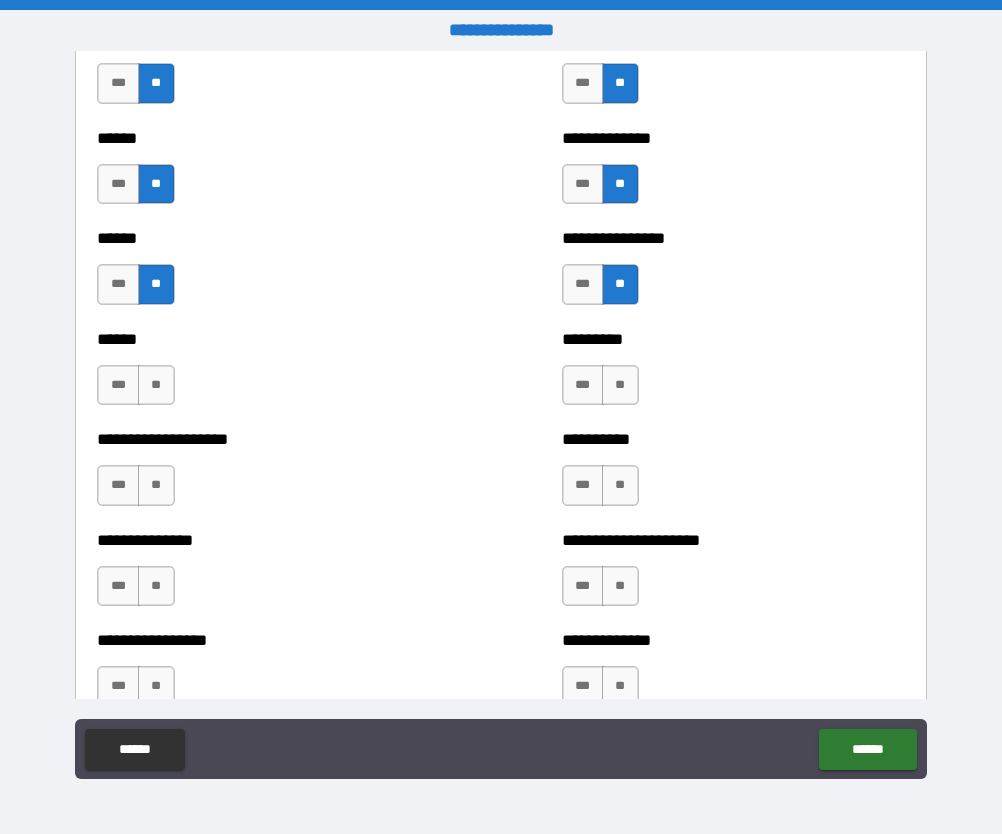 scroll, scrollTop: 2983, scrollLeft: 0, axis: vertical 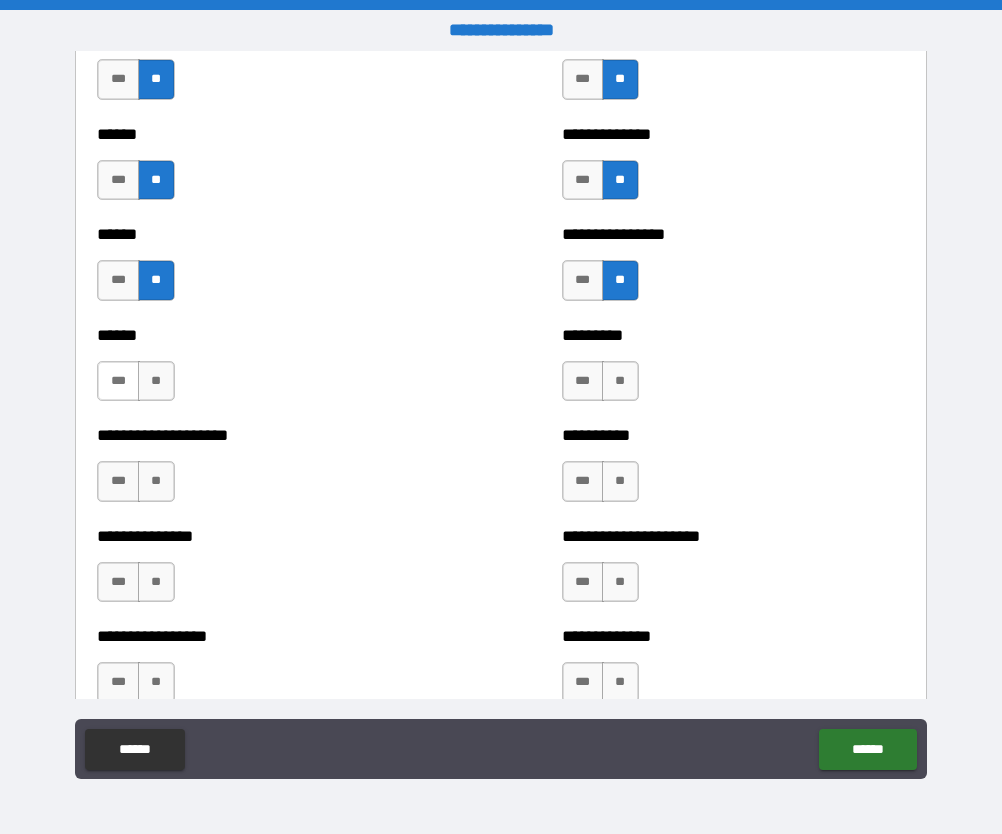 click on "***" at bounding box center [118, 381] 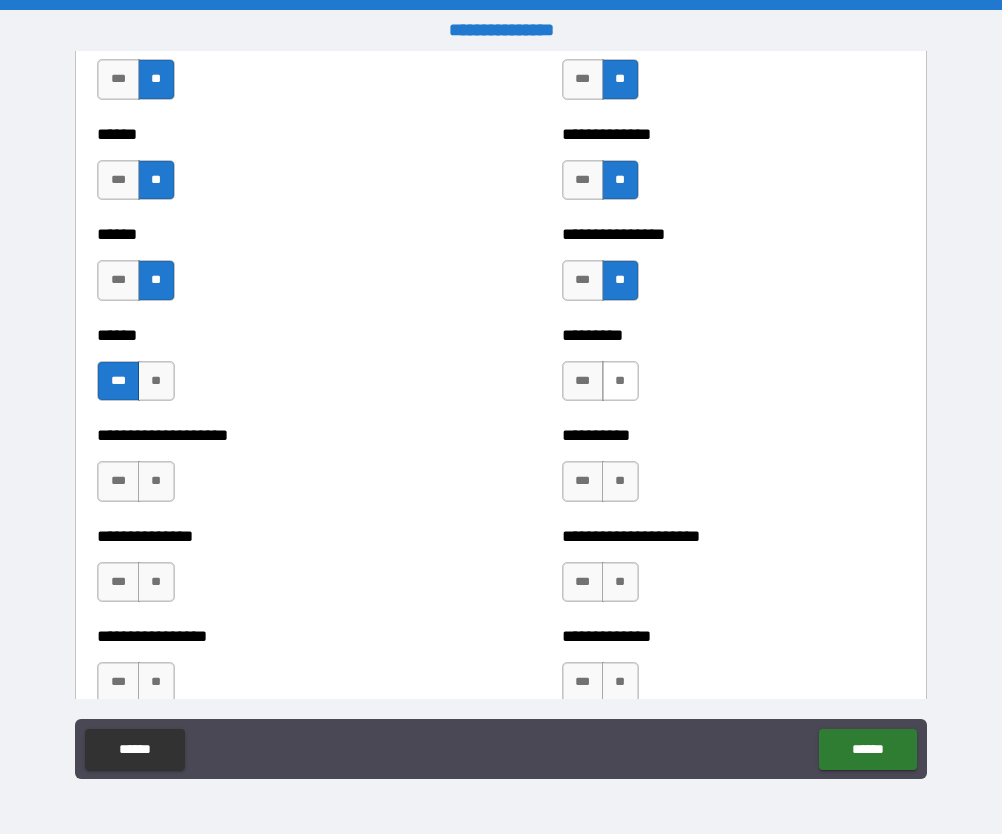 click on "**" at bounding box center [620, 381] 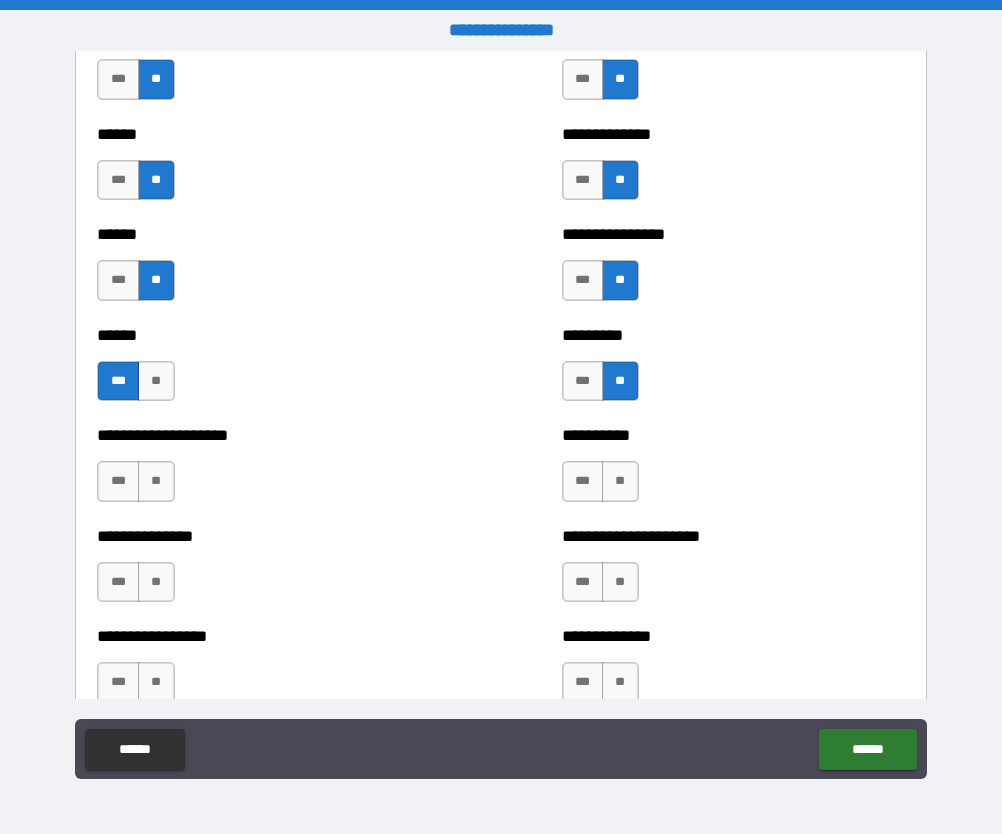 click on "**" at bounding box center (620, 481) 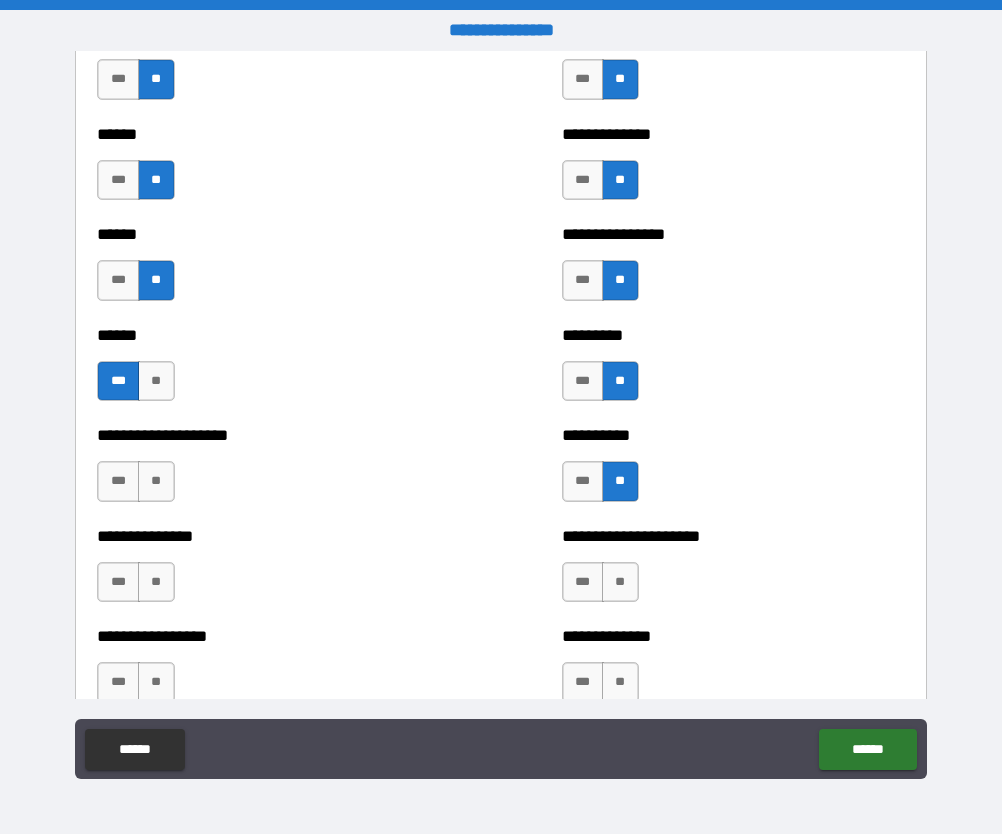 click on "**" at bounding box center (620, 582) 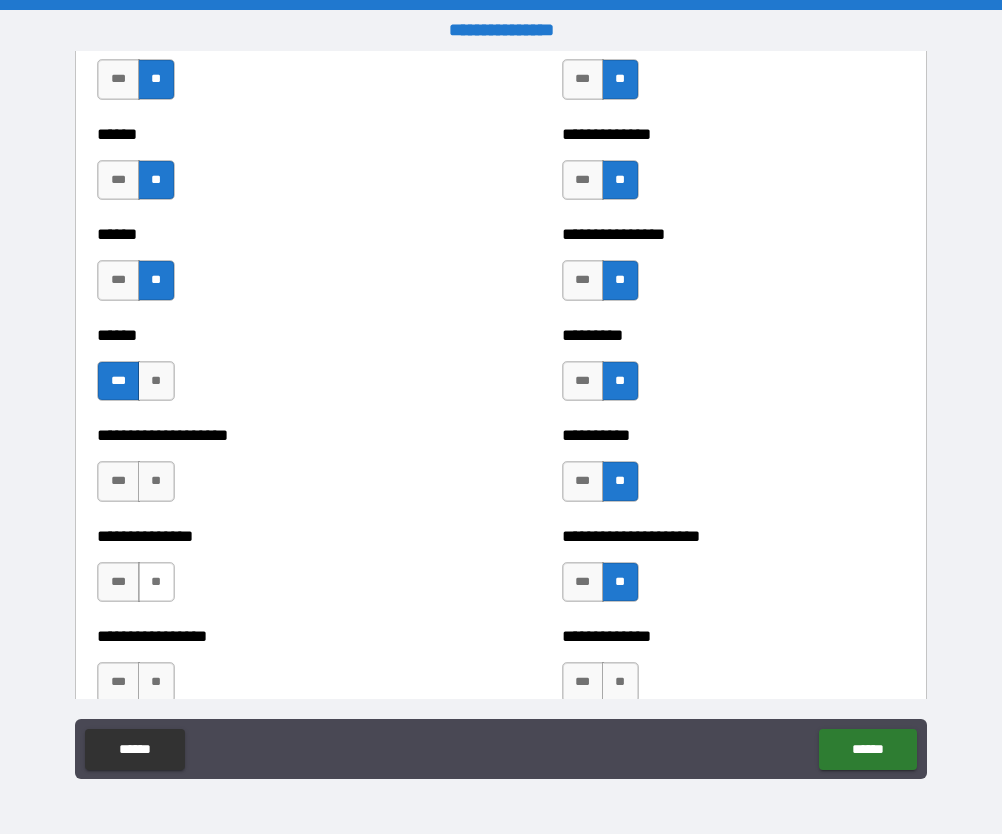 click on "**" at bounding box center [156, 582] 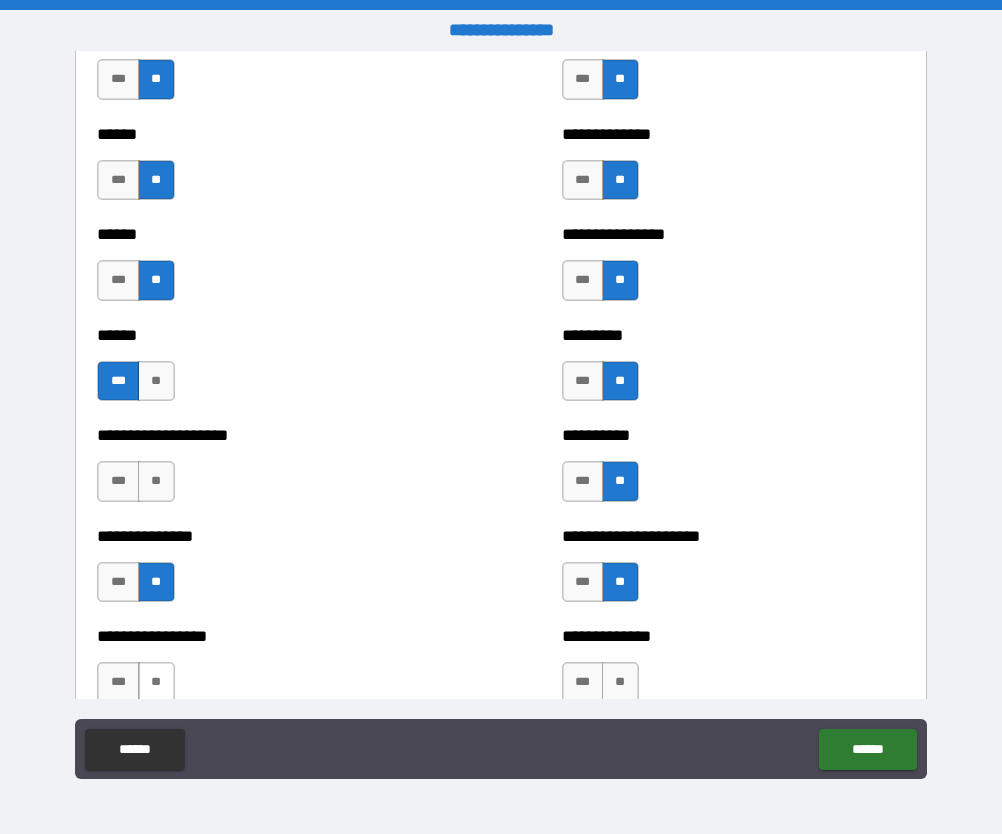 click on "**" at bounding box center (156, 682) 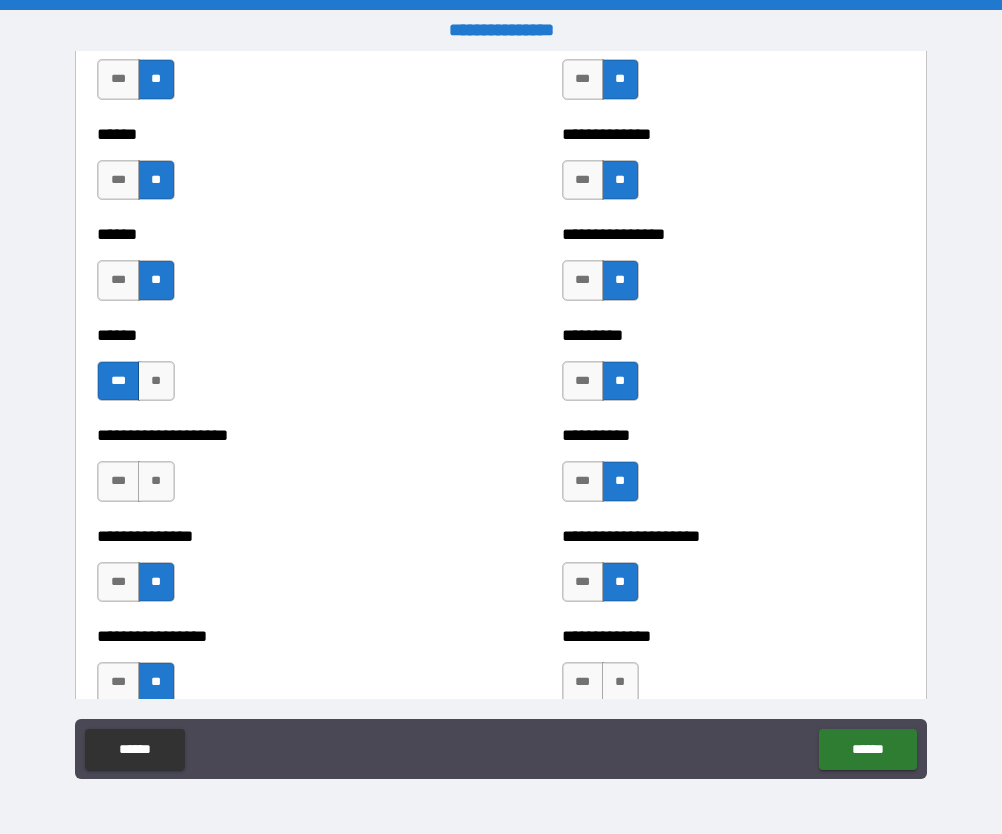 click on "**" at bounding box center (620, 682) 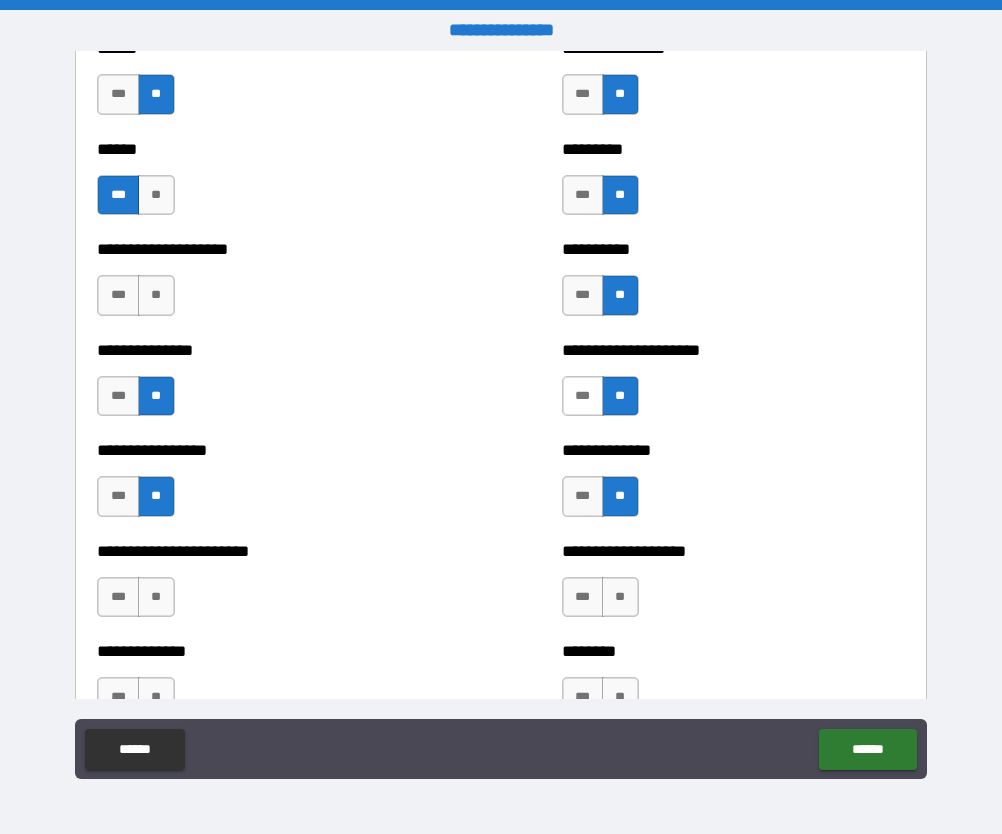 scroll, scrollTop: 3180, scrollLeft: 0, axis: vertical 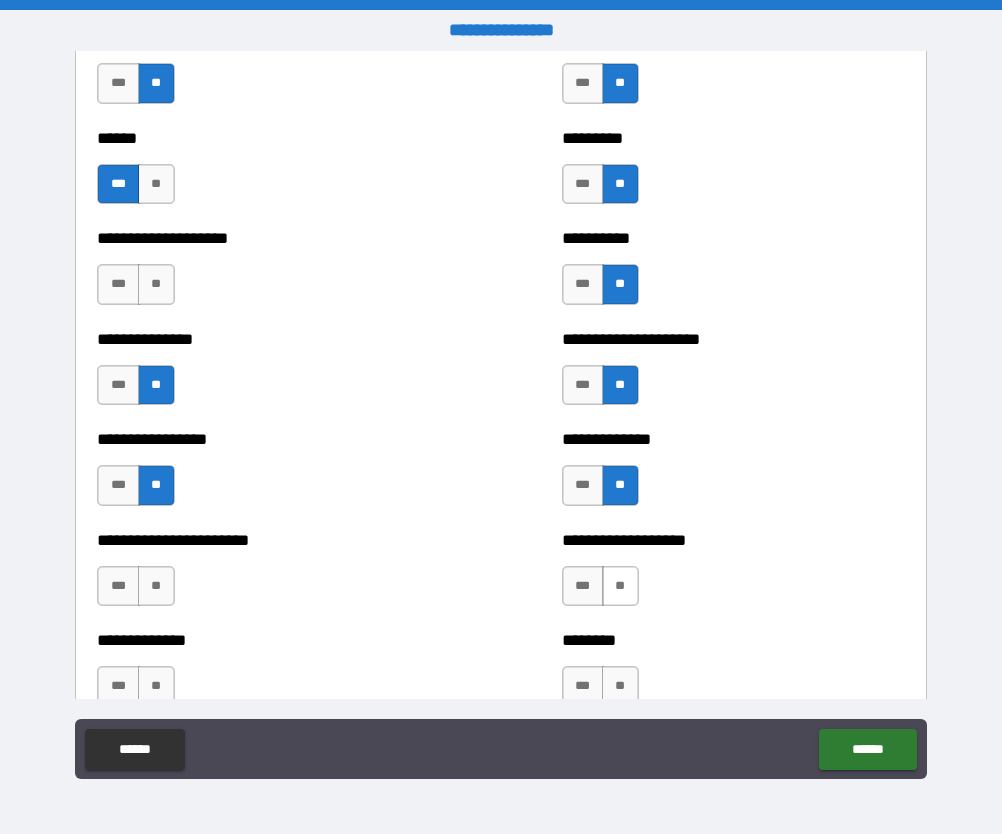click on "**" at bounding box center (620, 586) 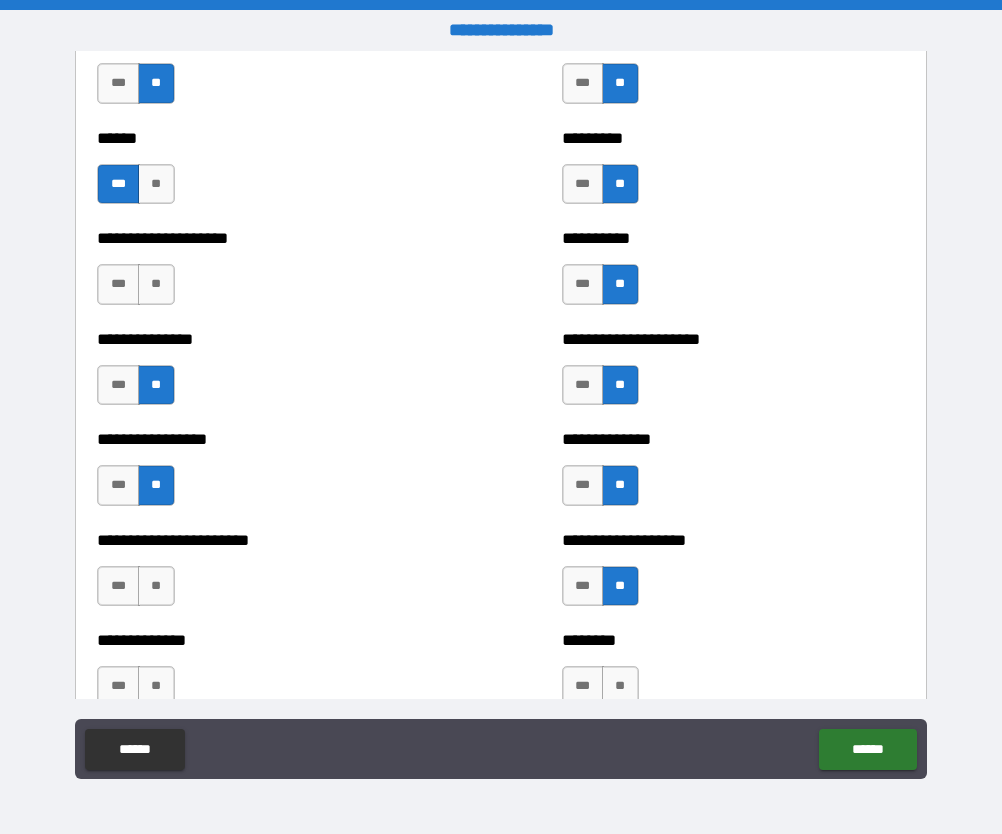 click on "**" at bounding box center [620, 686] 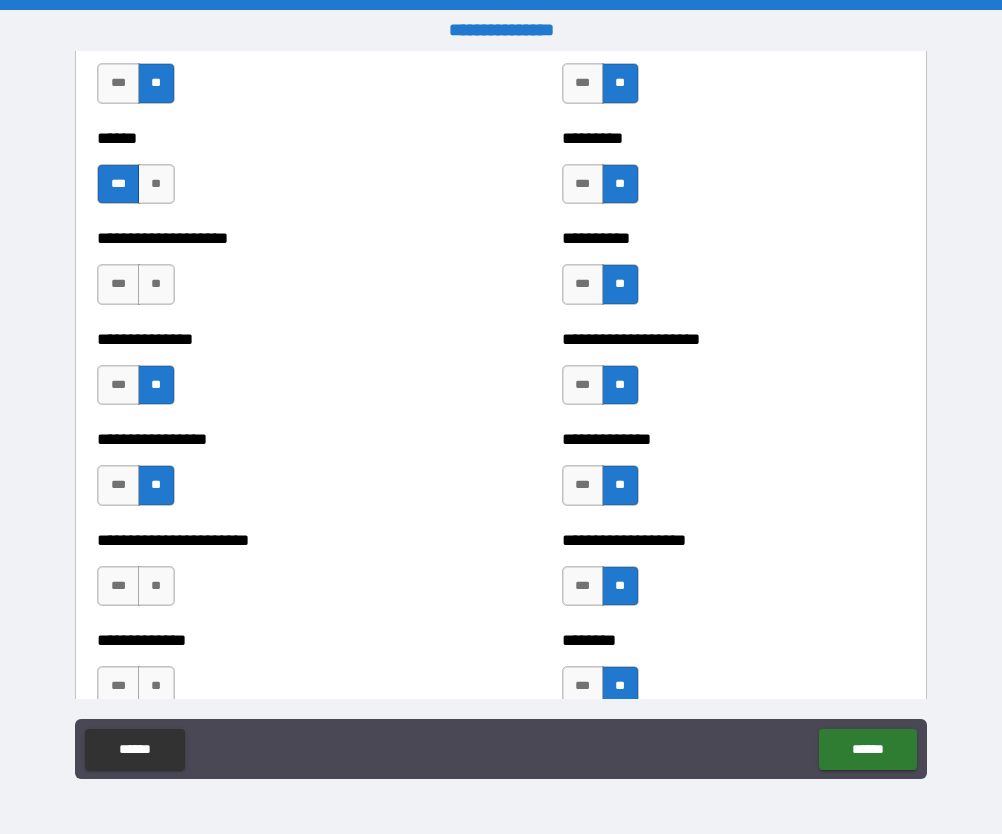 click on "***" at bounding box center (583, 686) 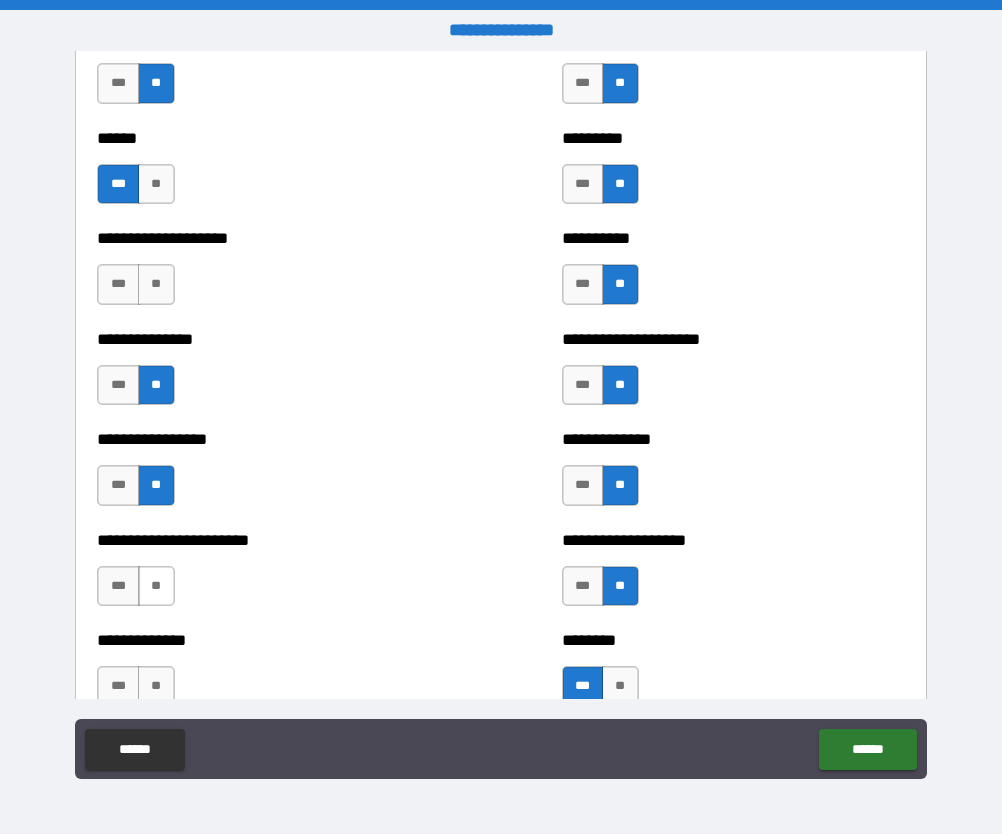 click on "**" at bounding box center [156, 586] 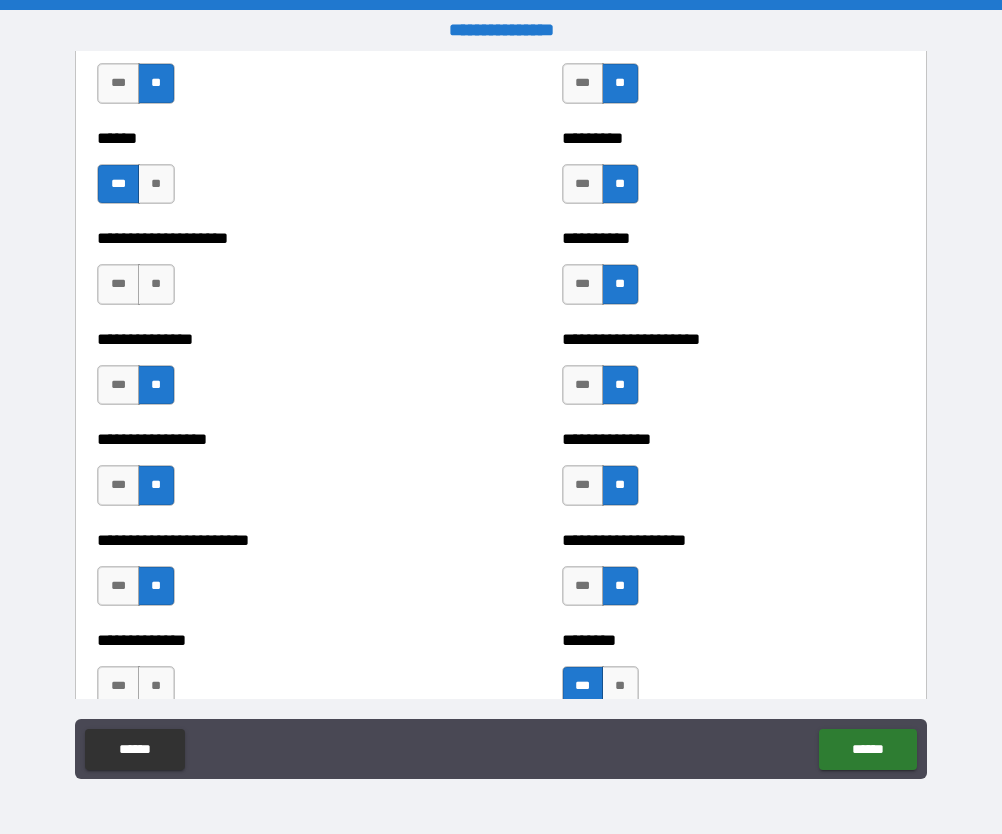 click on "**" at bounding box center (156, 686) 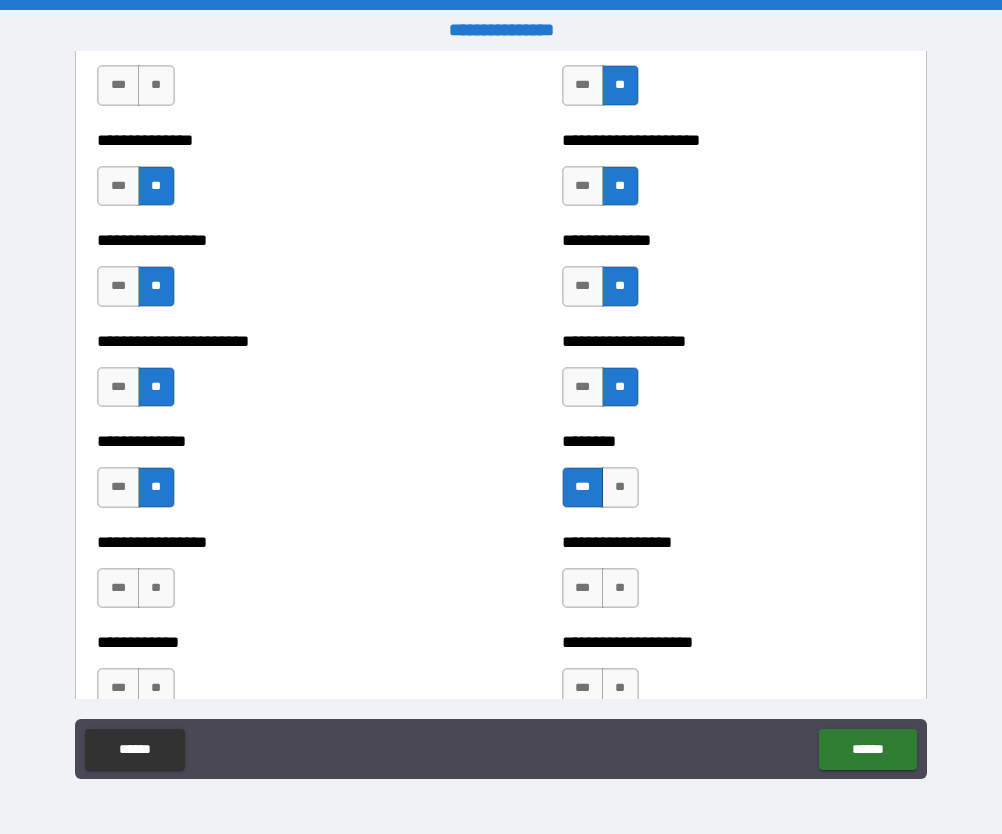 scroll, scrollTop: 3389, scrollLeft: 0, axis: vertical 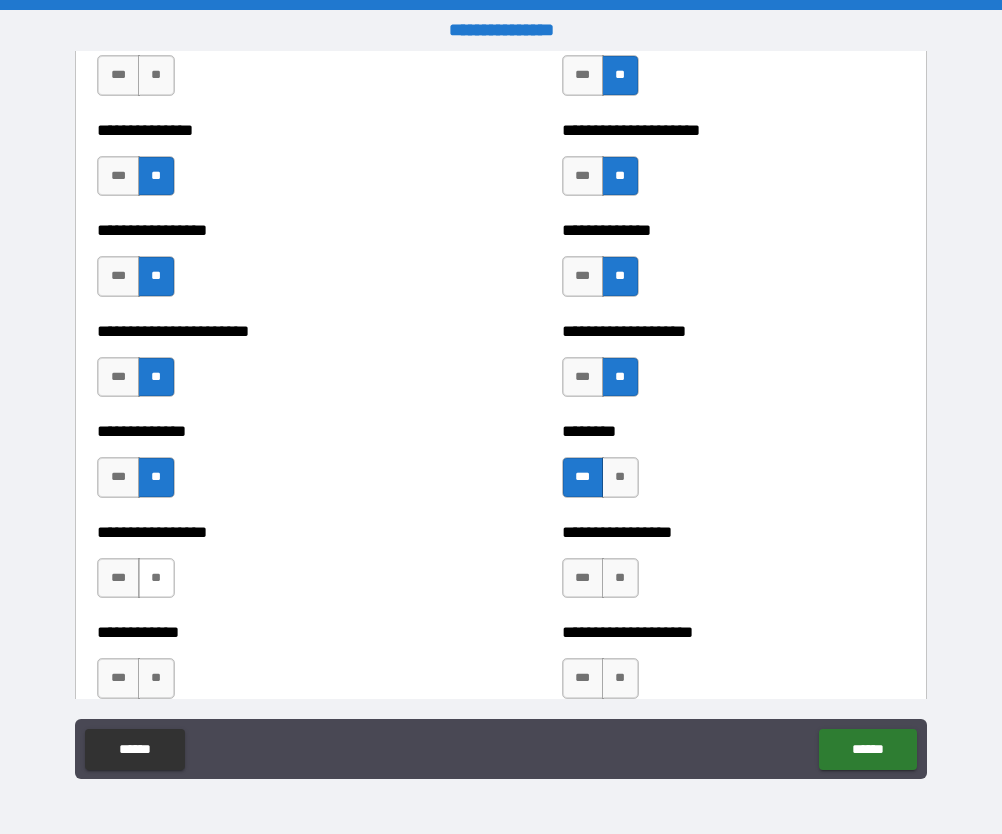 click on "**" at bounding box center (156, 578) 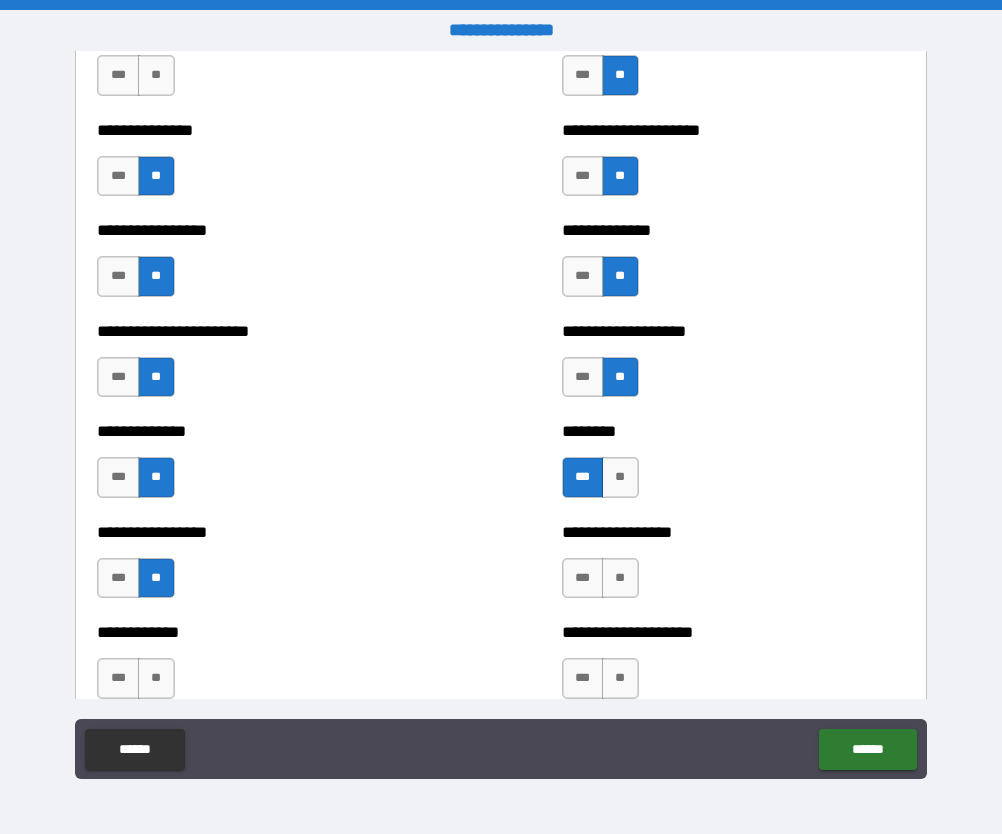 click on "**" at bounding box center (620, 578) 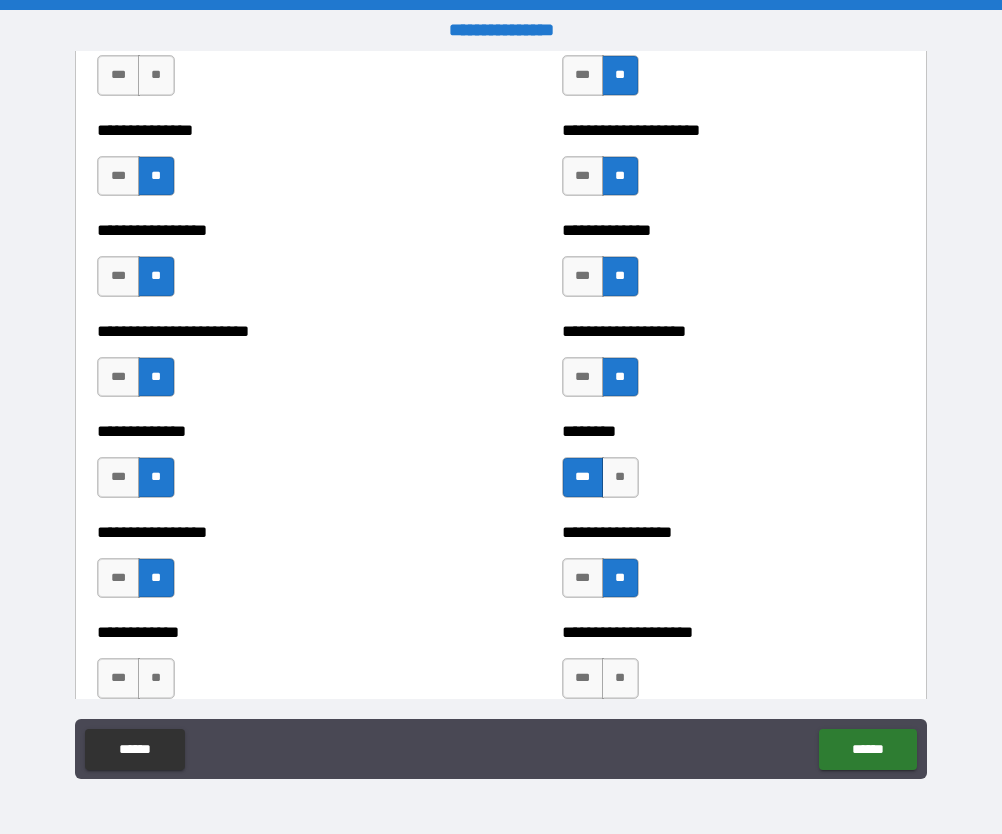 click on "**" at bounding box center (620, 678) 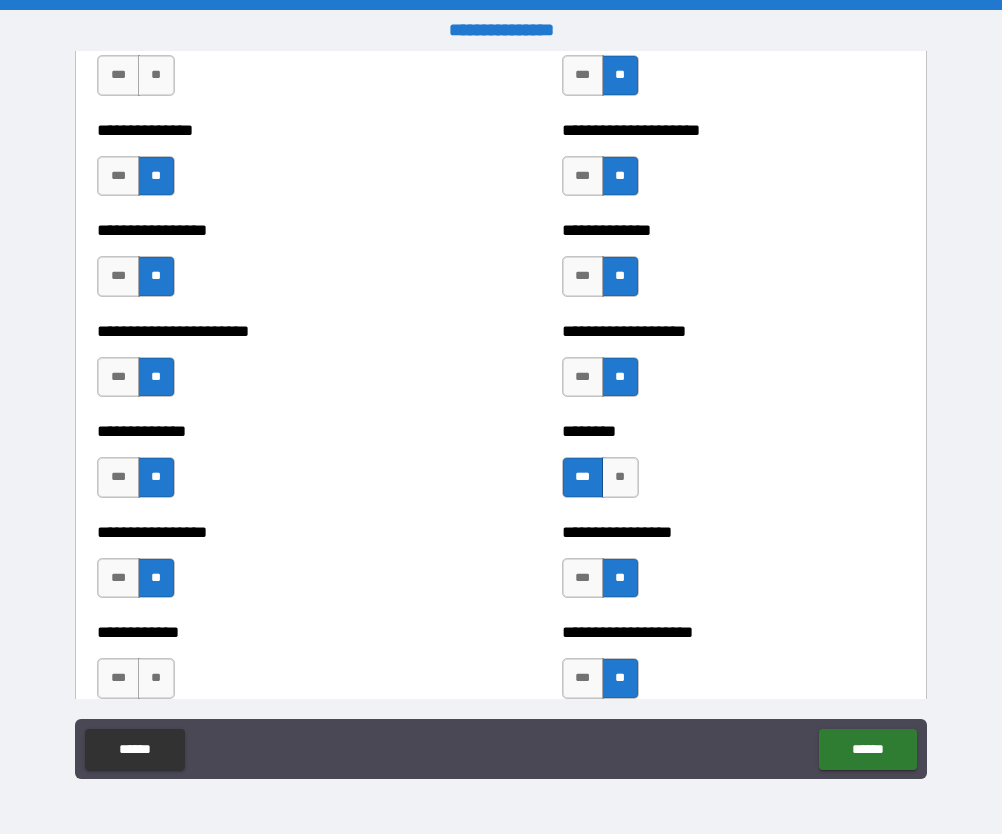 click on "**" at bounding box center [156, 678] 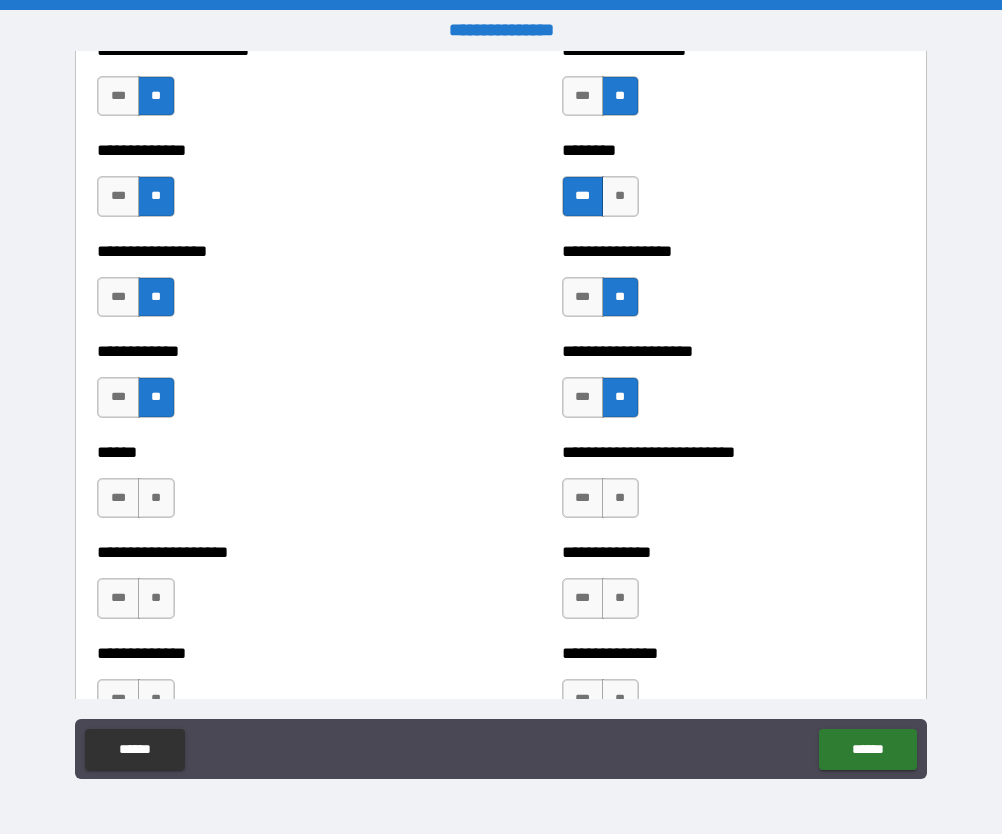 scroll, scrollTop: 3672, scrollLeft: 0, axis: vertical 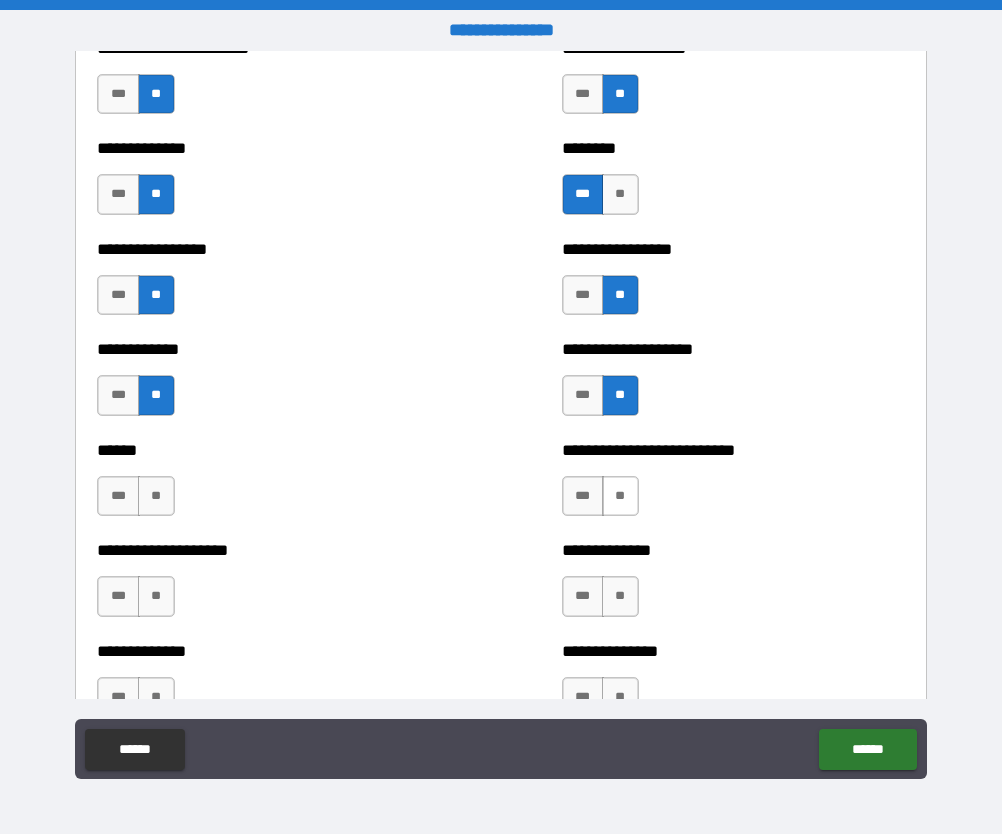 click on "**" at bounding box center (620, 496) 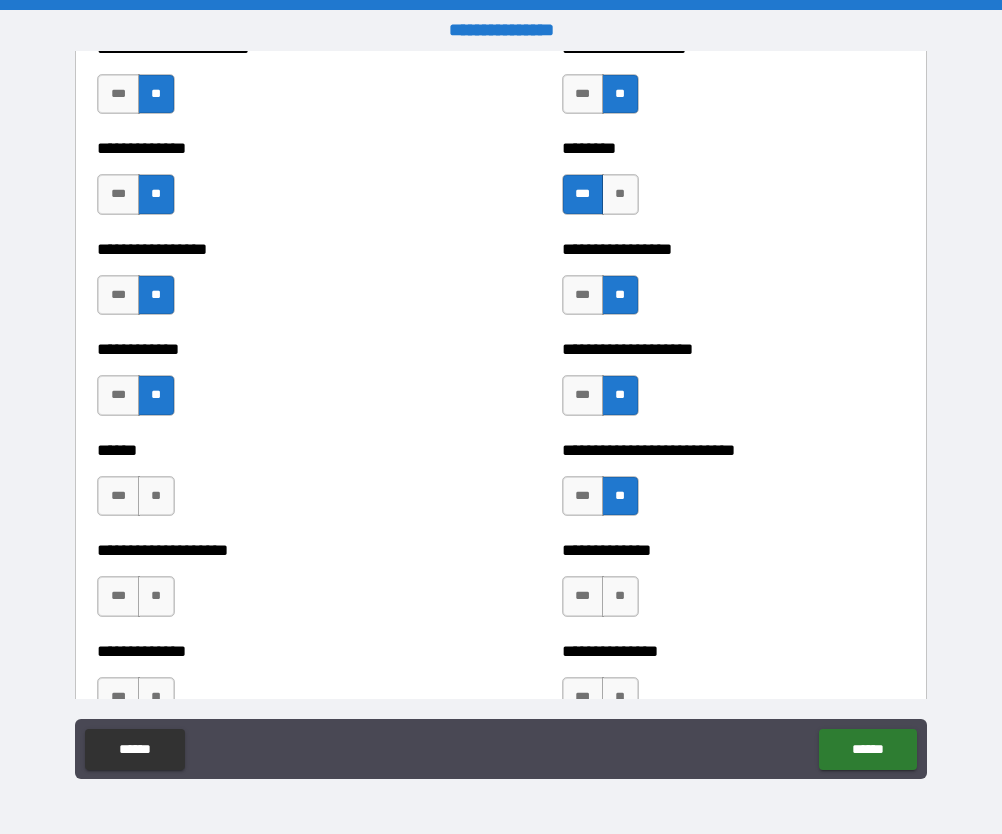 click on "**" at bounding box center (620, 596) 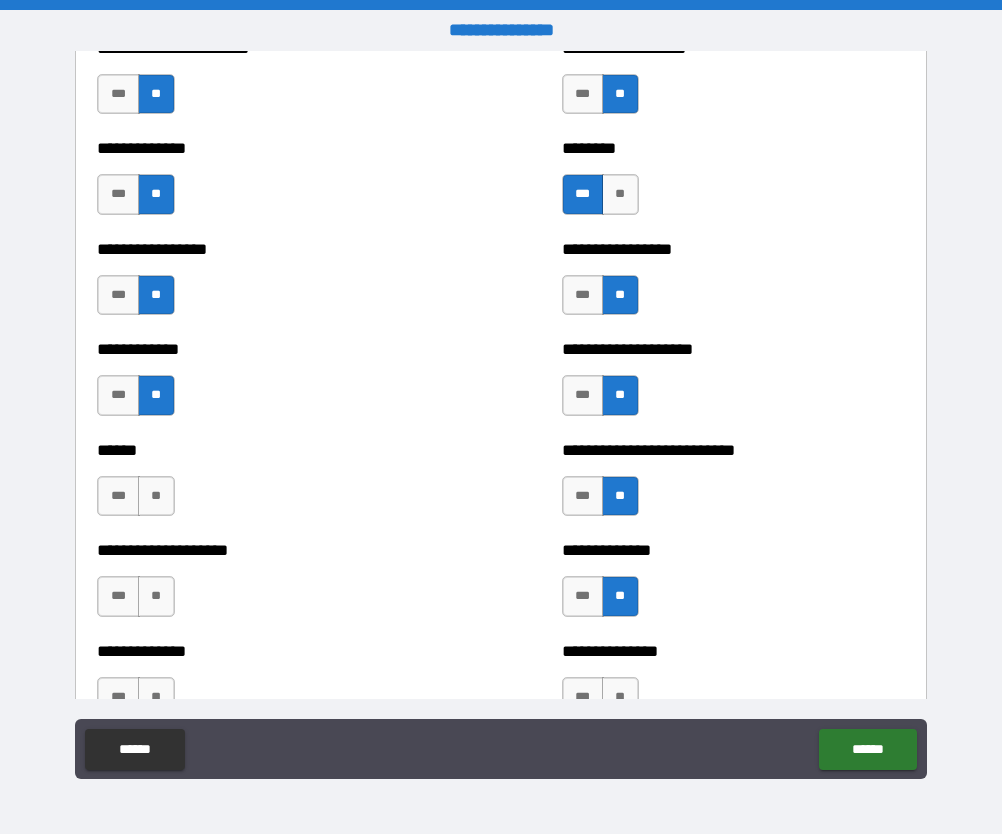 click on "**" at bounding box center [620, 697] 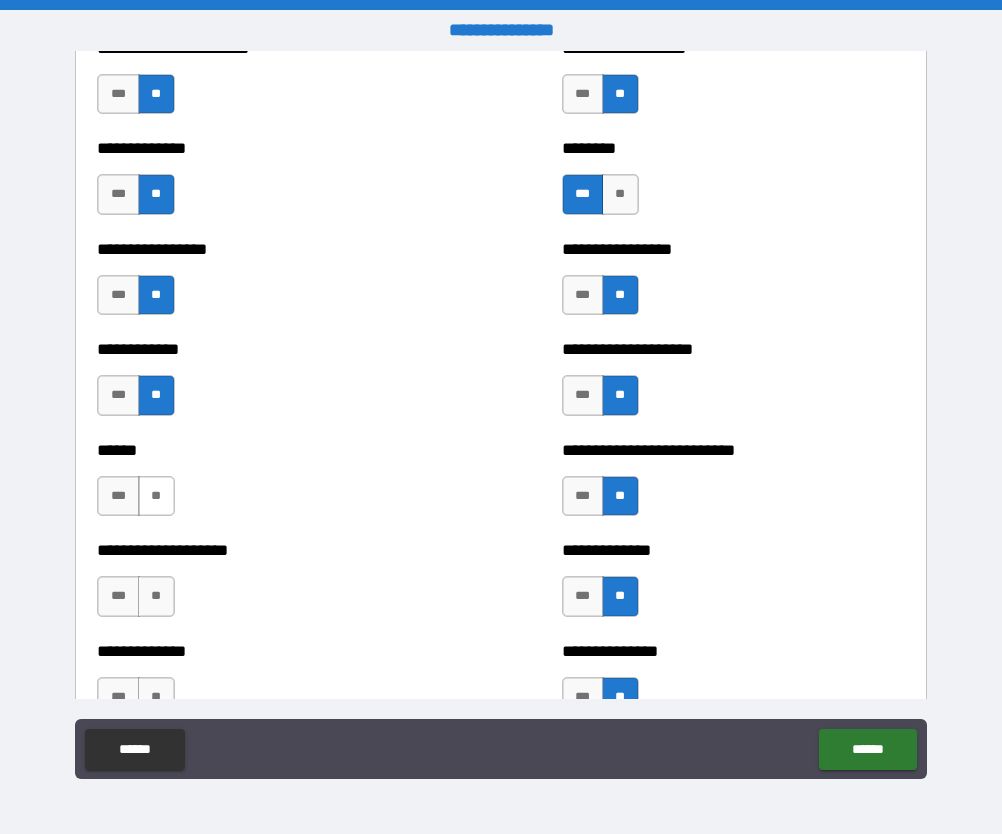 click on "**" at bounding box center (156, 496) 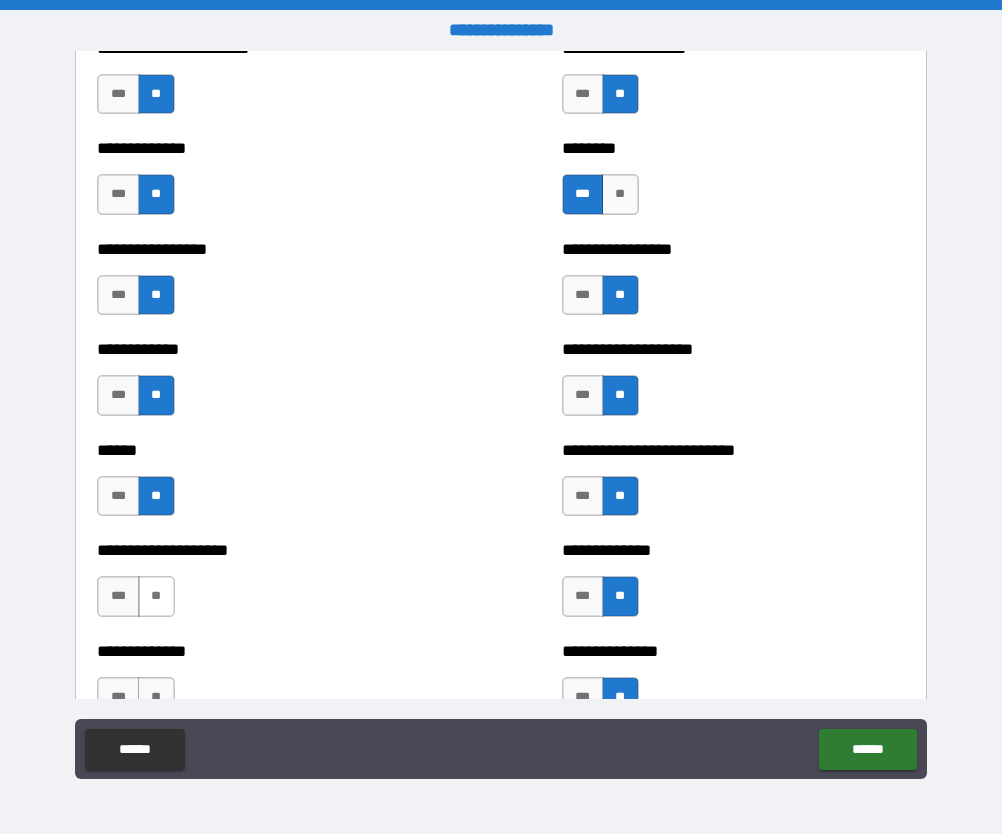 click on "**" at bounding box center [156, 596] 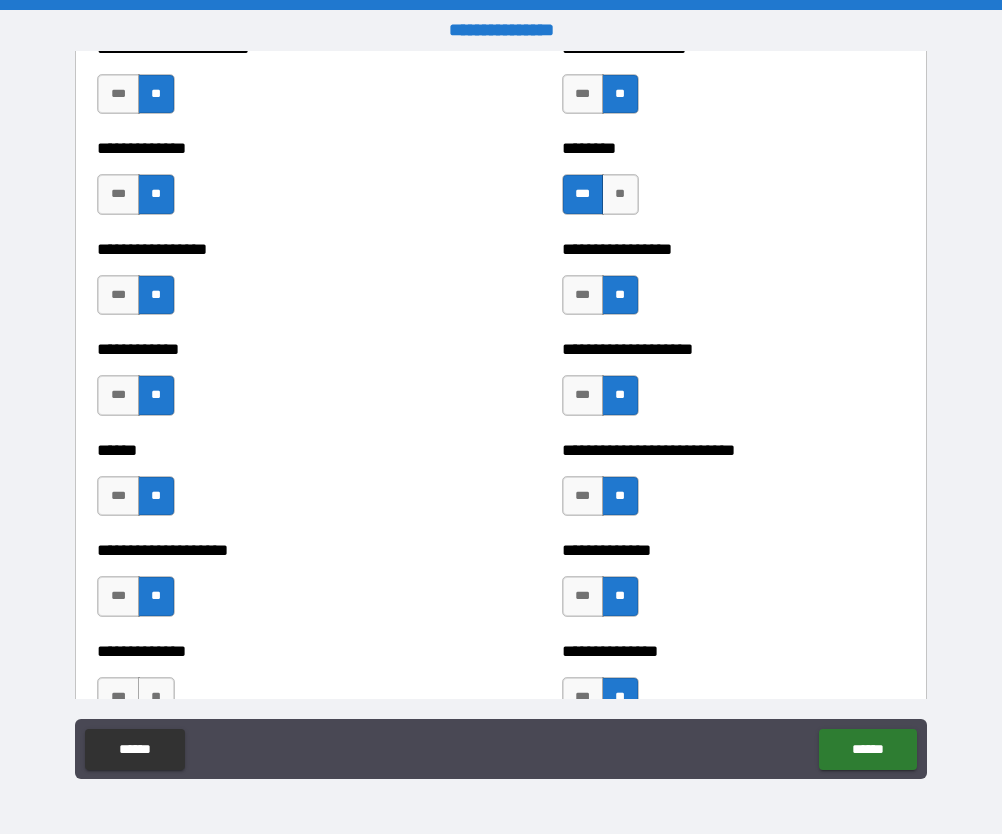 click on "**" at bounding box center [156, 697] 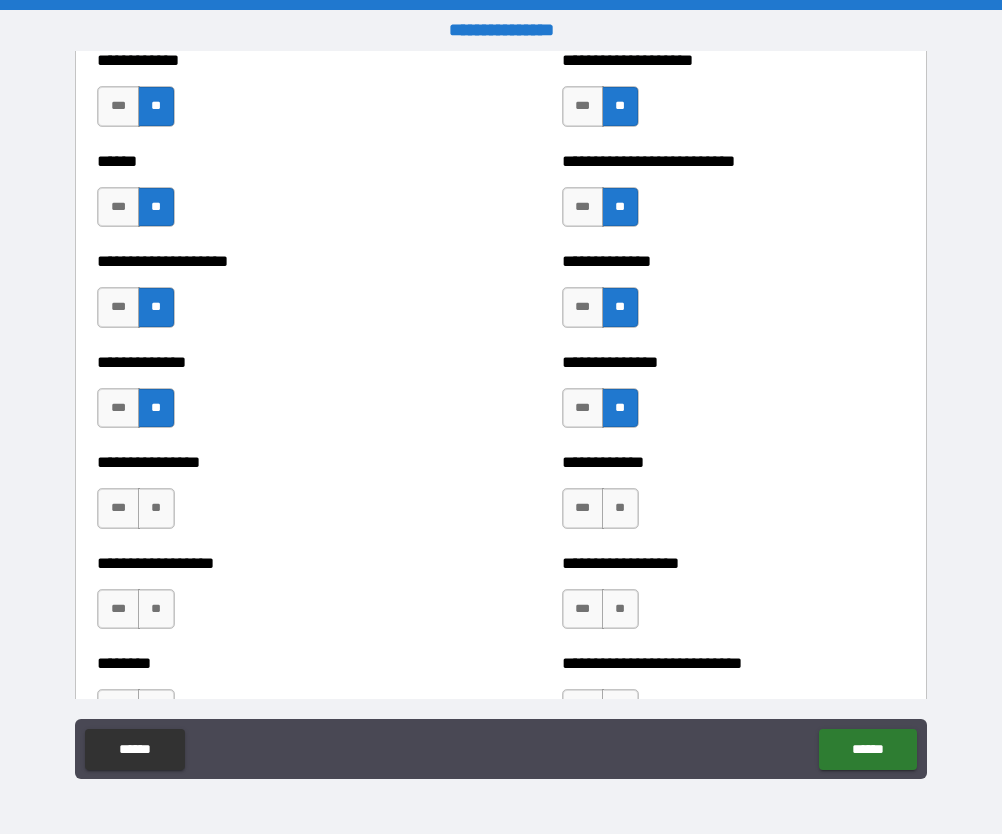 scroll, scrollTop: 3962, scrollLeft: 0, axis: vertical 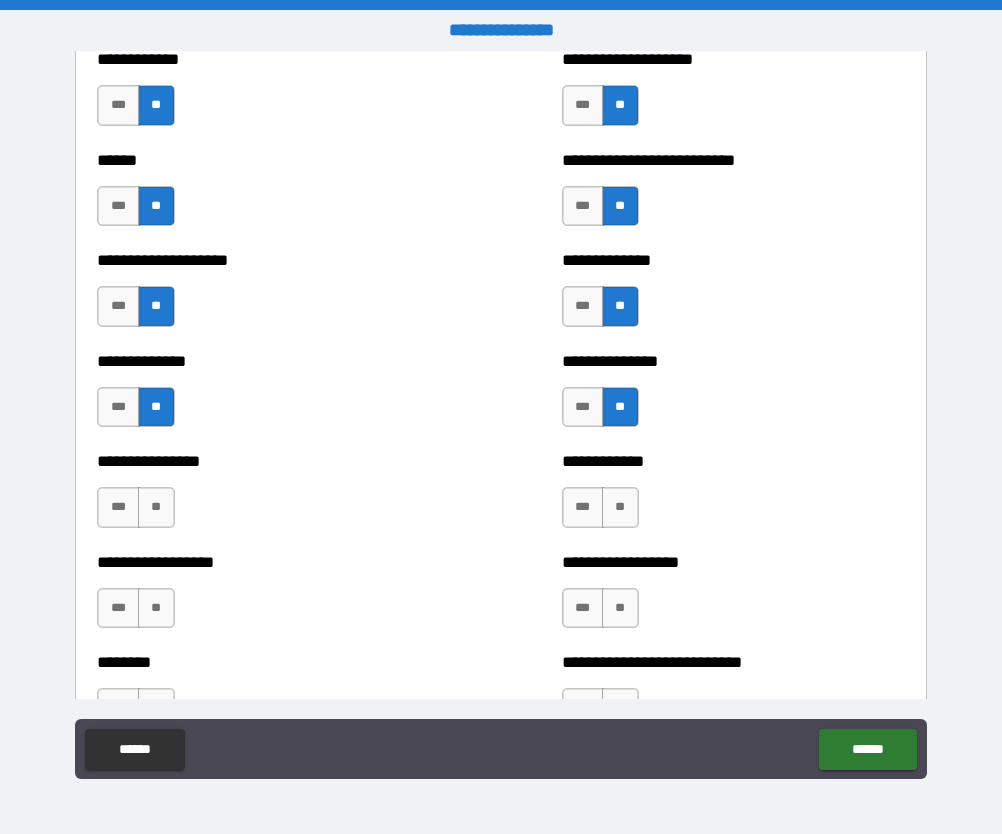 click on "**" at bounding box center [156, 507] 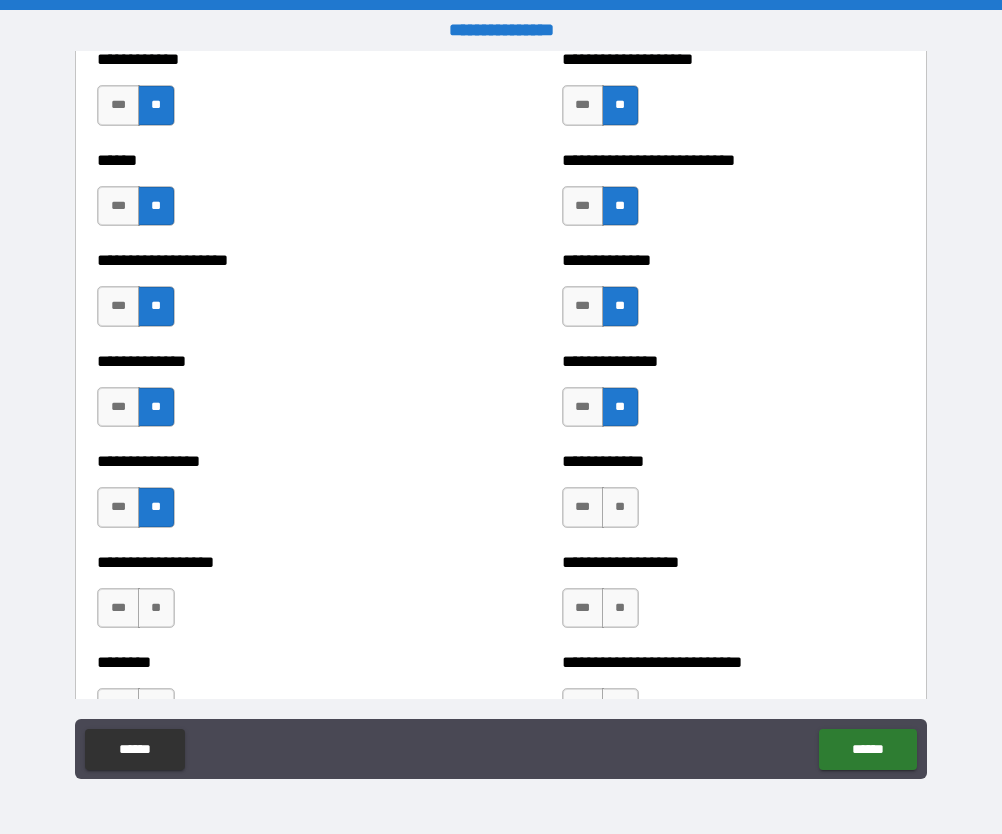 click on "**" at bounding box center (620, 507) 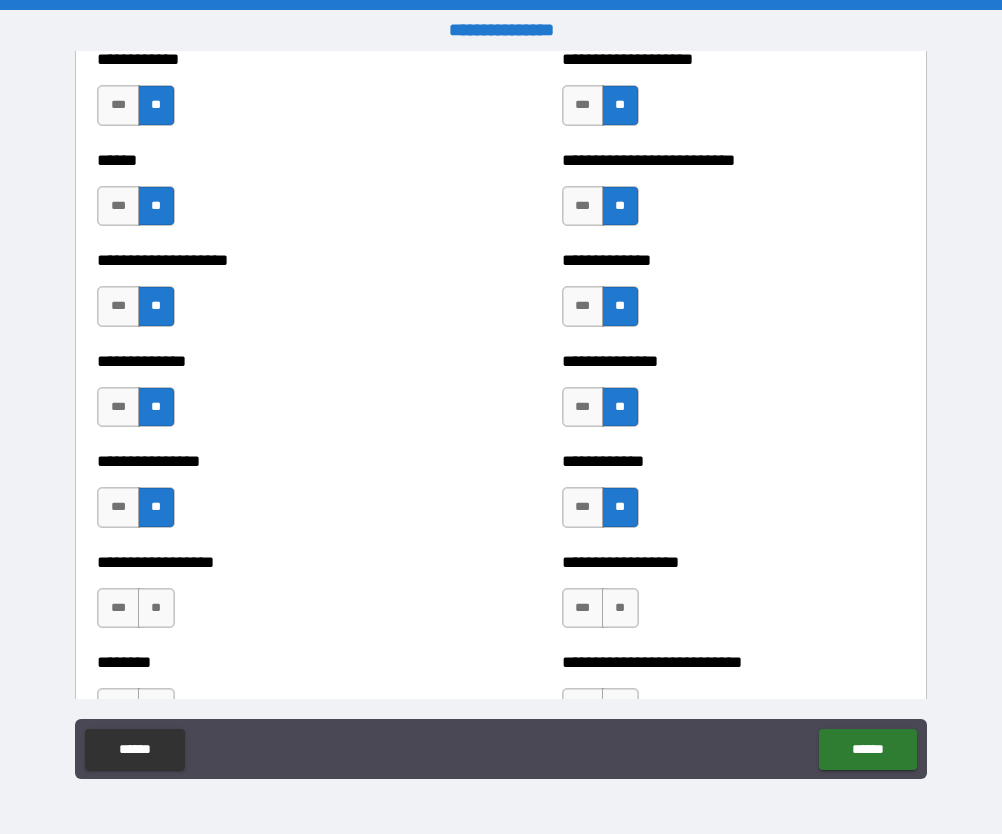 click on "**" at bounding box center [620, 608] 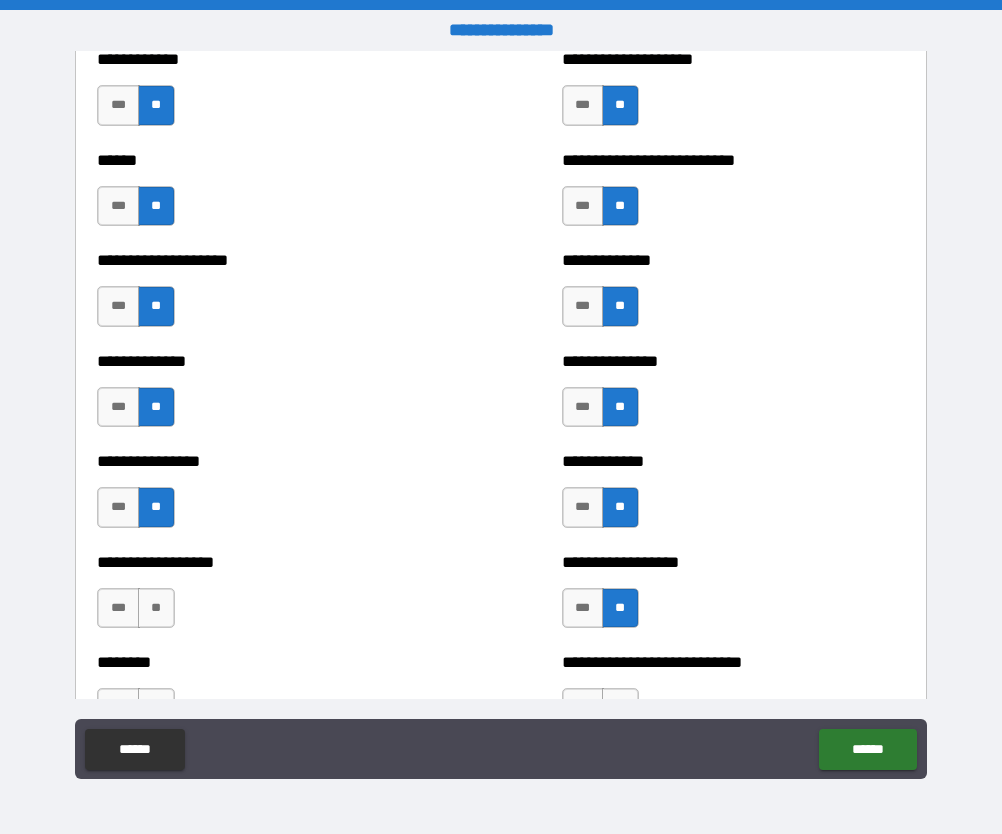 click on "**" at bounding box center (156, 608) 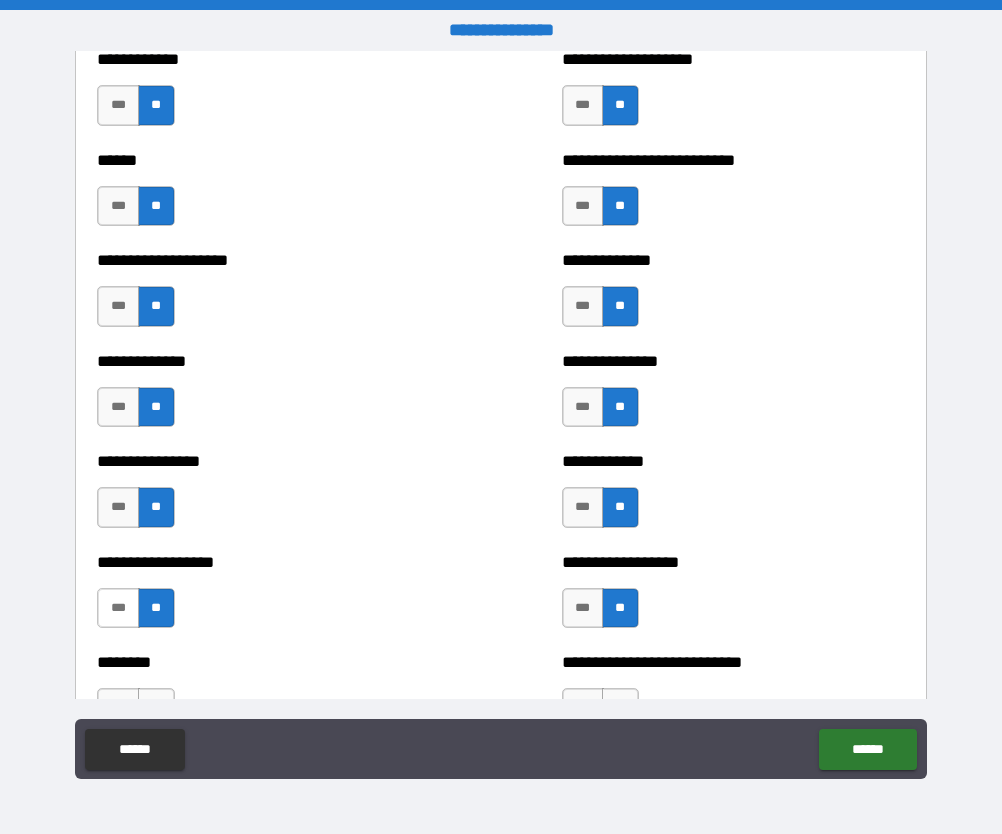 click on "***" at bounding box center (118, 608) 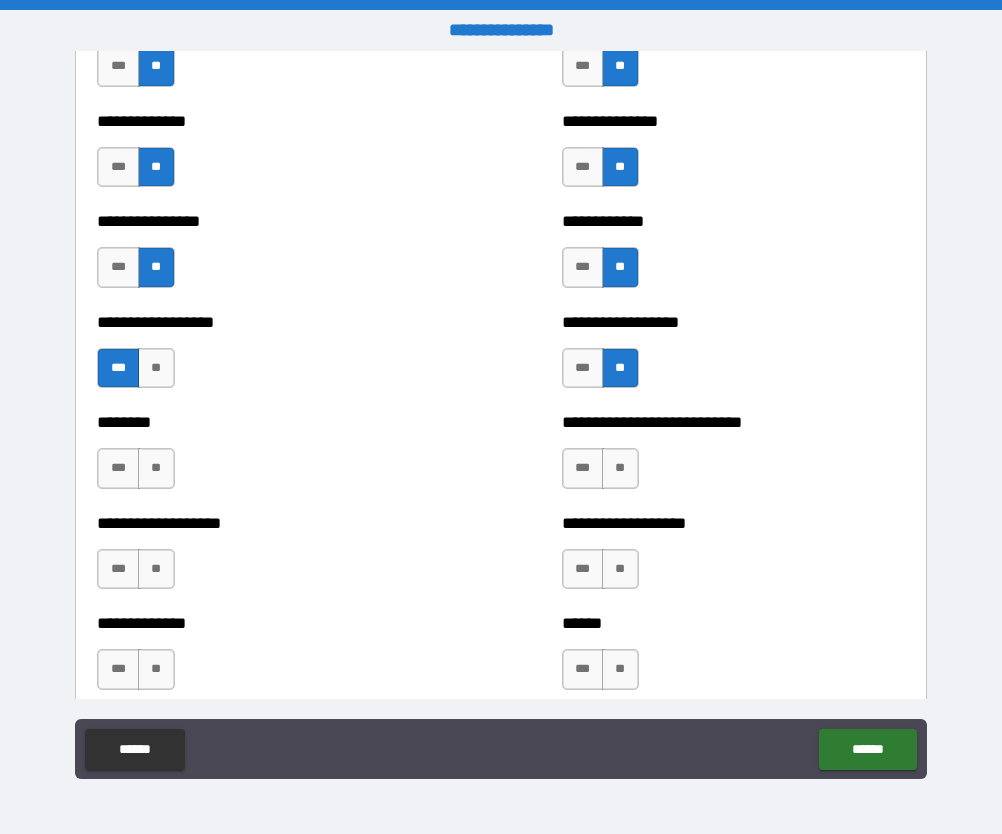 scroll, scrollTop: 4209, scrollLeft: 0, axis: vertical 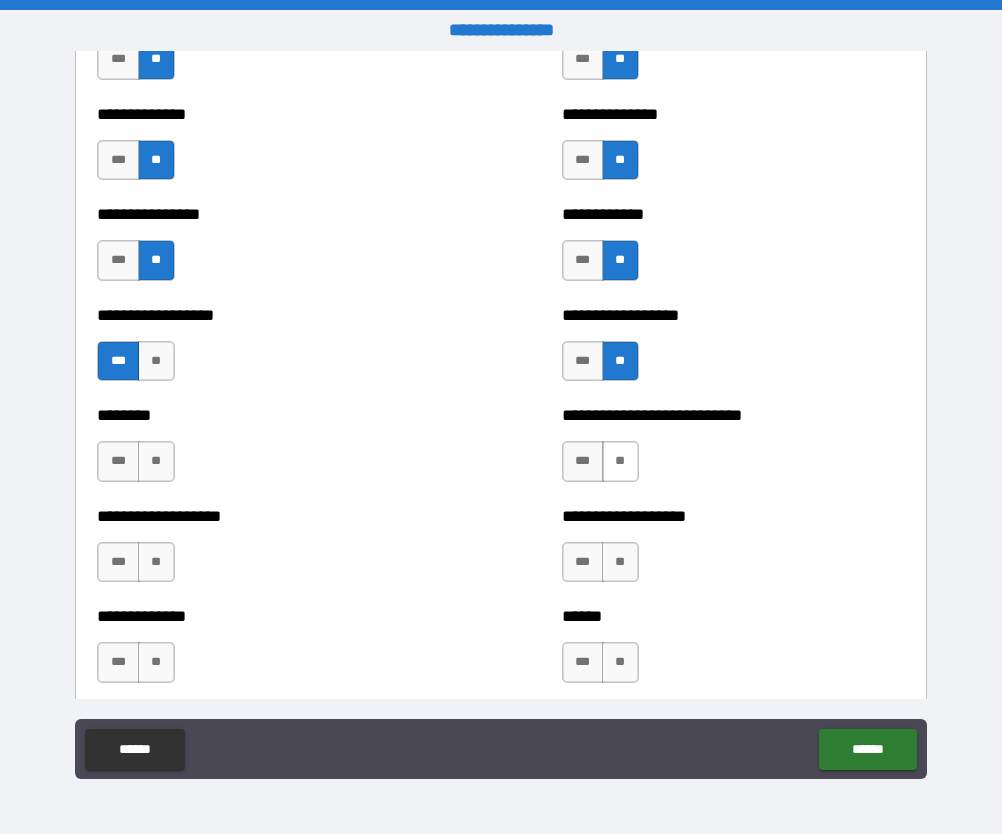 type on "****" 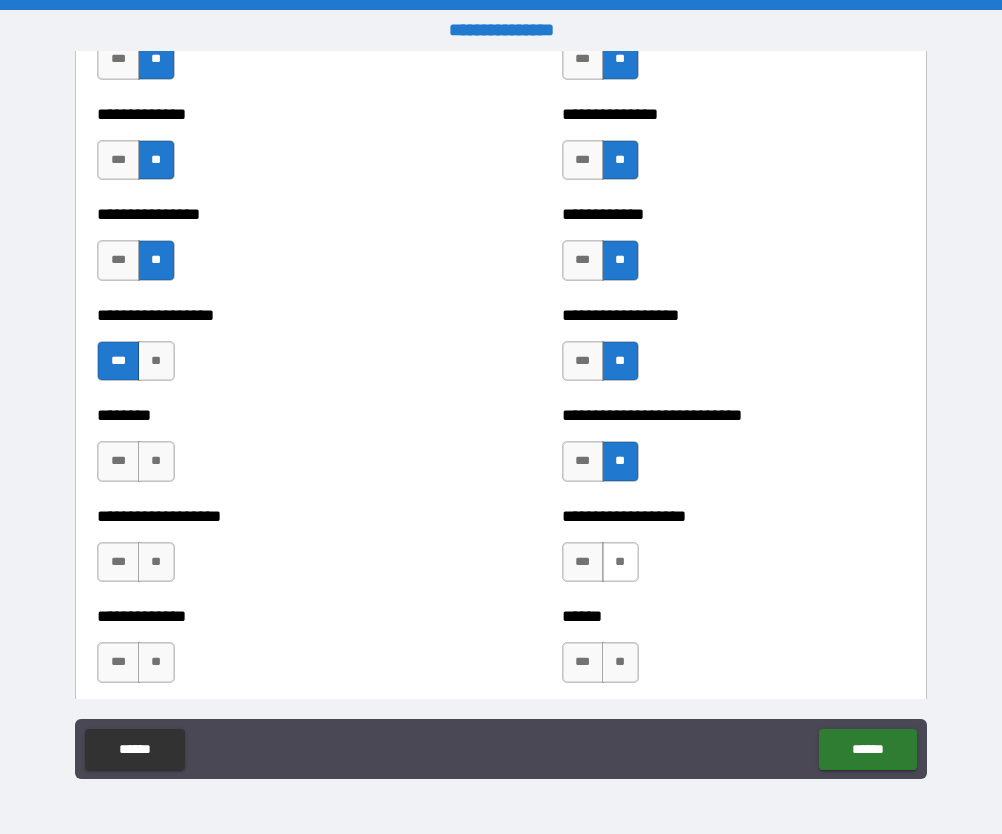 click on "**" at bounding box center (620, 562) 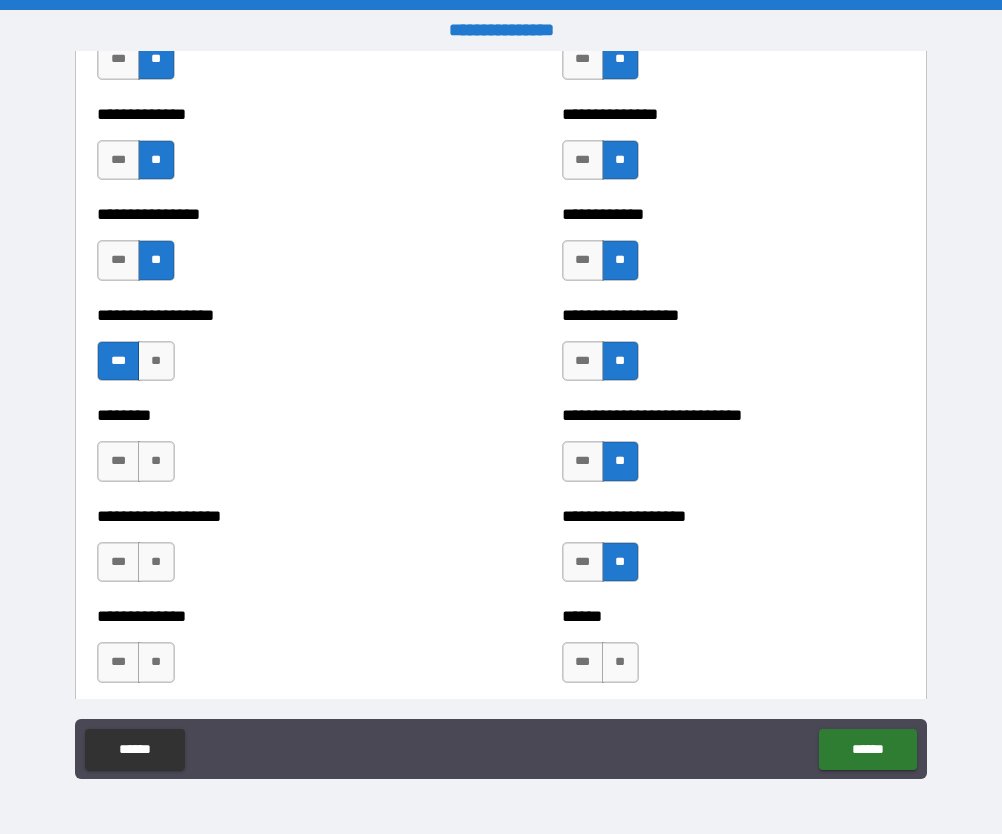 click on "**" at bounding box center (620, 662) 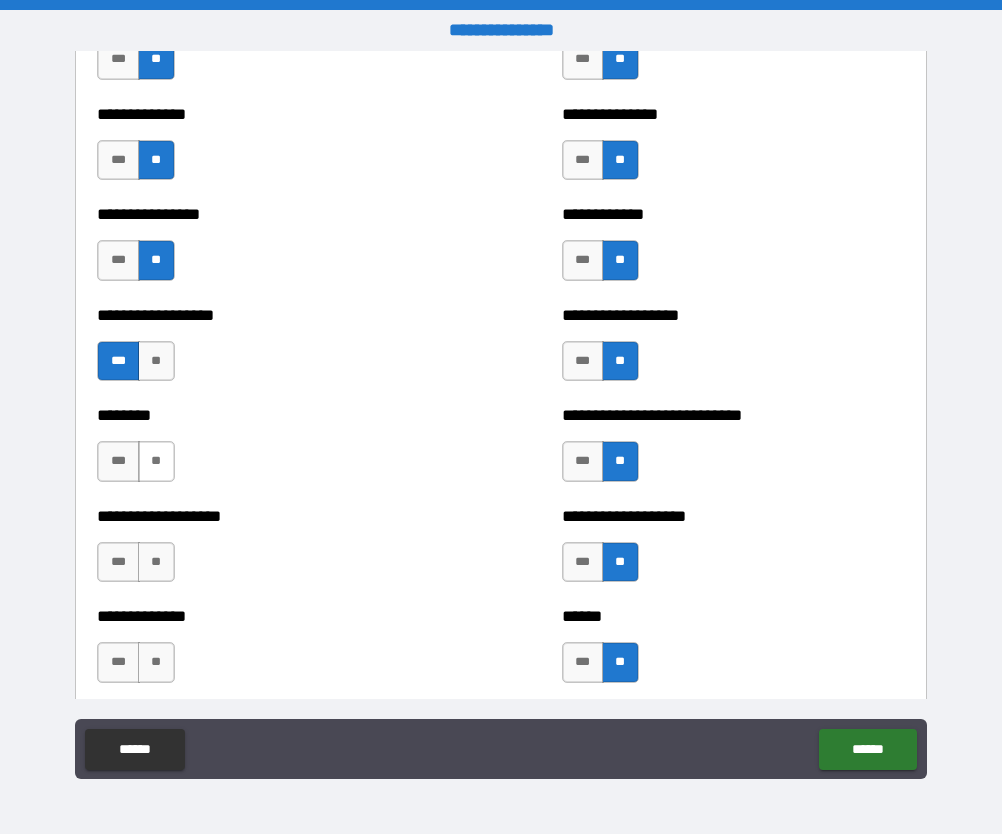 click on "**" at bounding box center (156, 461) 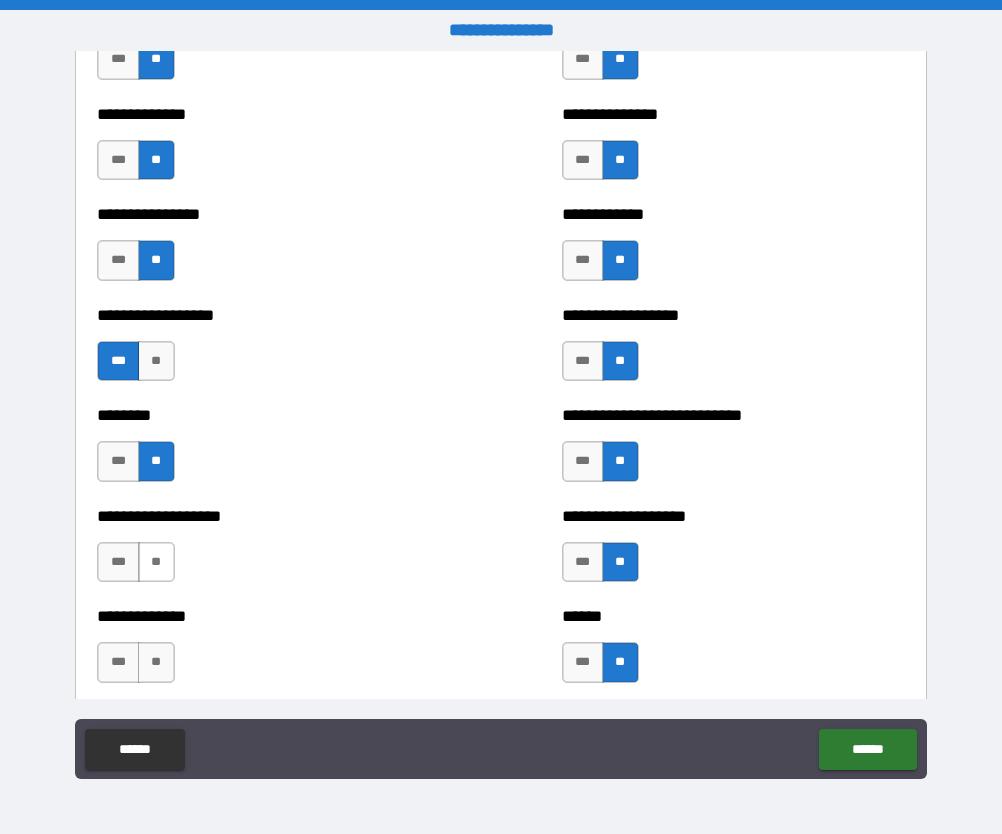 click on "**" at bounding box center [156, 562] 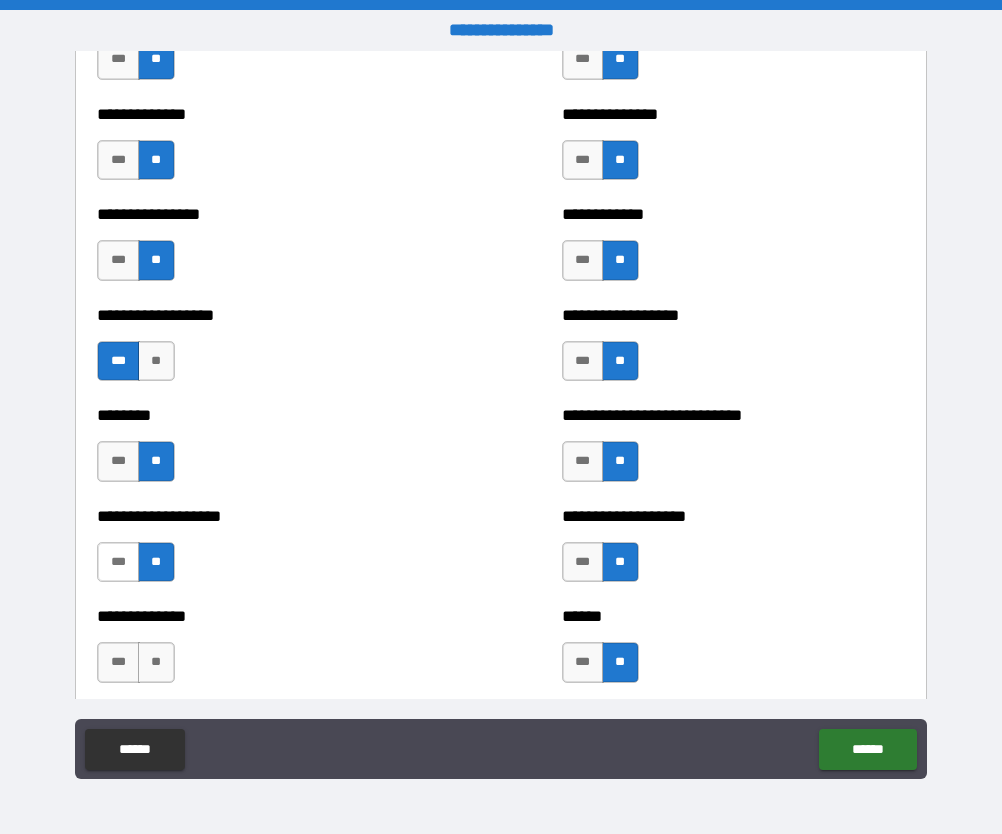 click on "***" at bounding box center (118, 662) 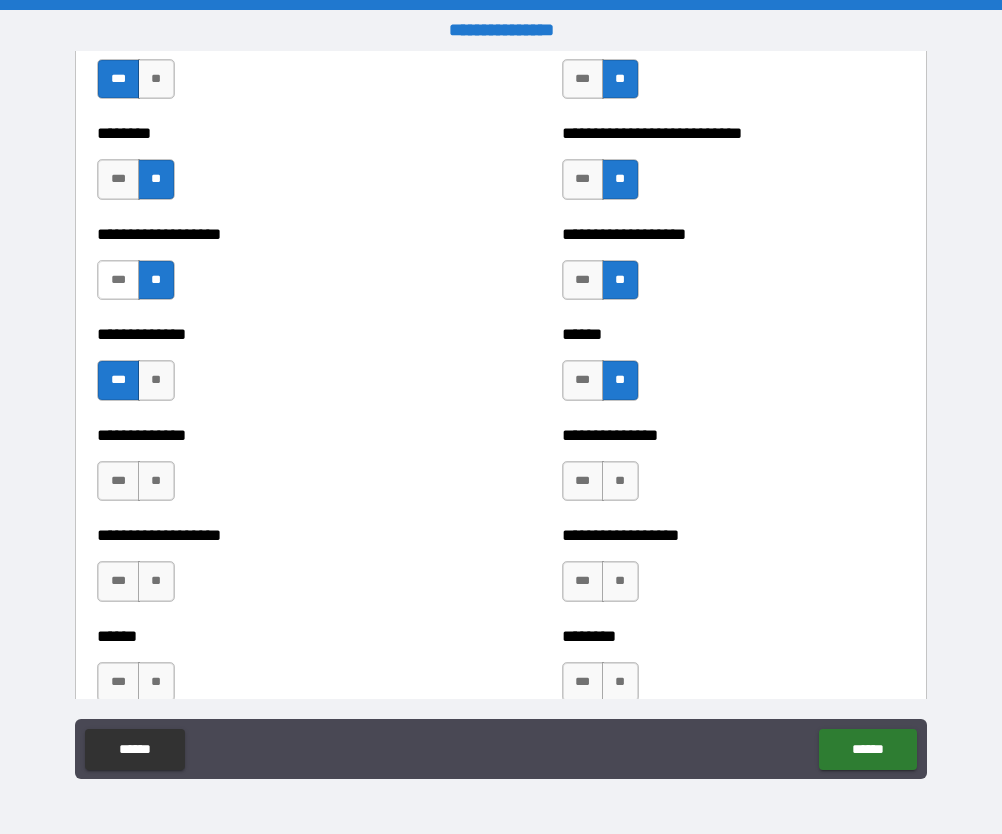 scroll, scrollTop: 4495, scrollLeft: 0, axis: vertical 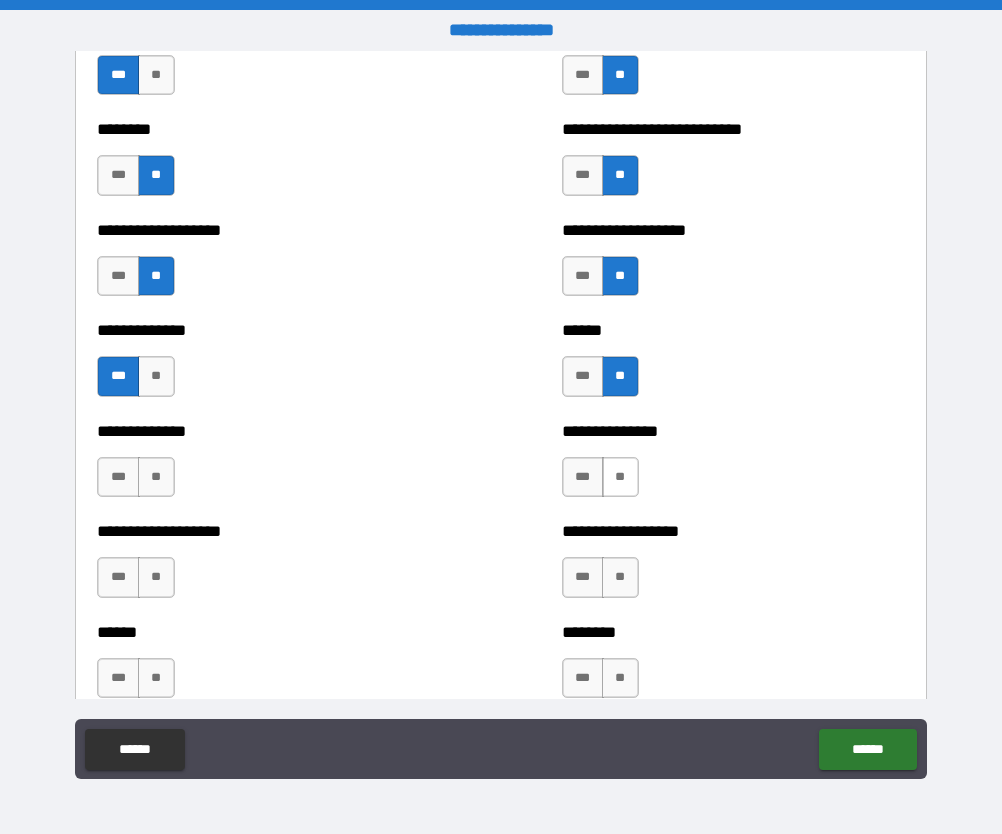 click on "**" at bounding box center [620, 477] 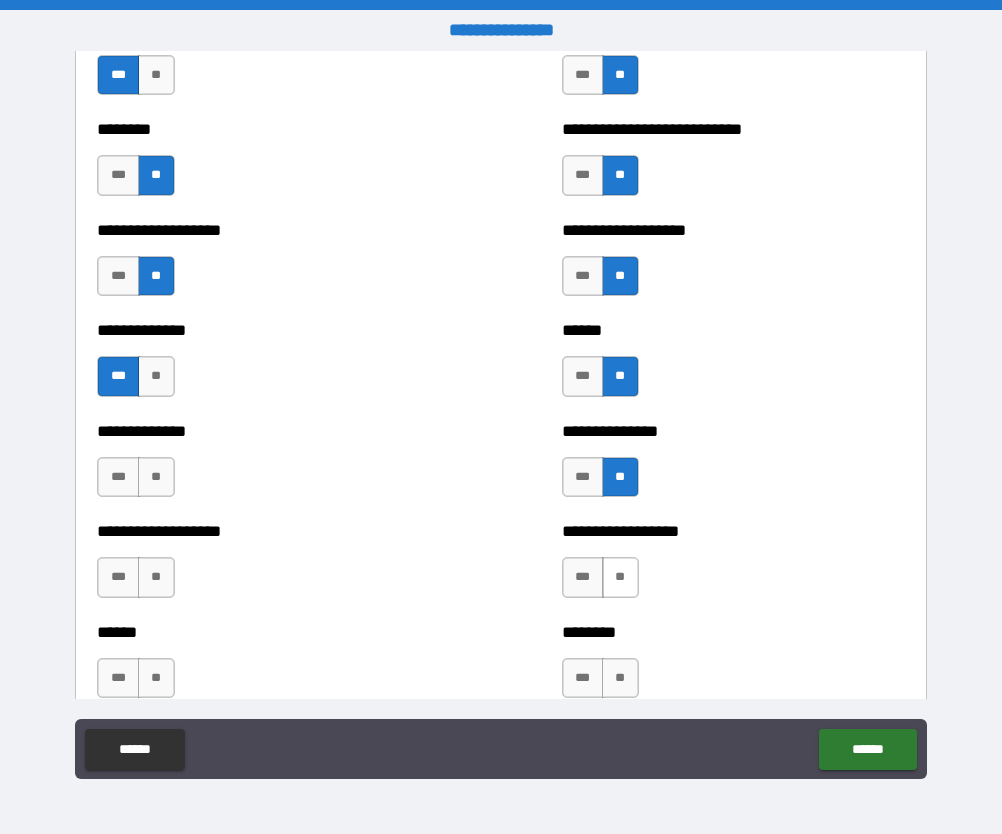 click on "**" at bounding box center [620, 577] 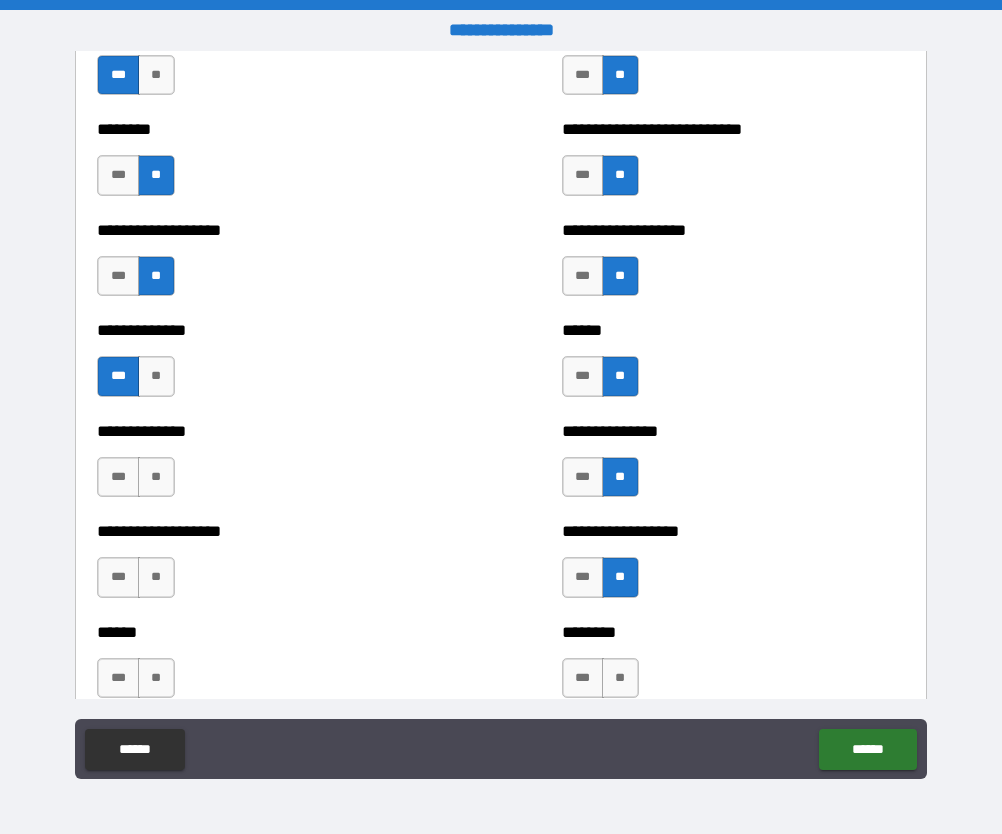 click on "**" at bounding box center (620, 678) 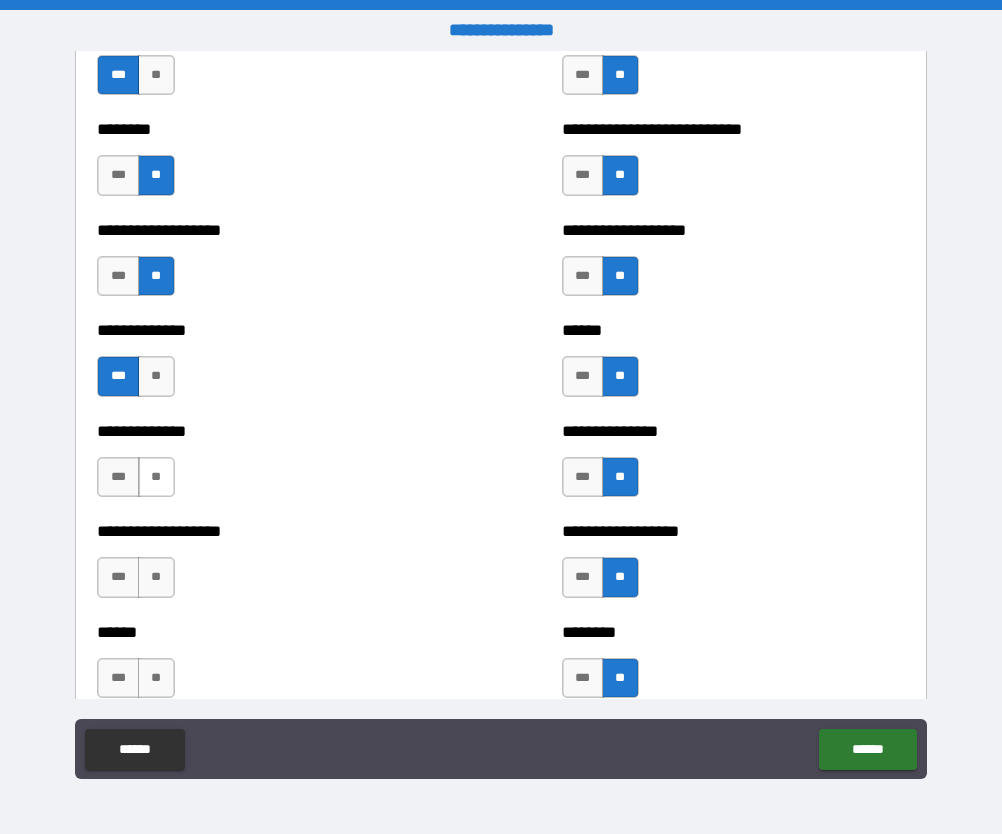 click on "**" at bounding box center [156, 477] 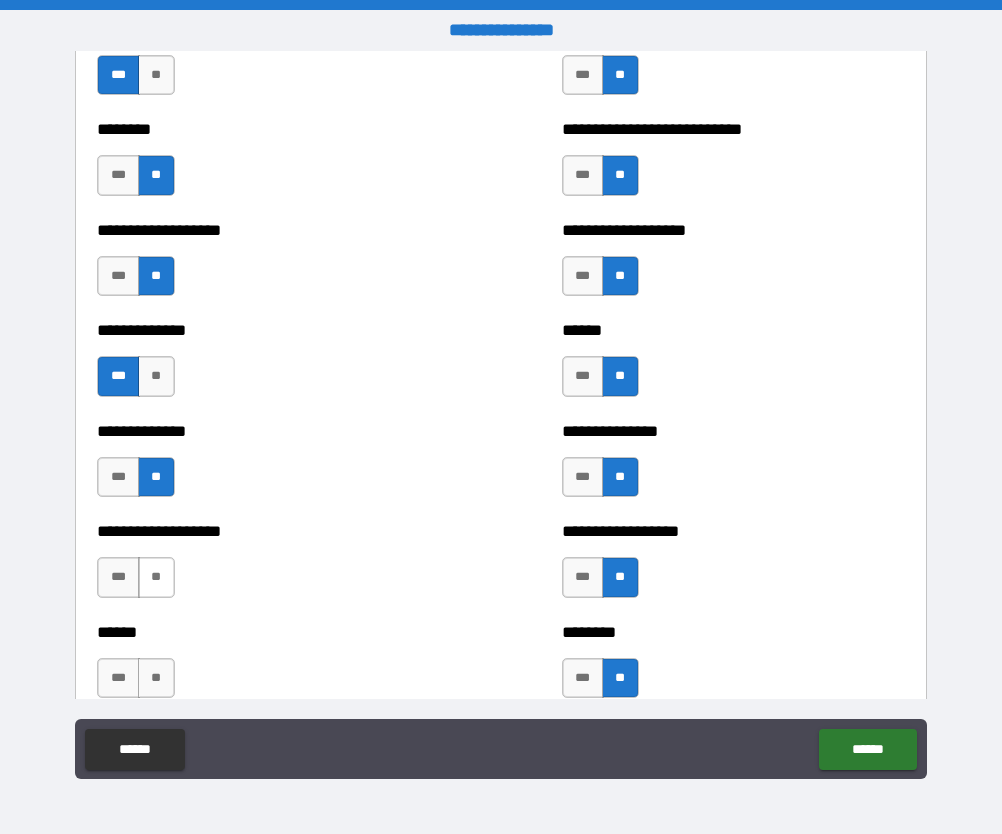 click on "**" at bounding box center [156, 577] 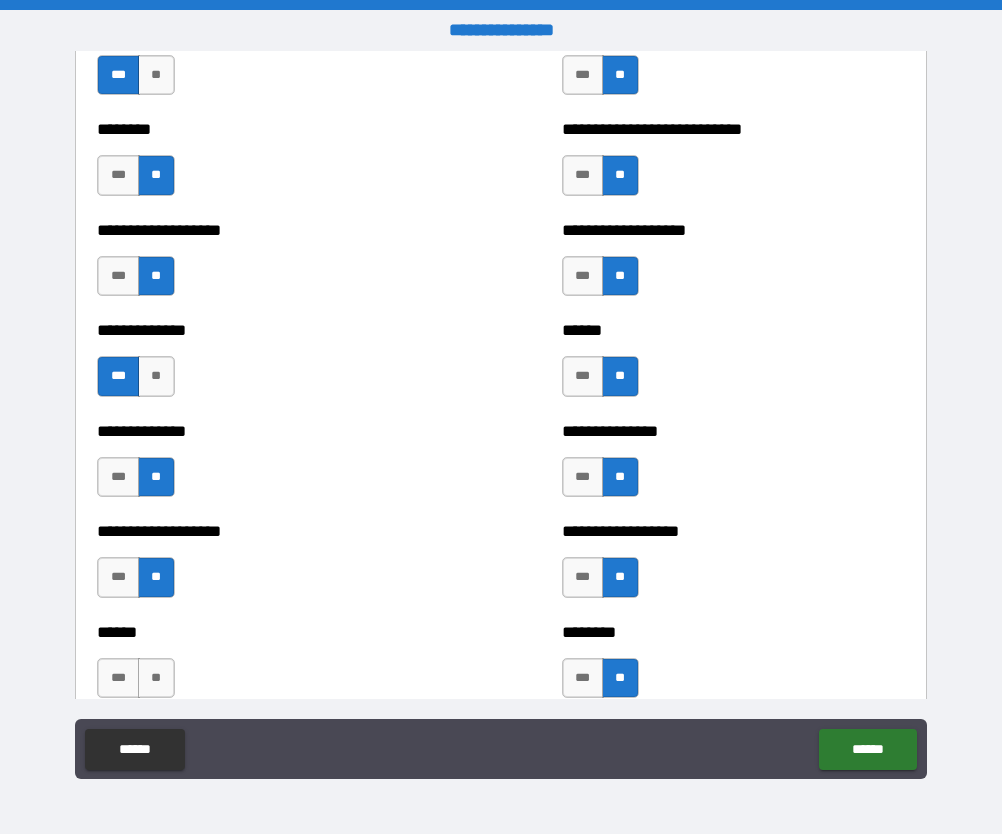 click on "**" at bounding box center [156, 678] 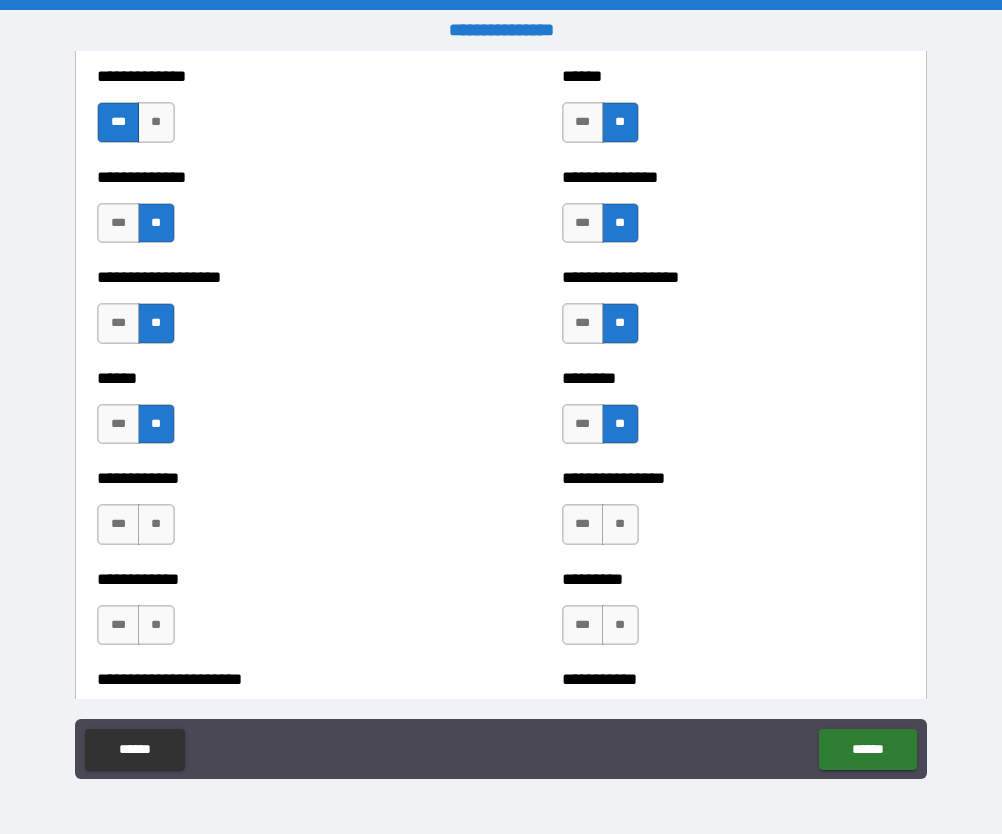 scroll, scrollTop: 4750, scrollLeft: 0, axis: vertical 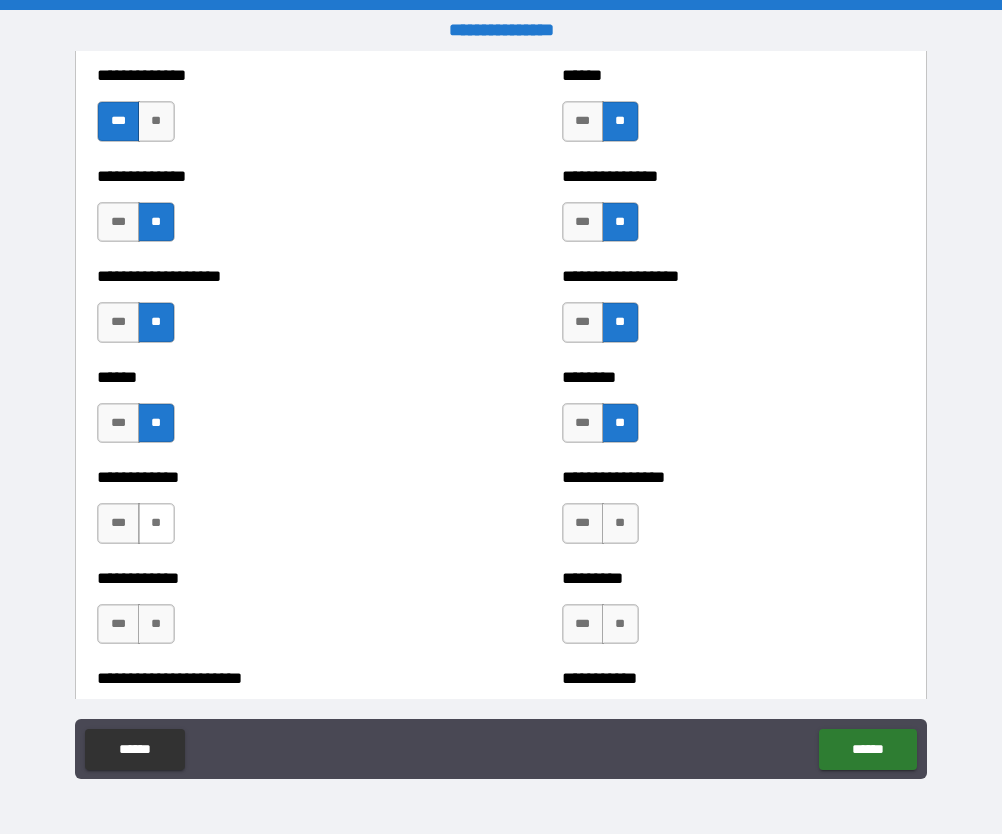 click on "**" at bounding box center (156, 523) 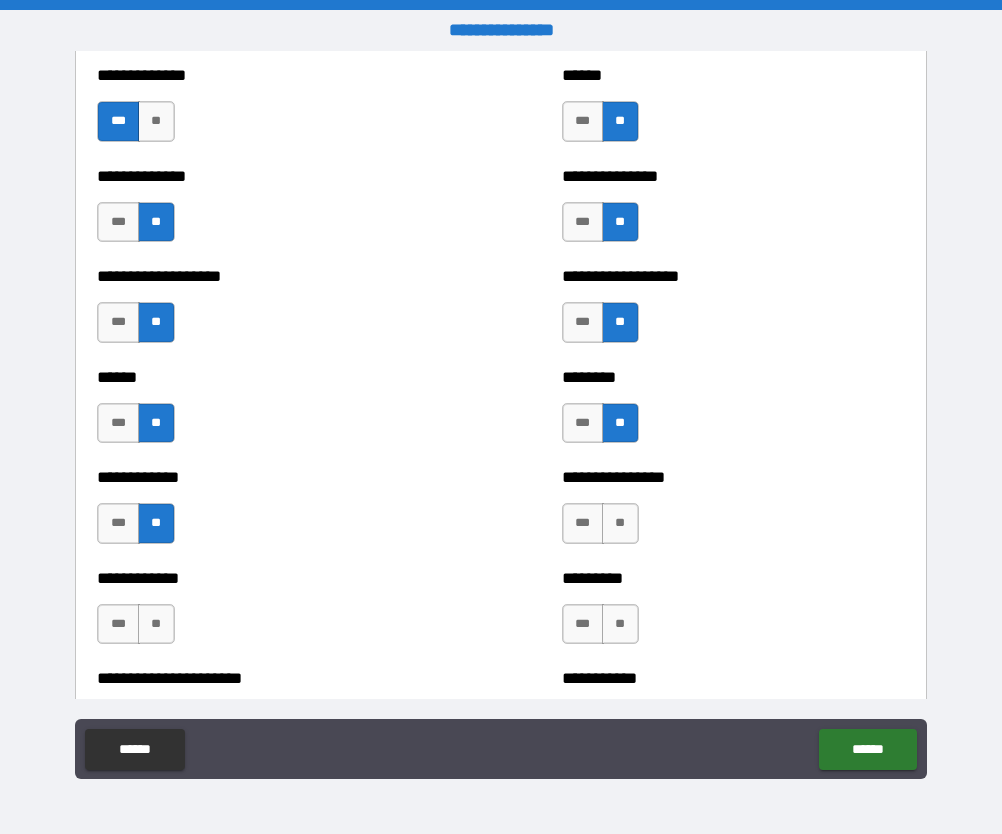 click on "***" at bounding box center (583, 523) 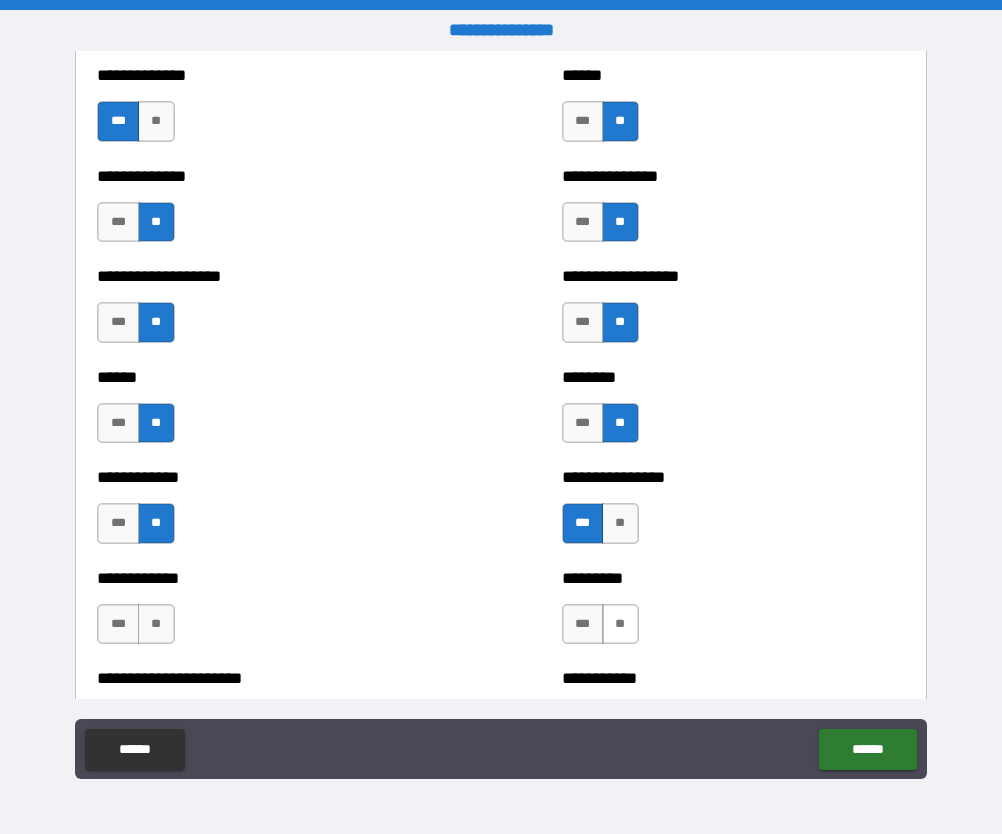 click on "**" at bounding box center [620, 624] 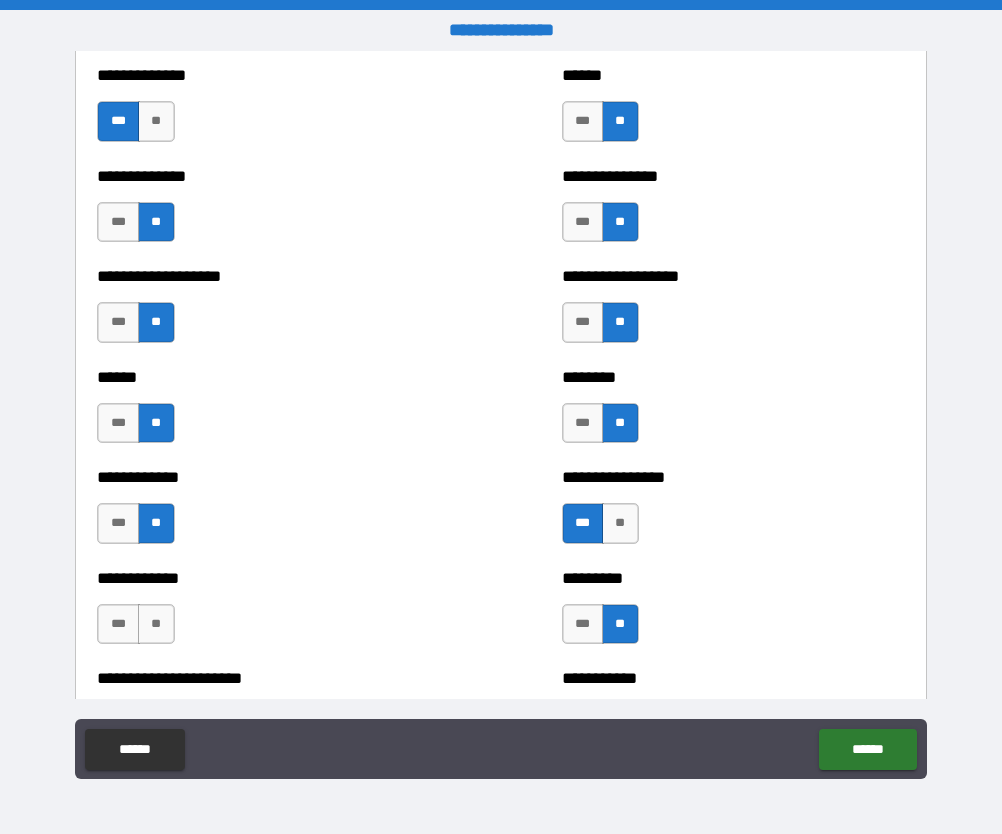click on "**" at bounding box center [156, 624] 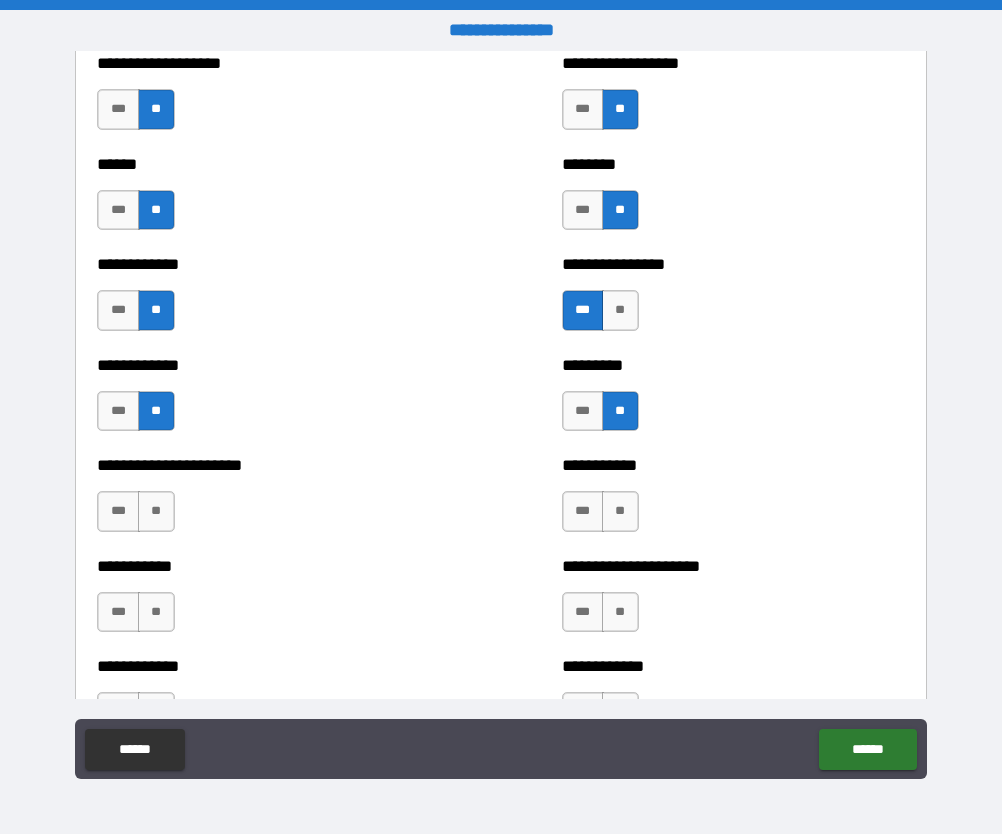 scroll, scrollTop: 4980, scrollLeft: 0, axis: vertical 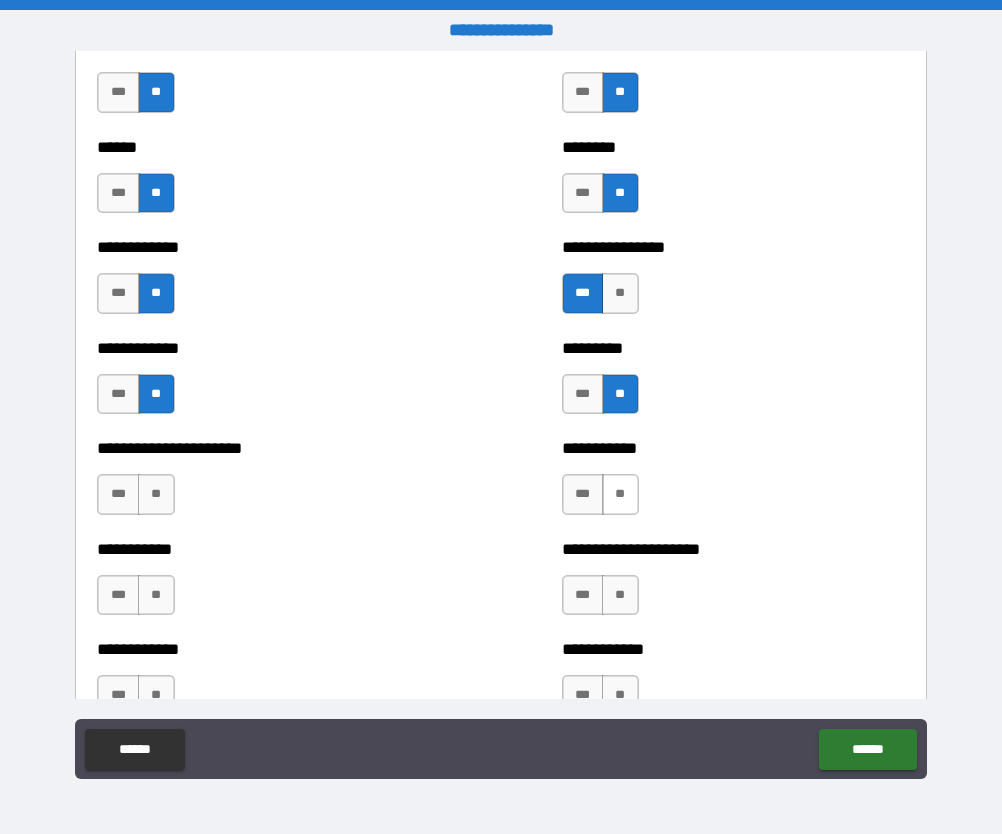 click on "**" at bounding box center [620, 494] 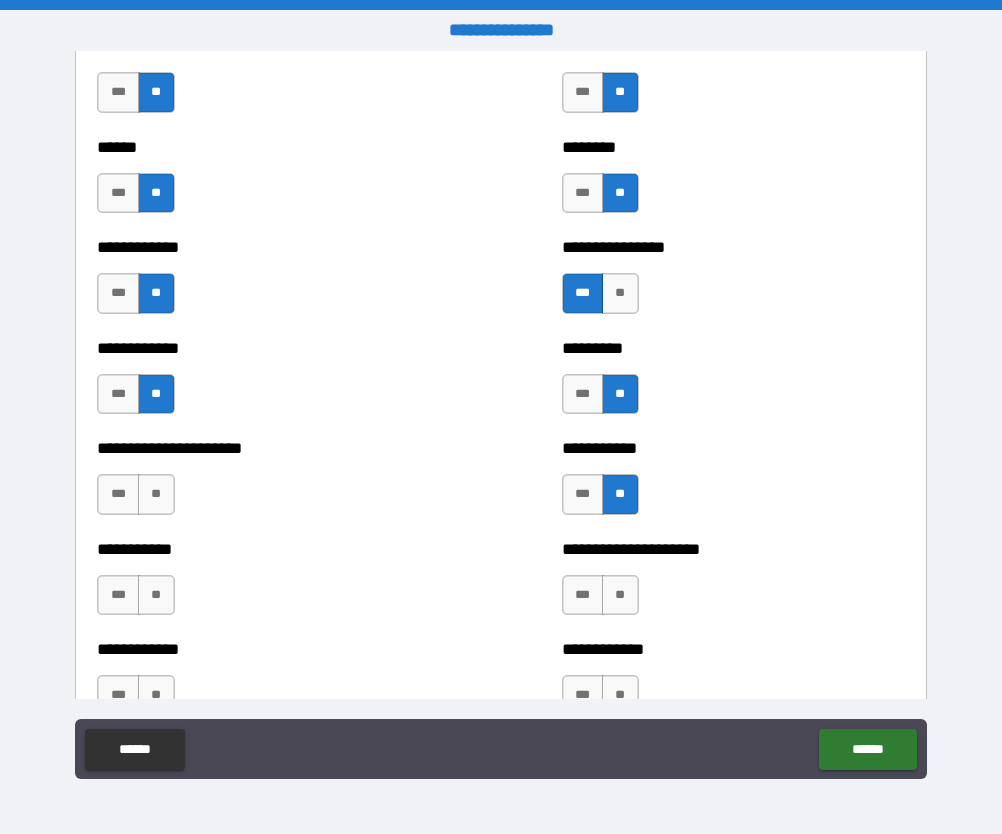 click on "**" at bounding box center [620, 595] 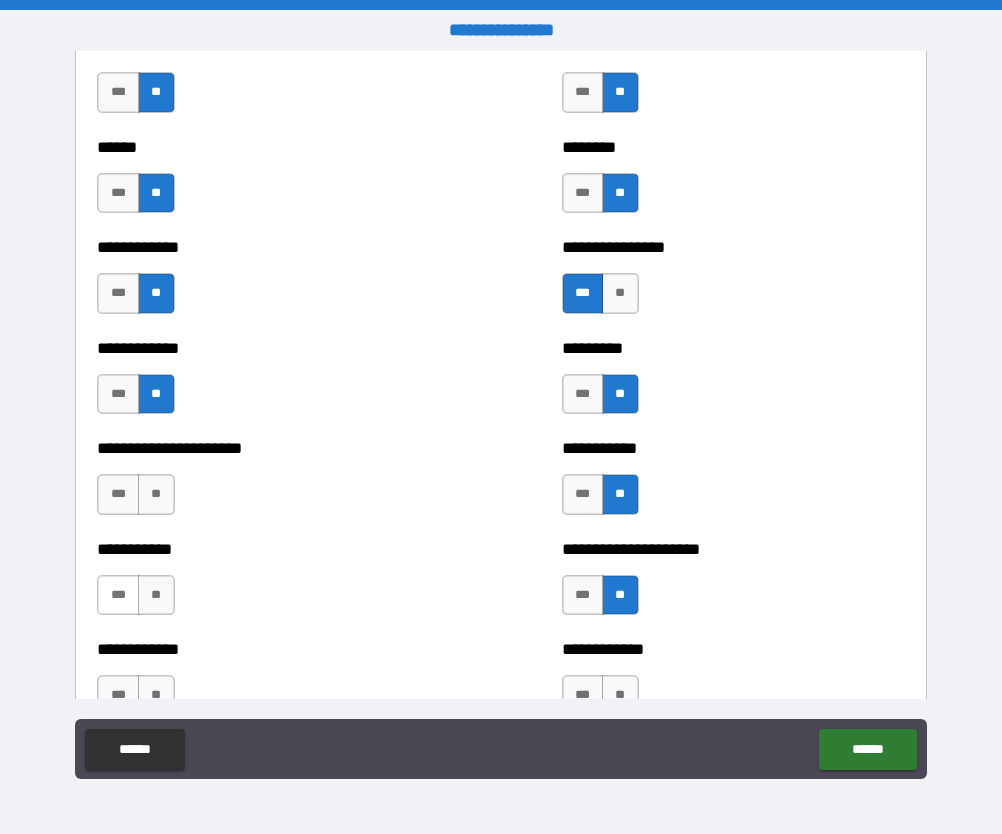 click on "***" at bounding box center (118, 595) 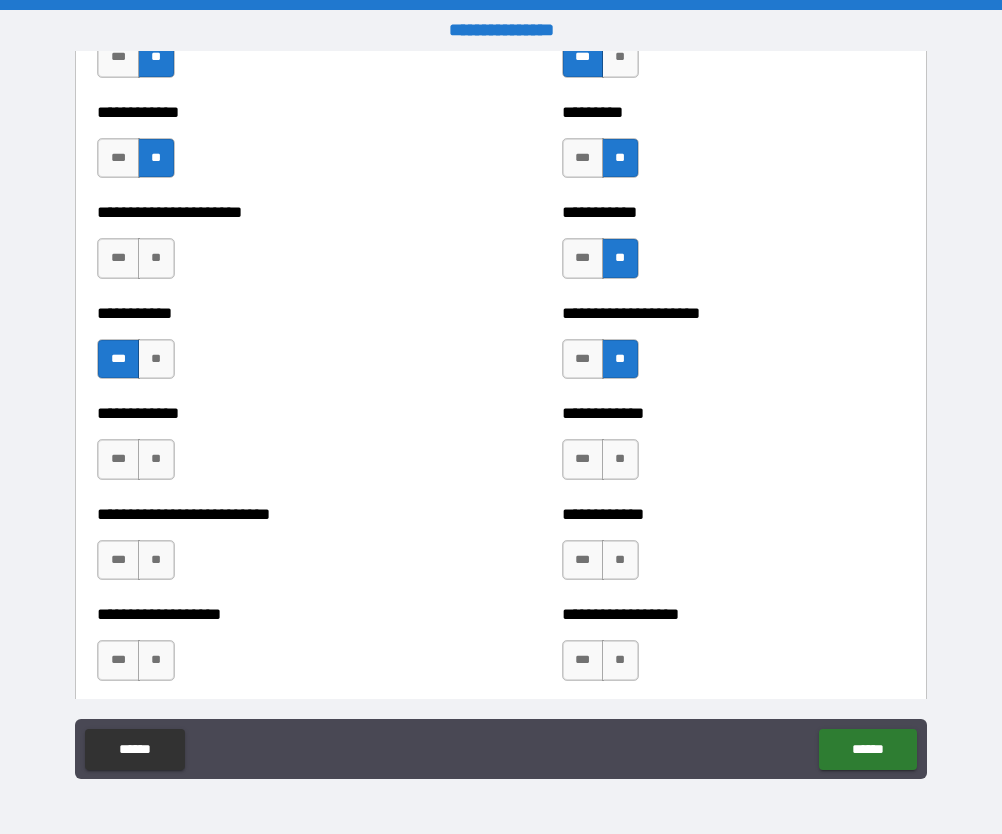 scroll, scrollTop: 5215, scrollLeft: 0, axis: vertical 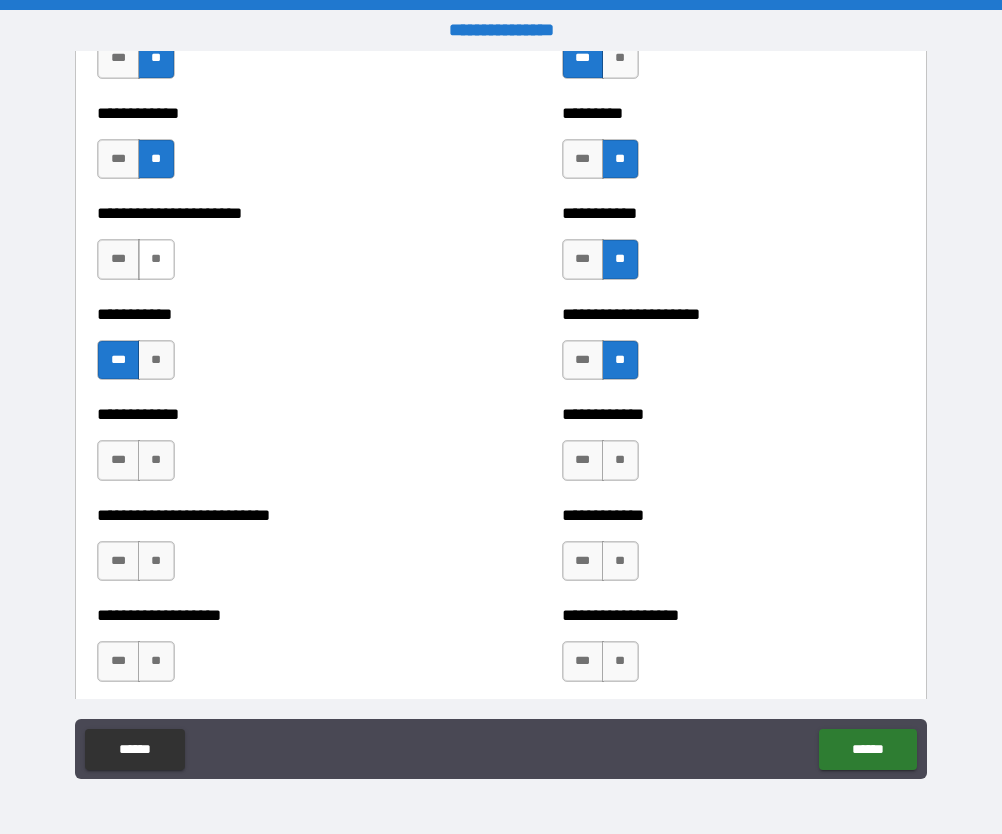 click on "**" at bounding box center (156, 259) 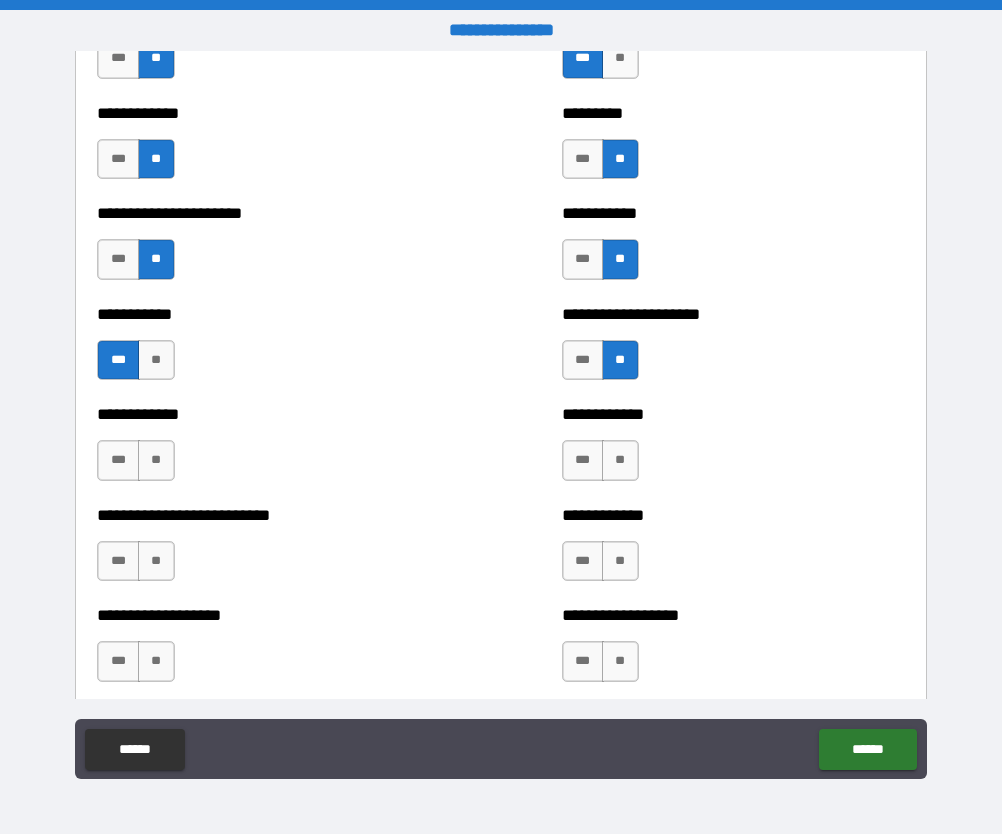 click on "**" at bounding box center (156, 460) 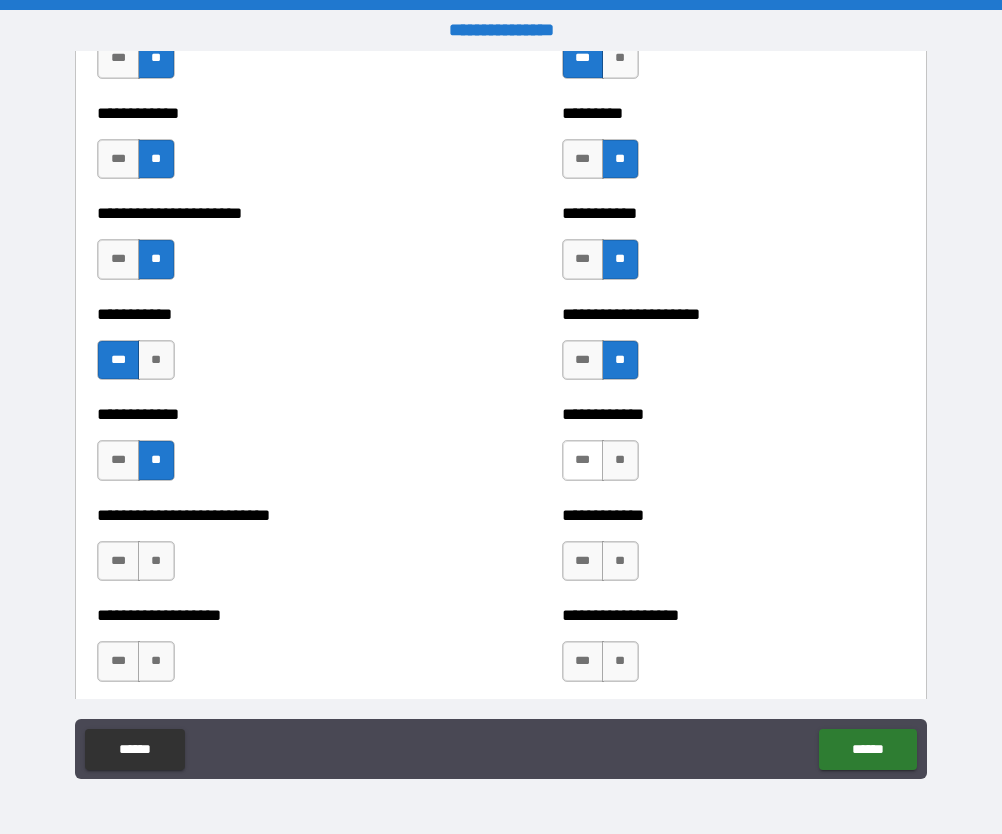 click on "**" at bounding box center (620, 460) 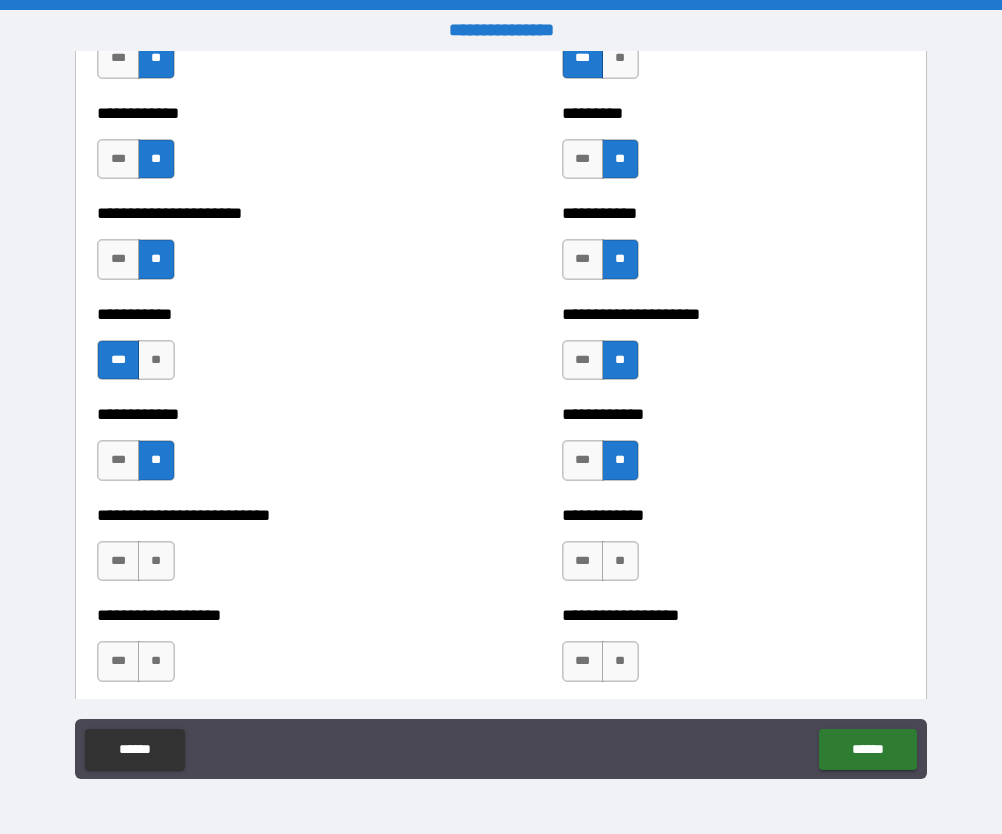 click on "**" at bounding box center (620, 561) 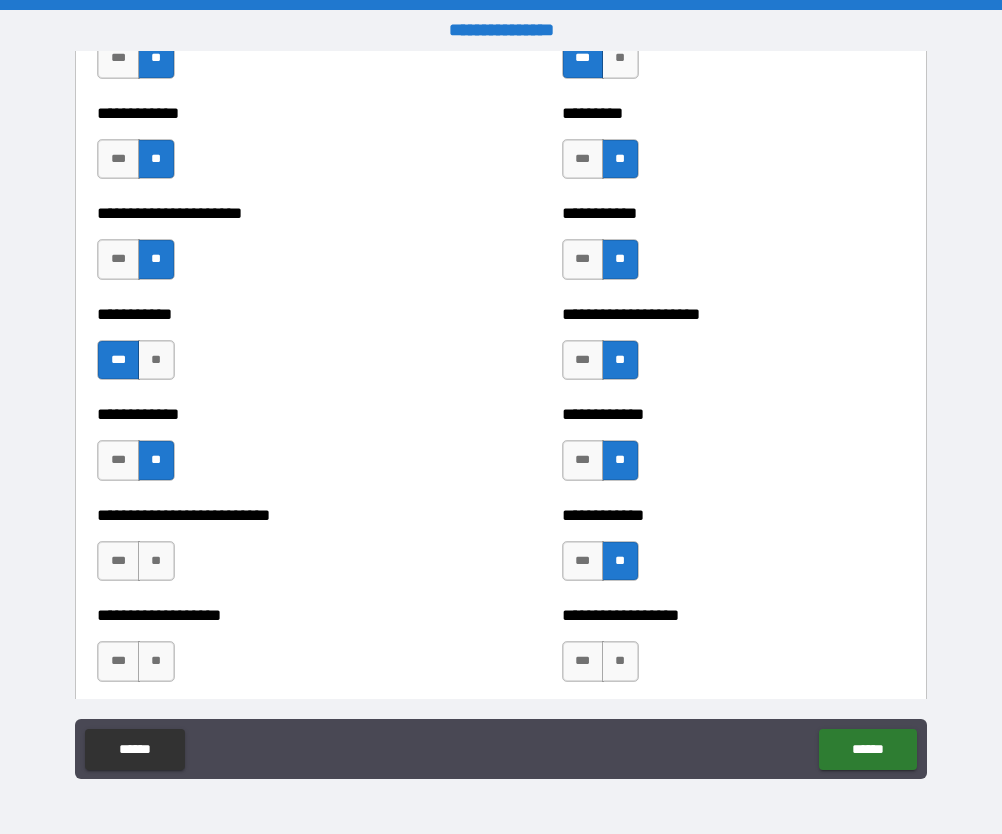 click on "**" at bounding box center [156, 561] 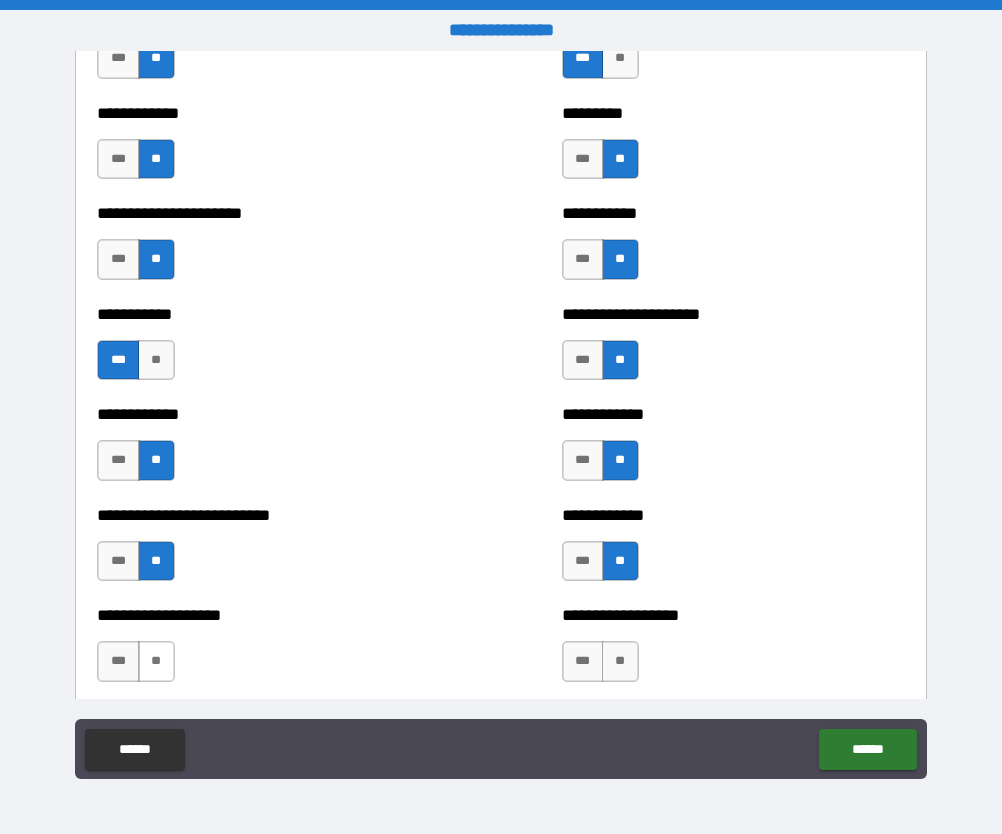 click on "**" at bounding box center (156, 661) 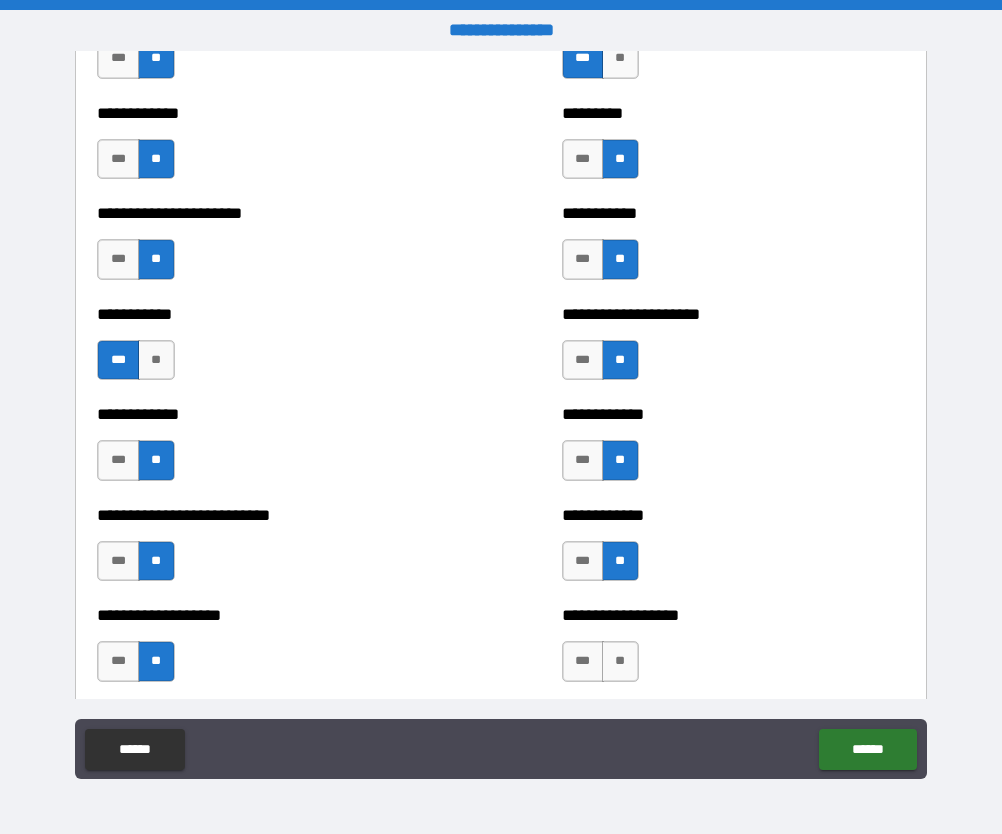 click on "**" at bounding box center (620, 661) 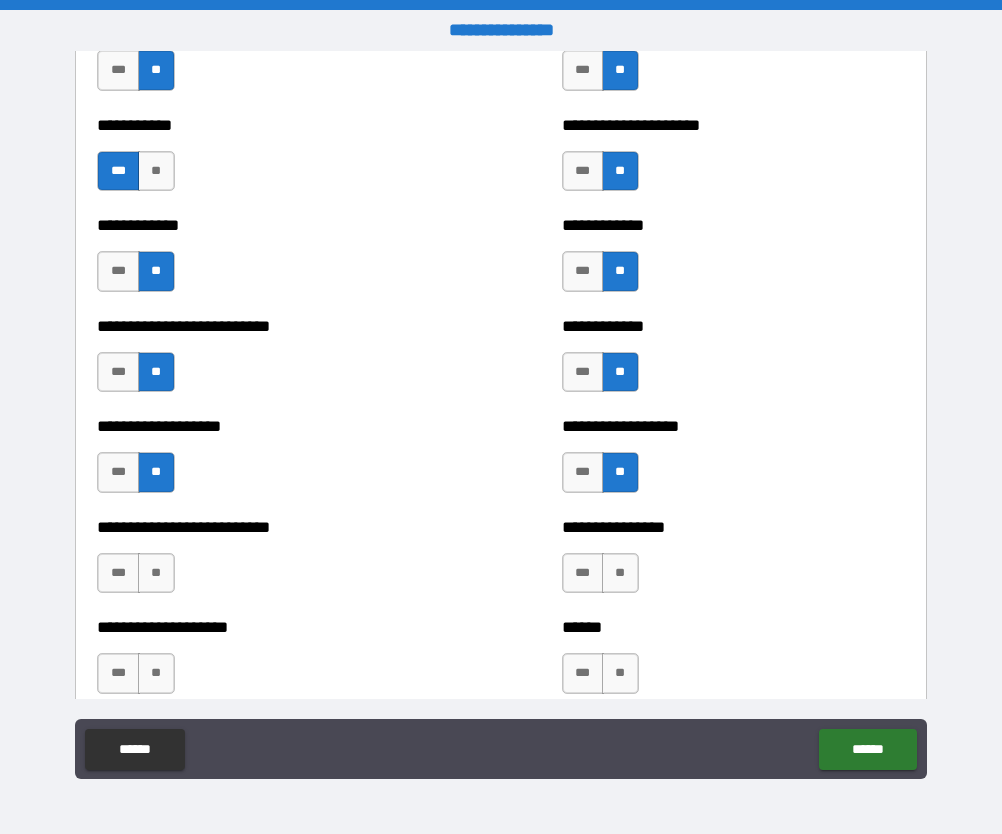 scroll, scrollTop: 5408, scrollLeft: 0, axis: vertical 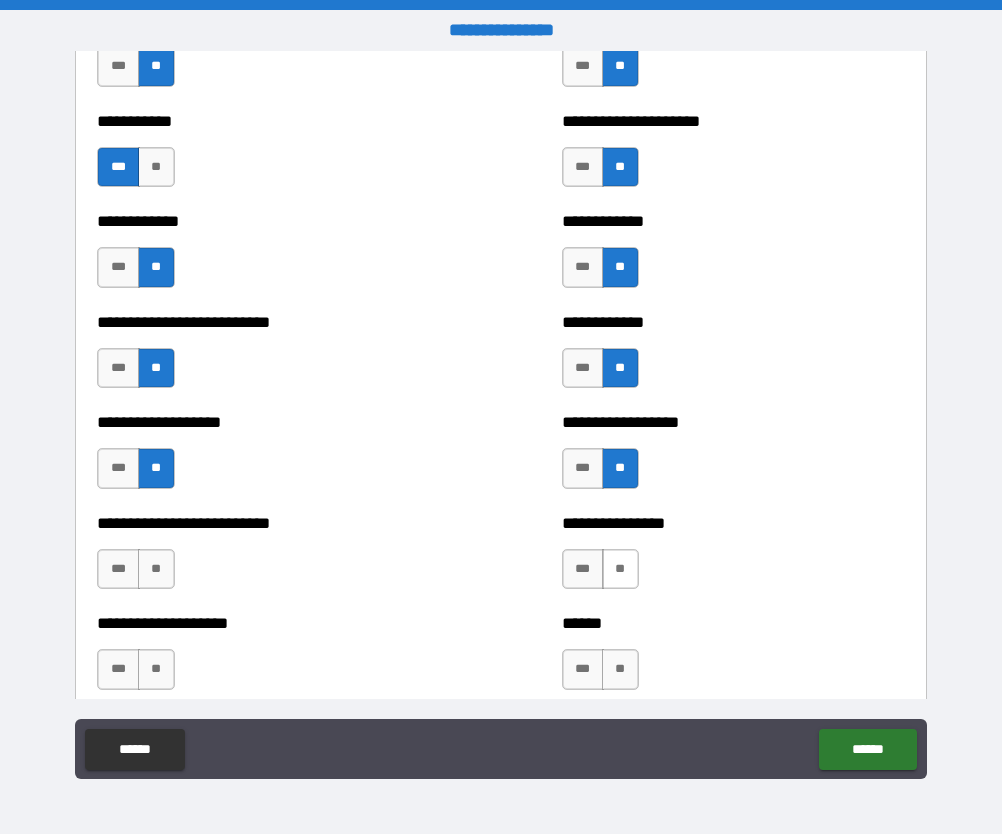 click on "**" at bounding box center [620, 569] 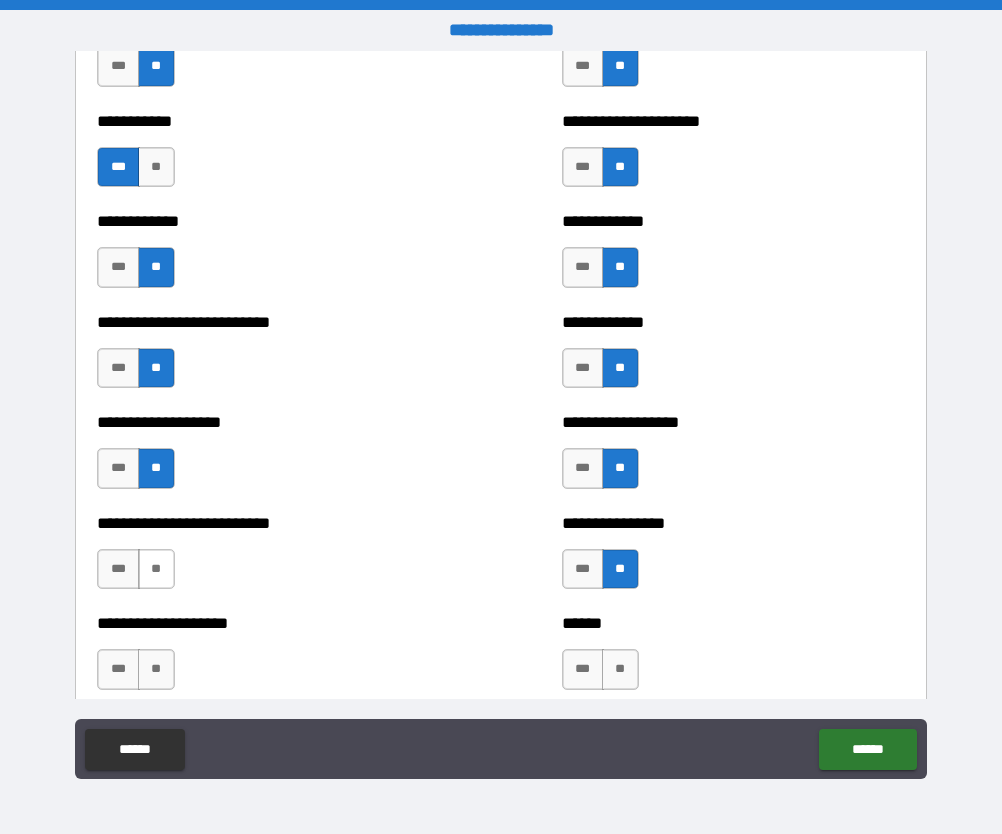 click on "**" at bounding box center (156, 569) 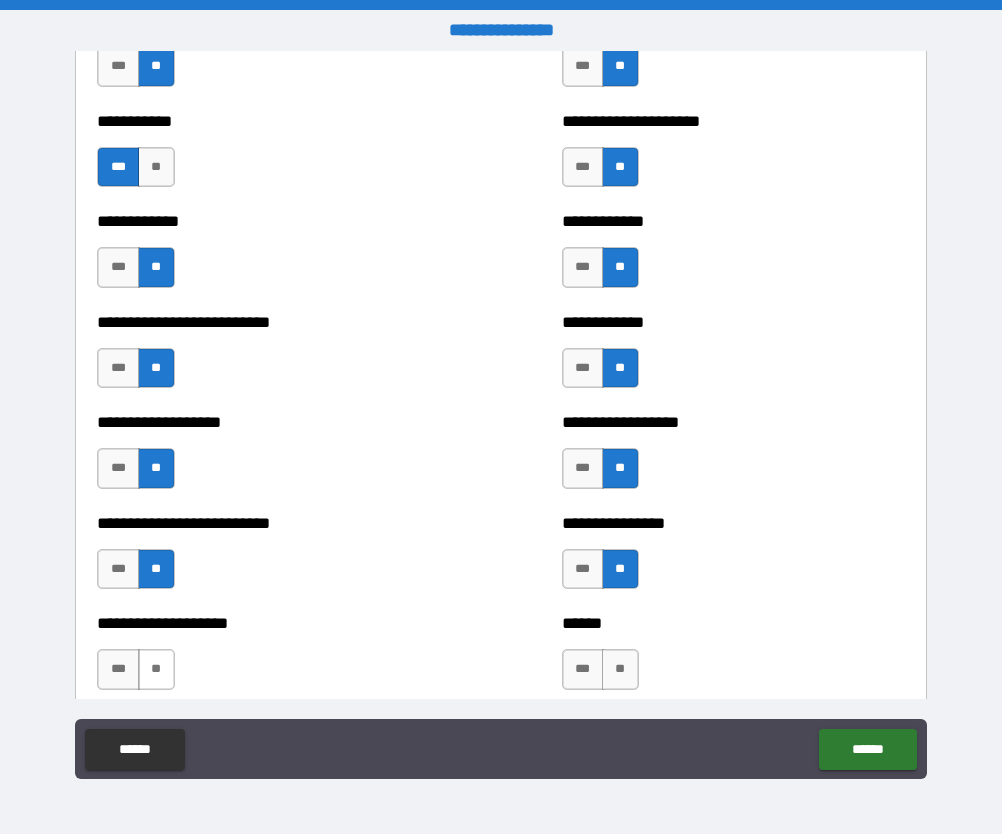 click on "**" at bounding box center (156, 669) 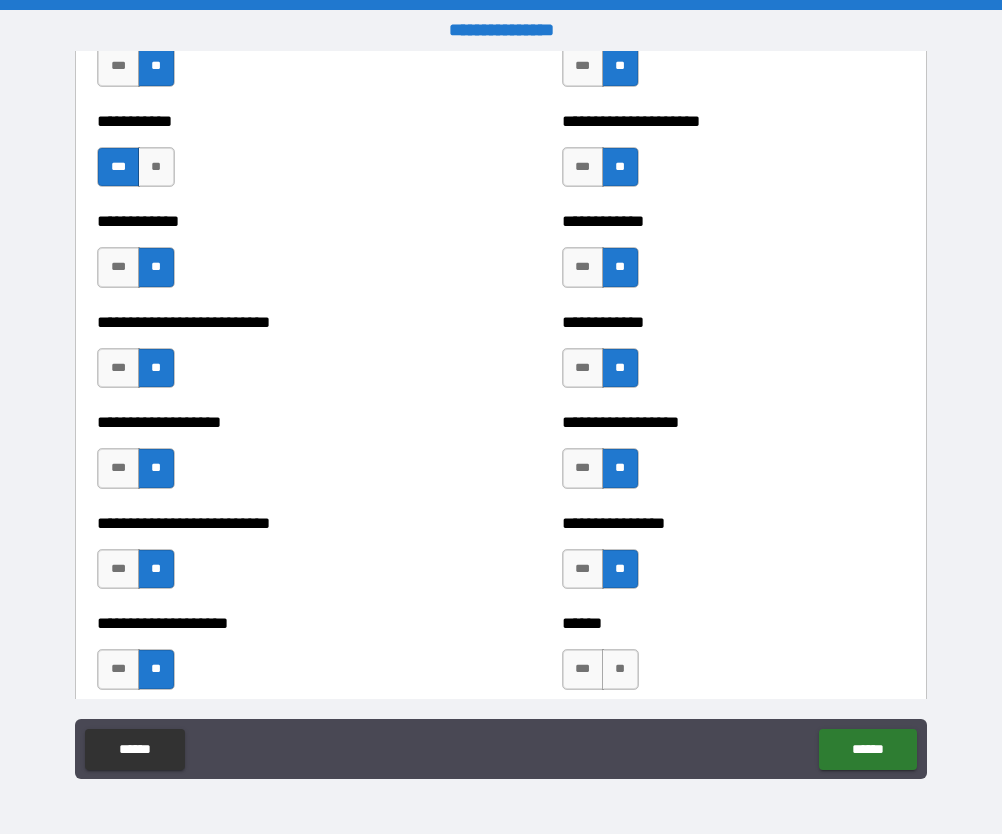 click on "**" at bounding box center [620, 669] 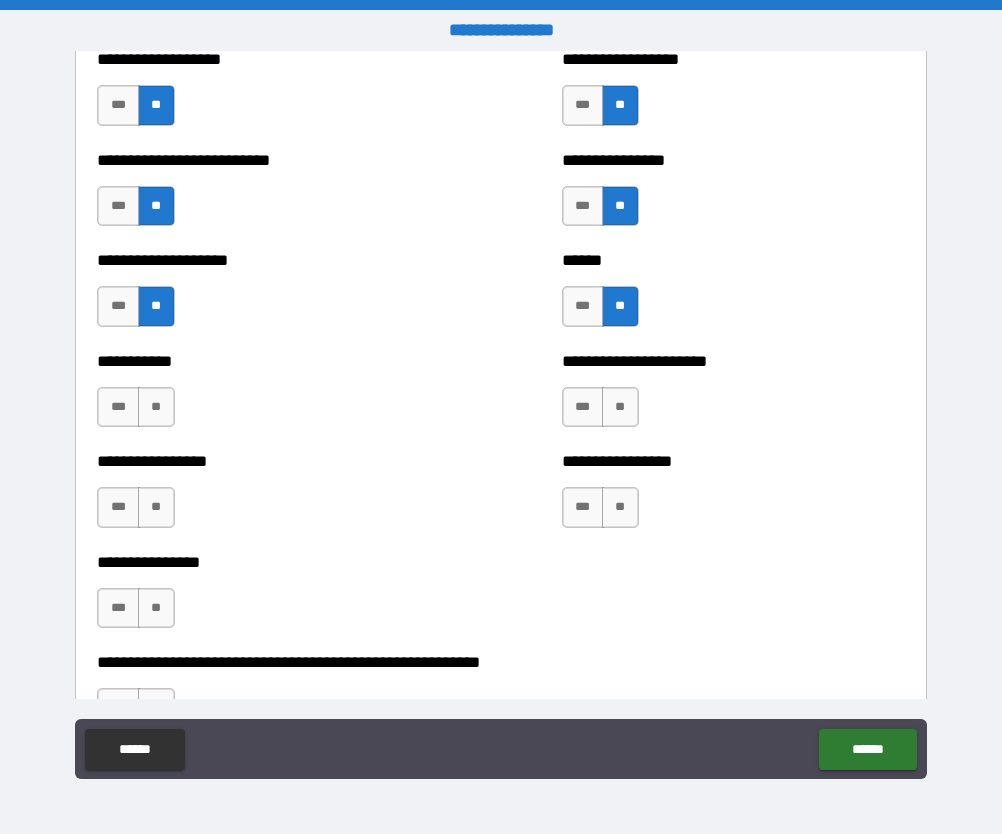 scroll, scrollTop: 5772, scrollLeft: 0, axis: vertical 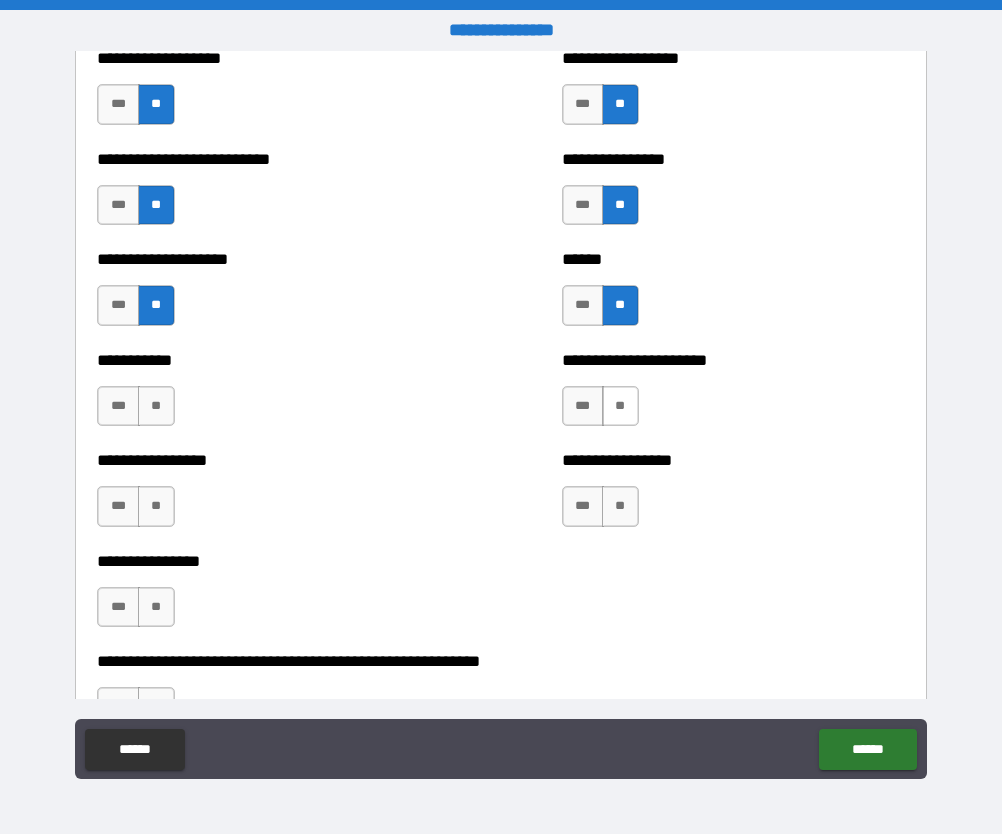 click on "**" at bounding box center (620, 406) 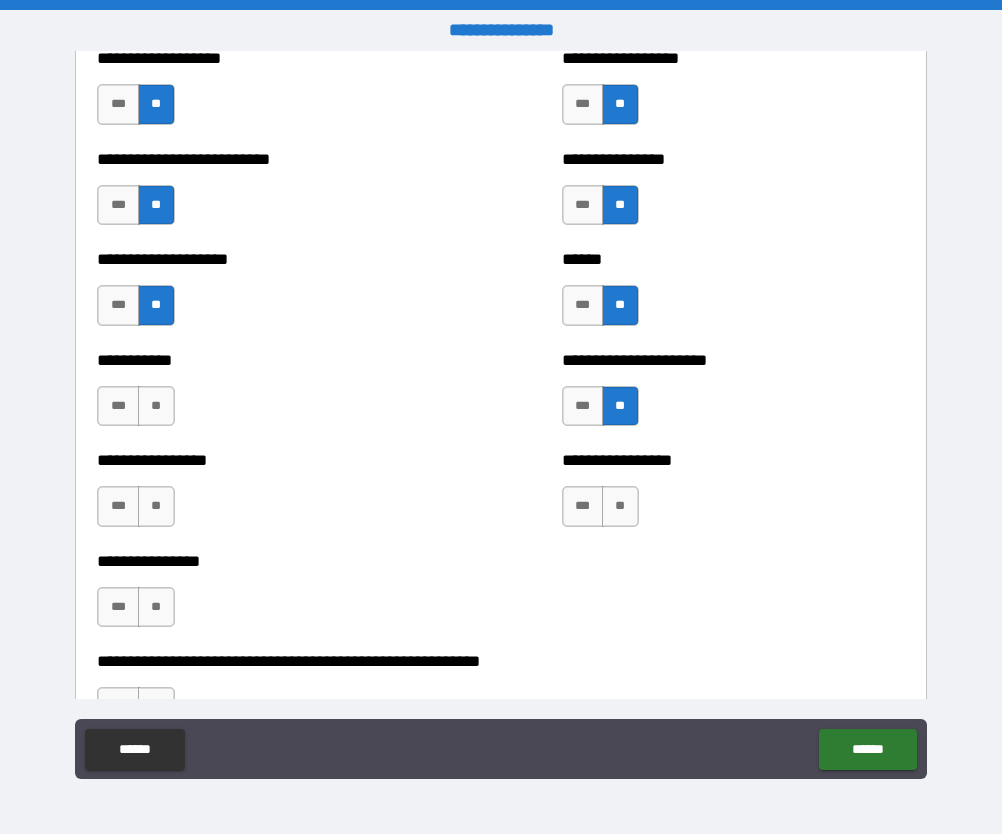 click on "**" at bounding box center [620, 506] 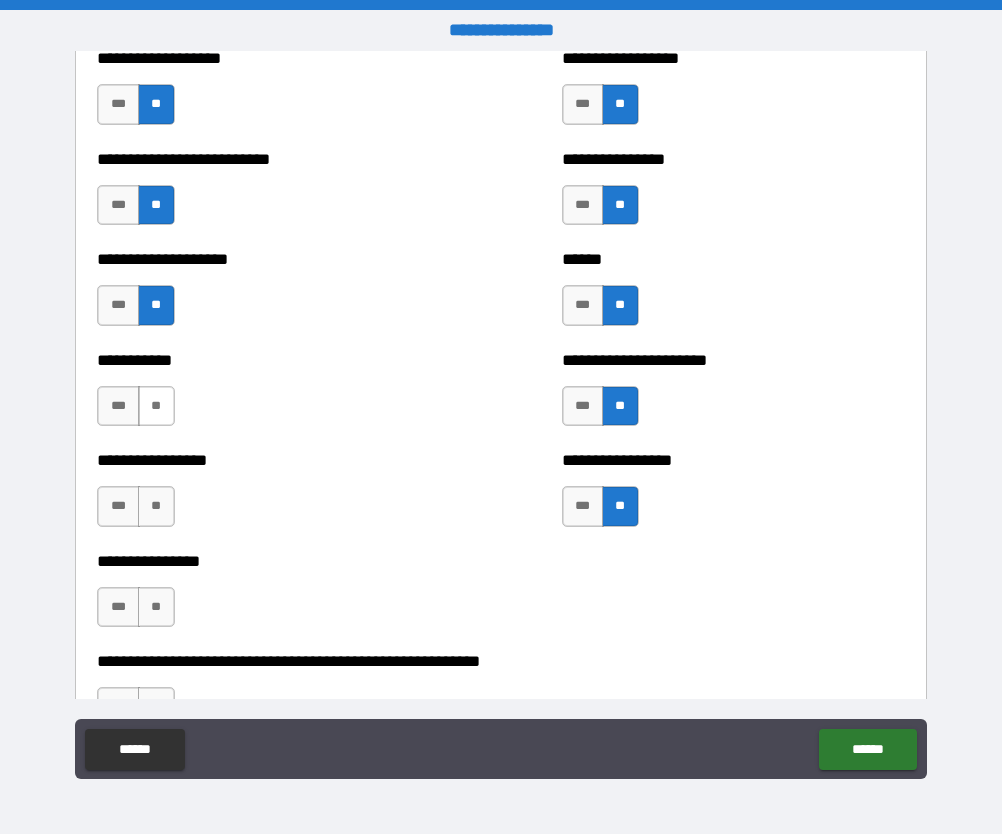 click on "**" at bounding box center (156, 406) 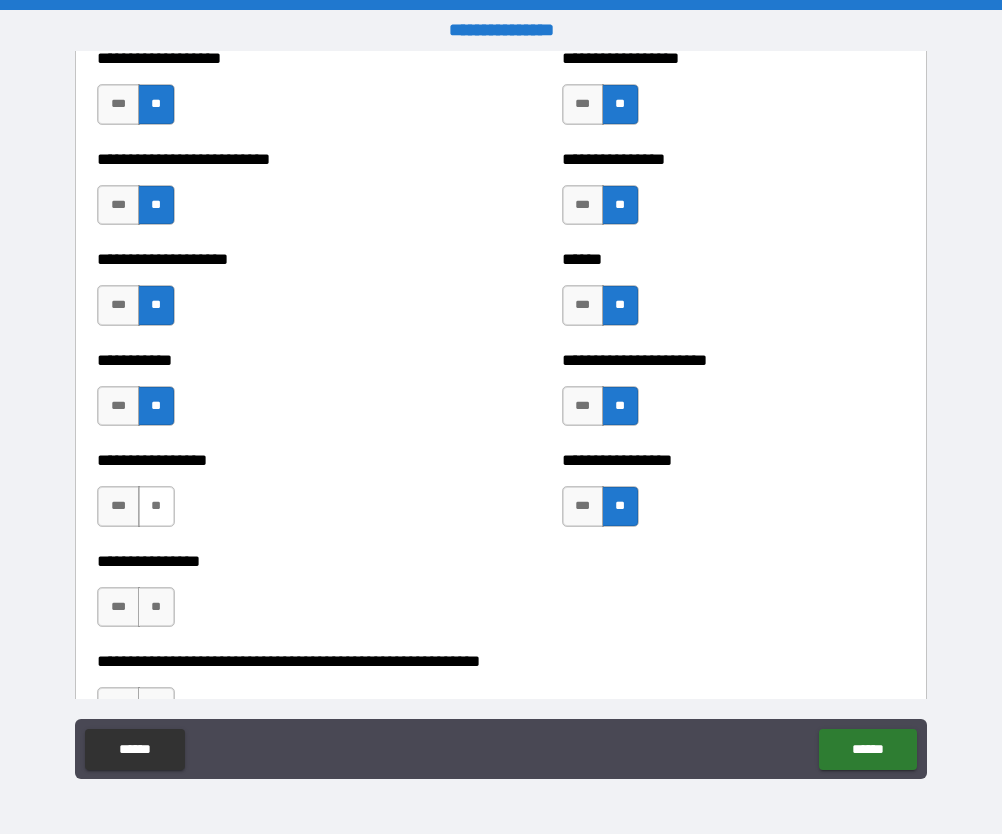 click on "**" at bounding box center [156, 506] 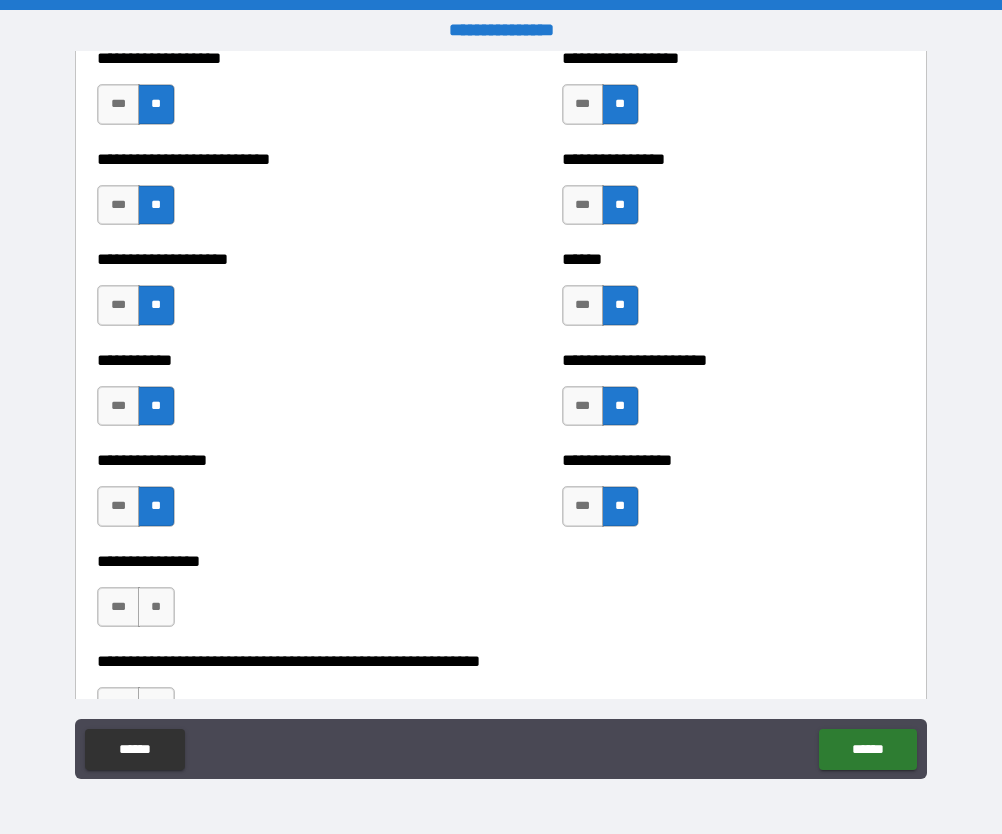 click on "**" at bounding box center (156, 607) 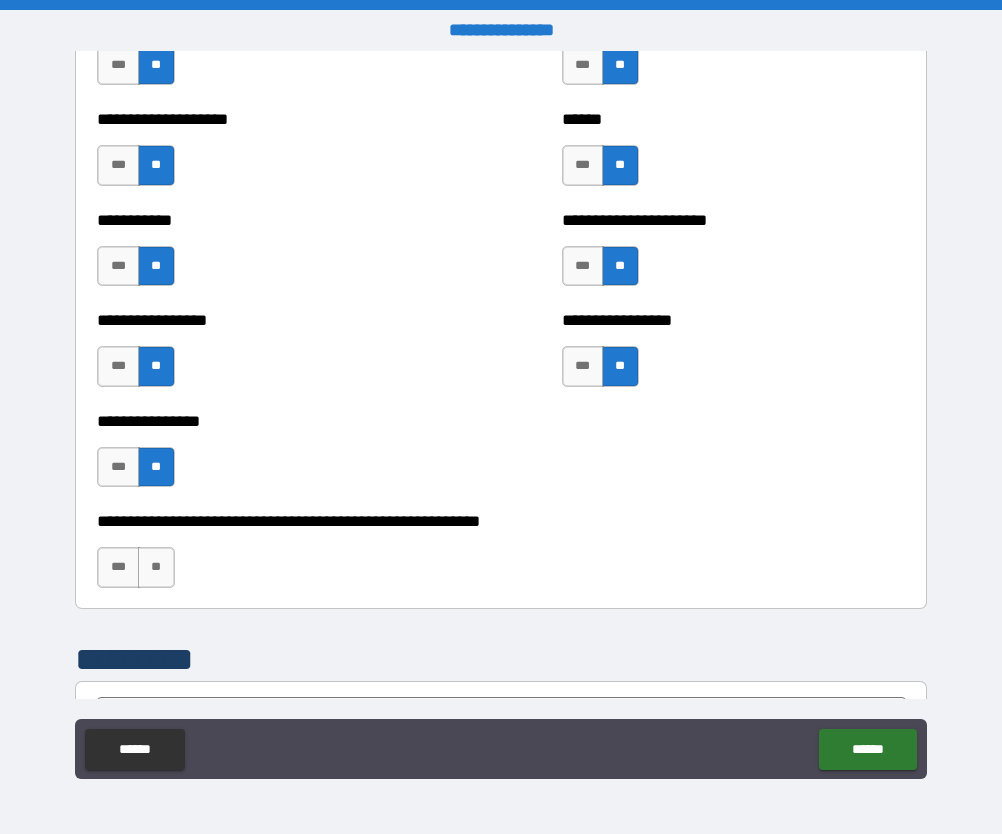 scroll, scrollTop: 5983, scrollLeft: 0, axis: vertical 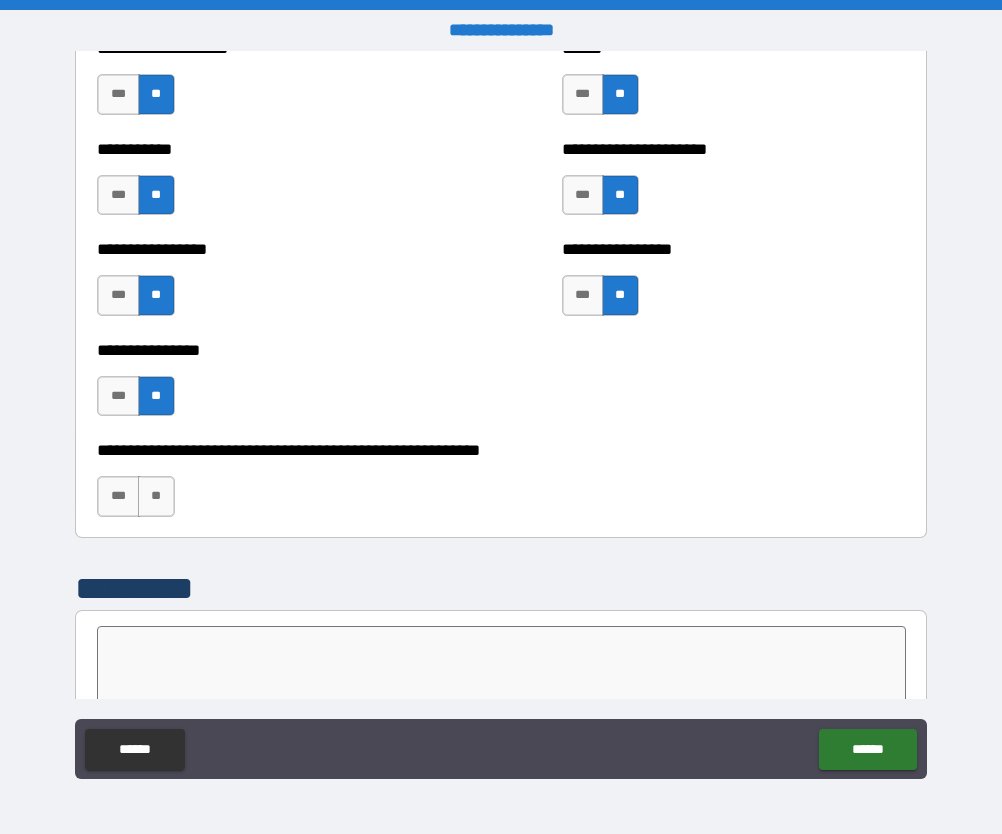 click on "**" at bounding box center (156, 496) 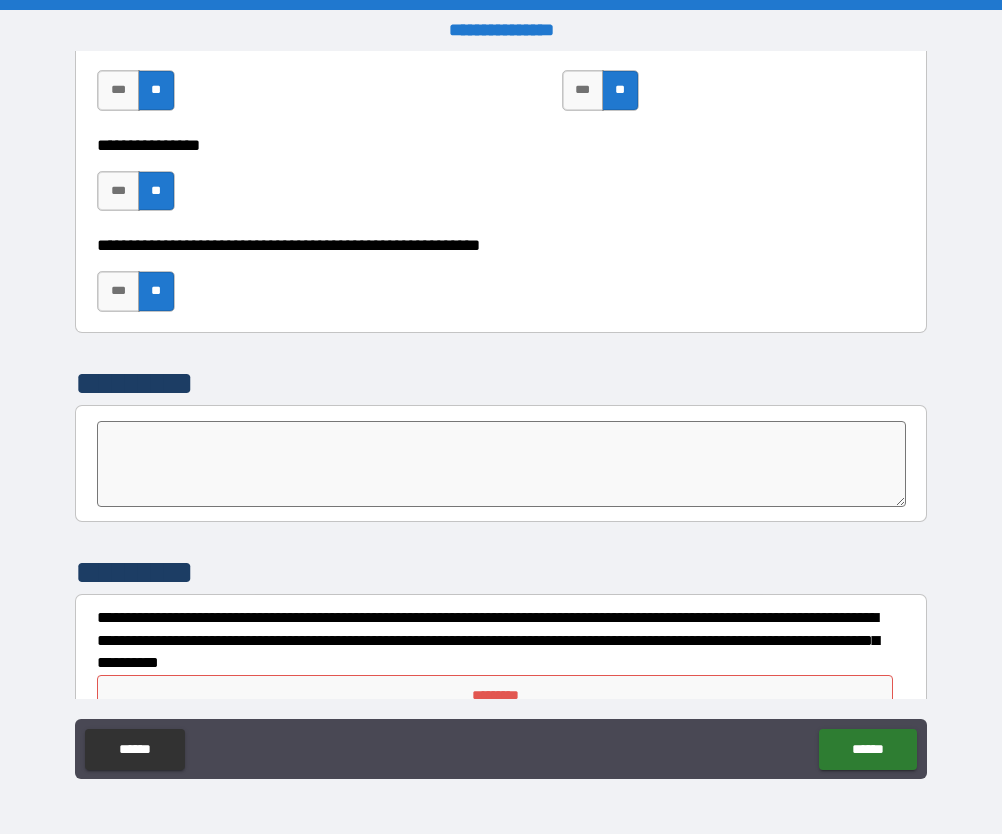 scroll, scrollTop: 6224, scrollLeft: 0, axis: vertical 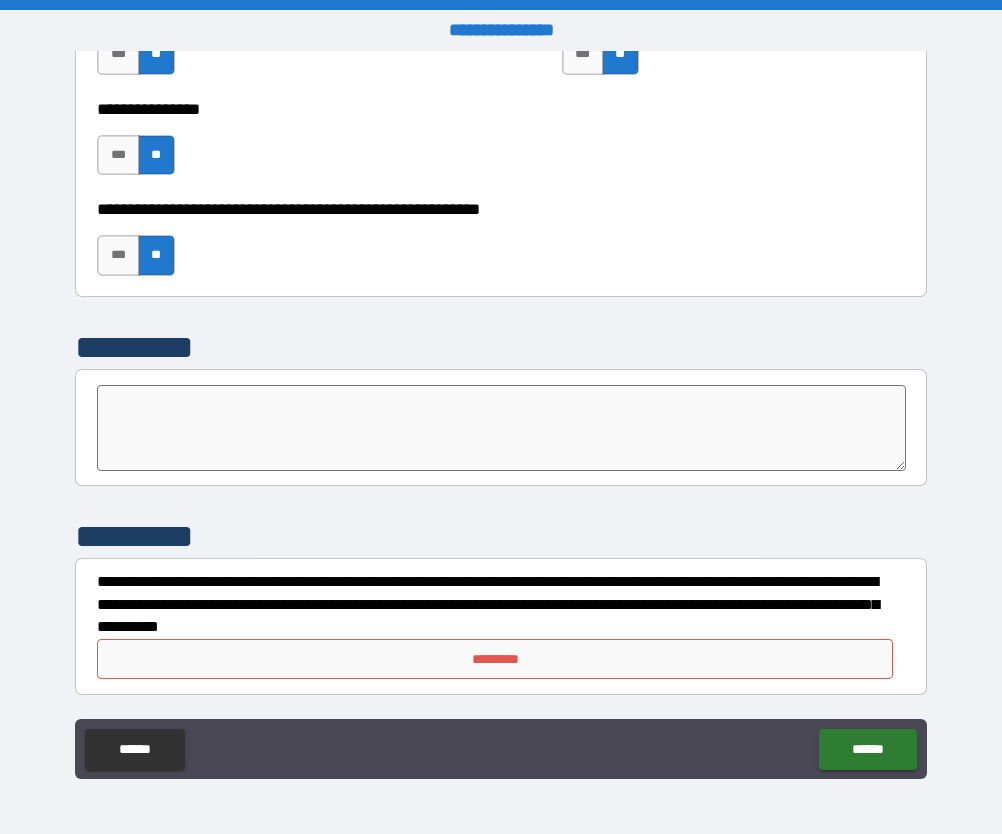 click on "*********" at bounding box center [494, 659] 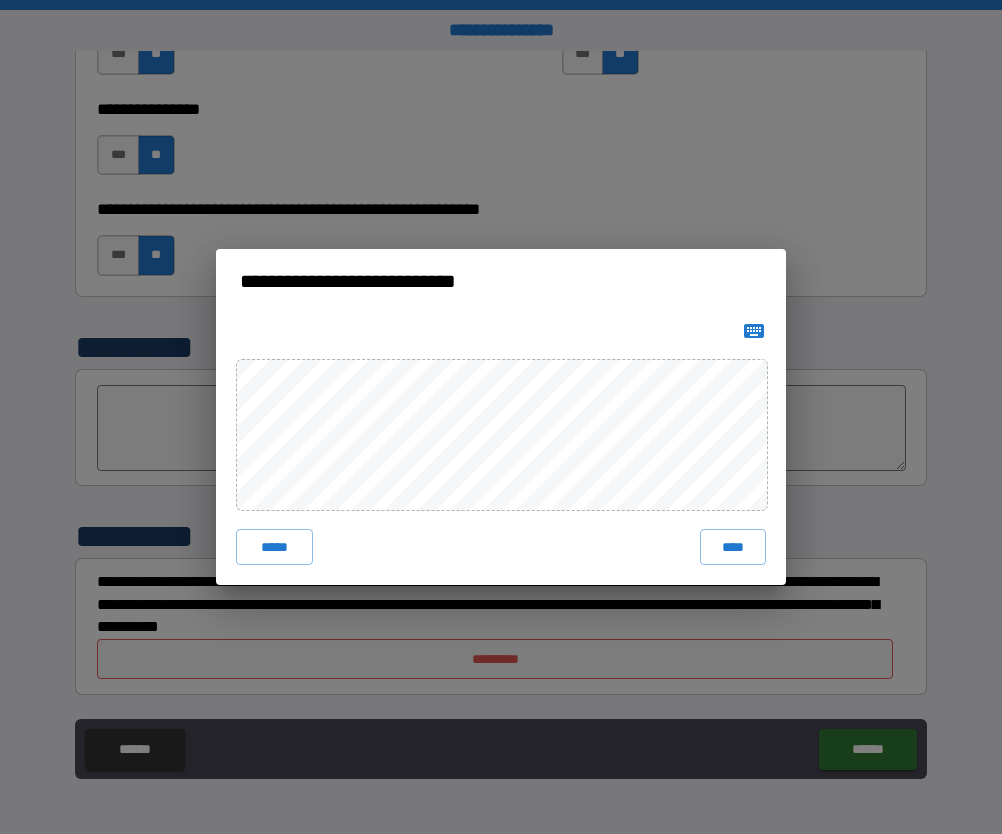 click on "****" at bounding box center (733, 547) 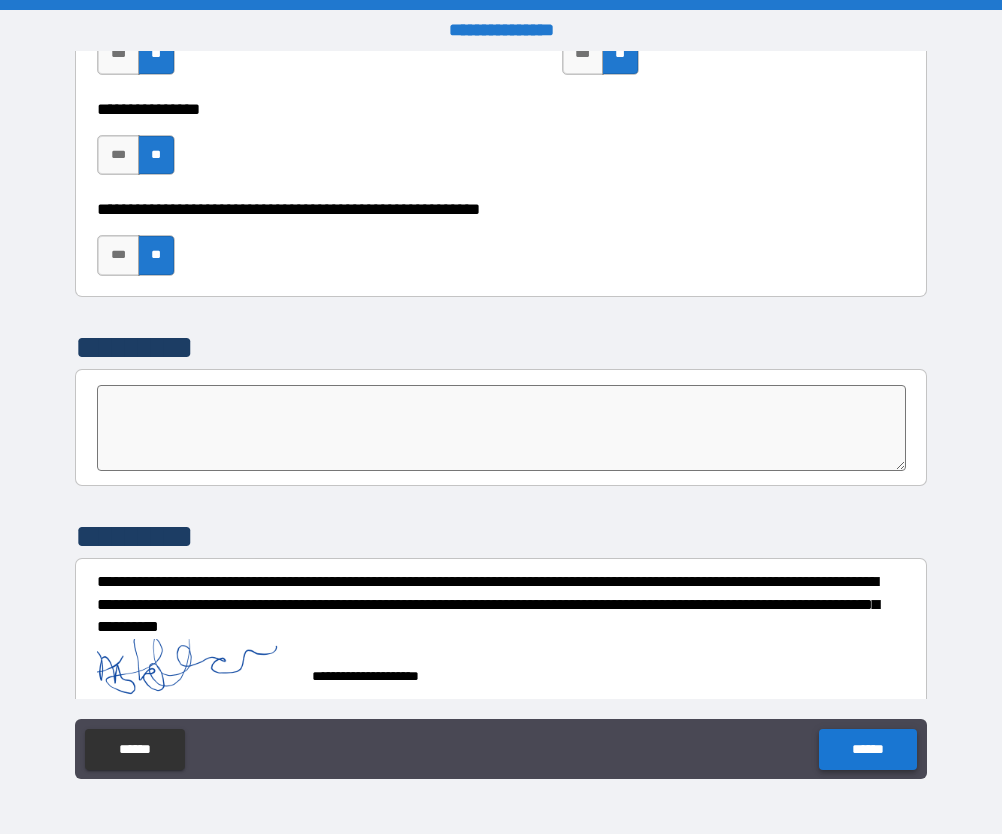 click on "******" at bounding box center [867, 749] 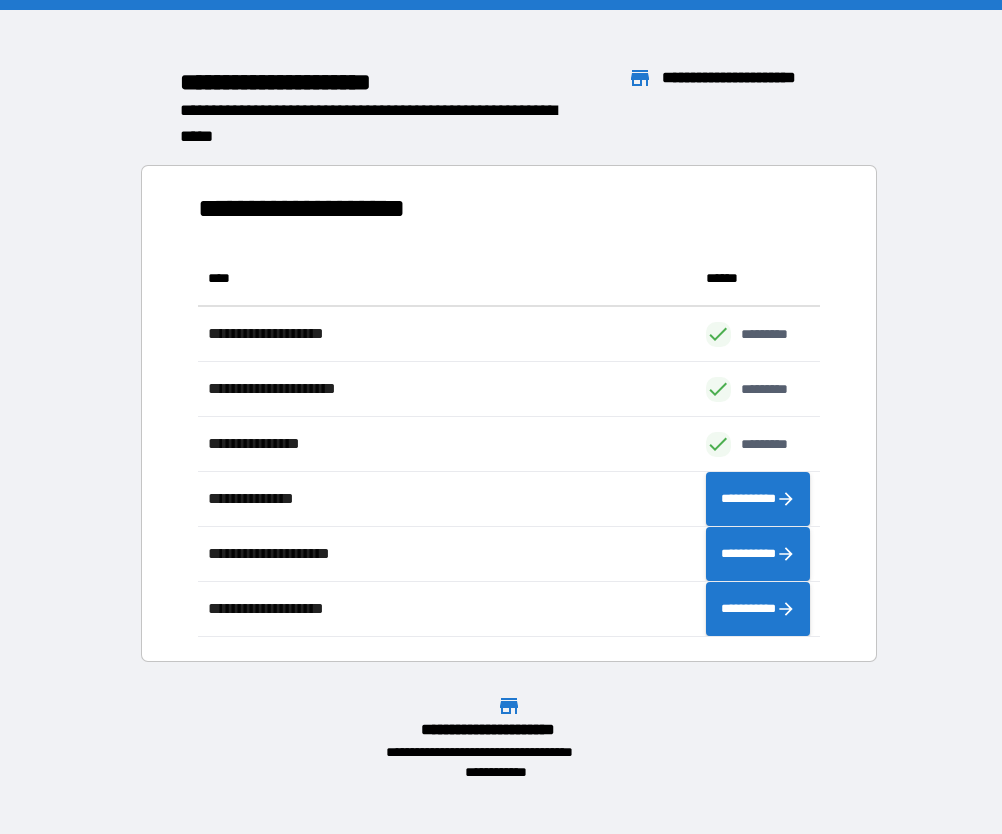 scroll, scrollTop: 16, scrollLeft: 16, axis: both 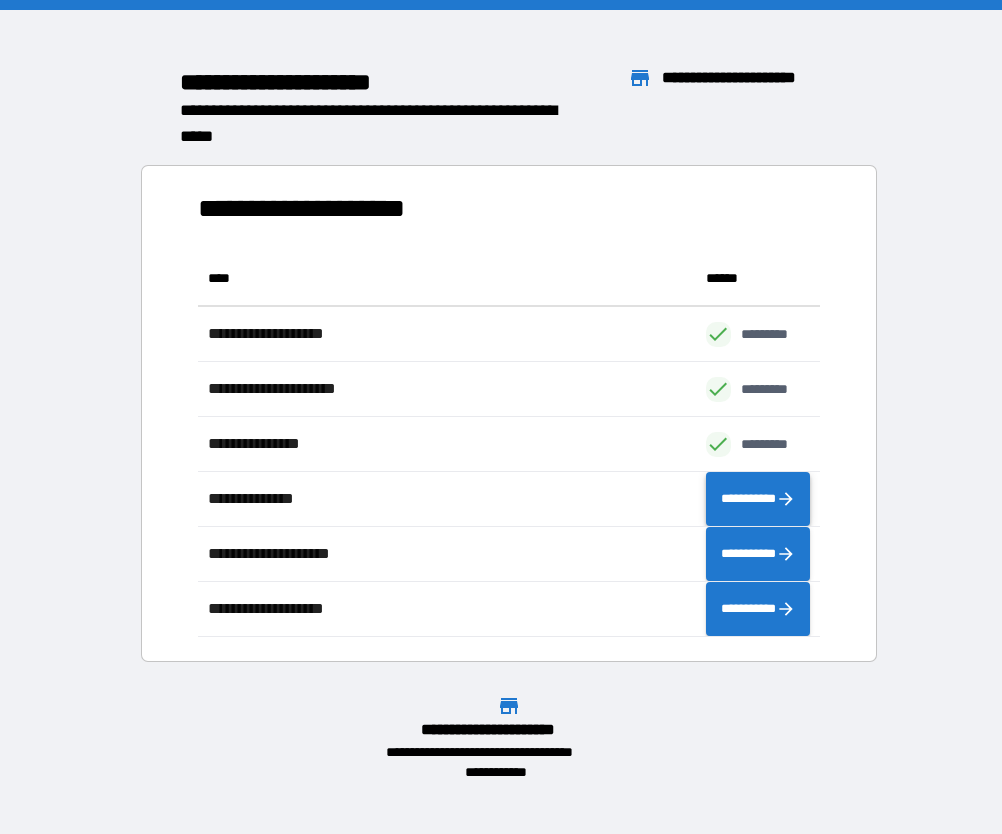 click on "**********" at bounding box center (758, 499) 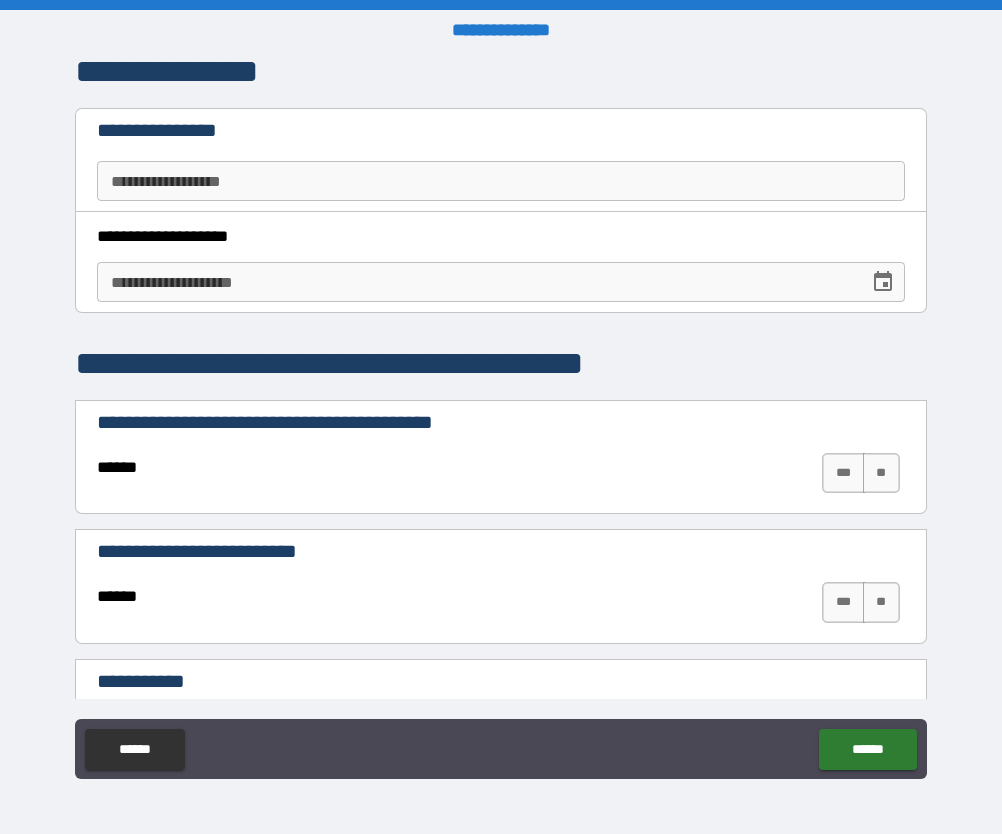click on "**********" at bounding box center (500, 181) 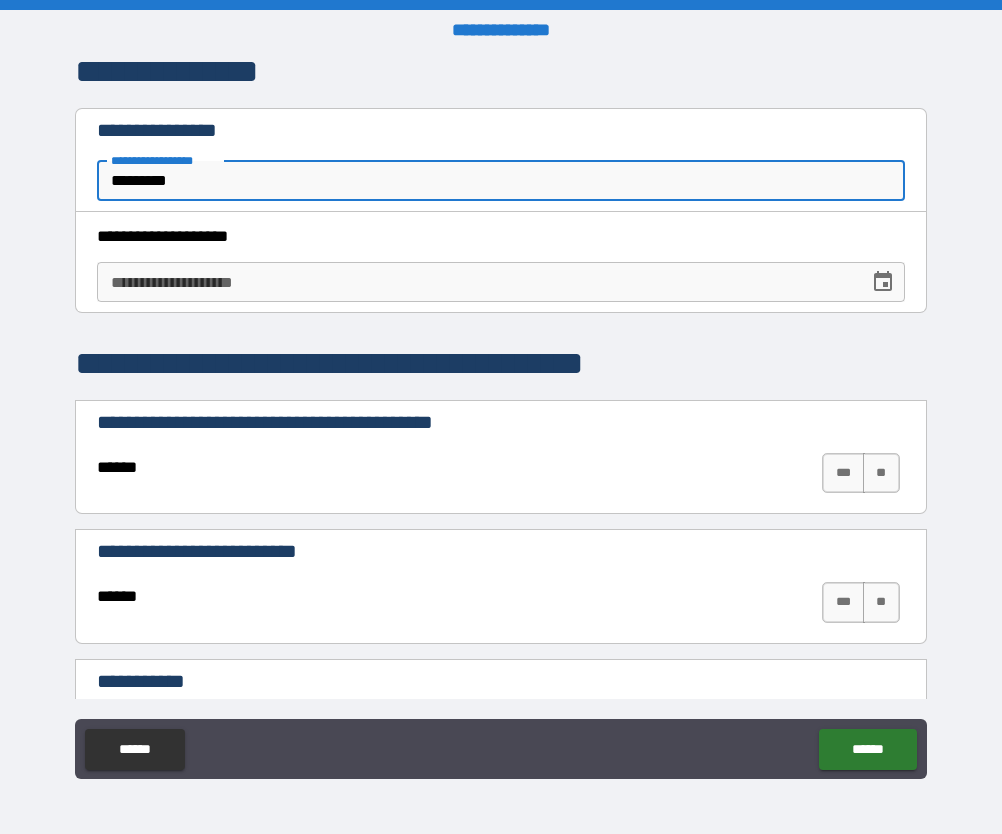type on "*********" 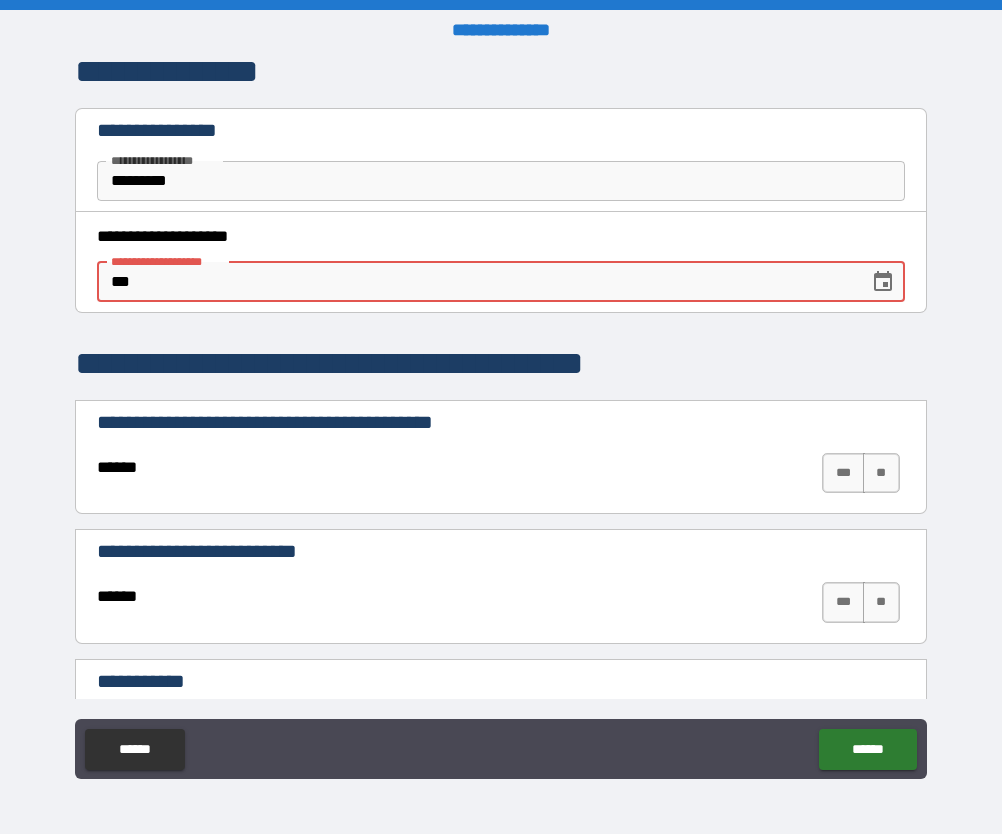 type on "*" 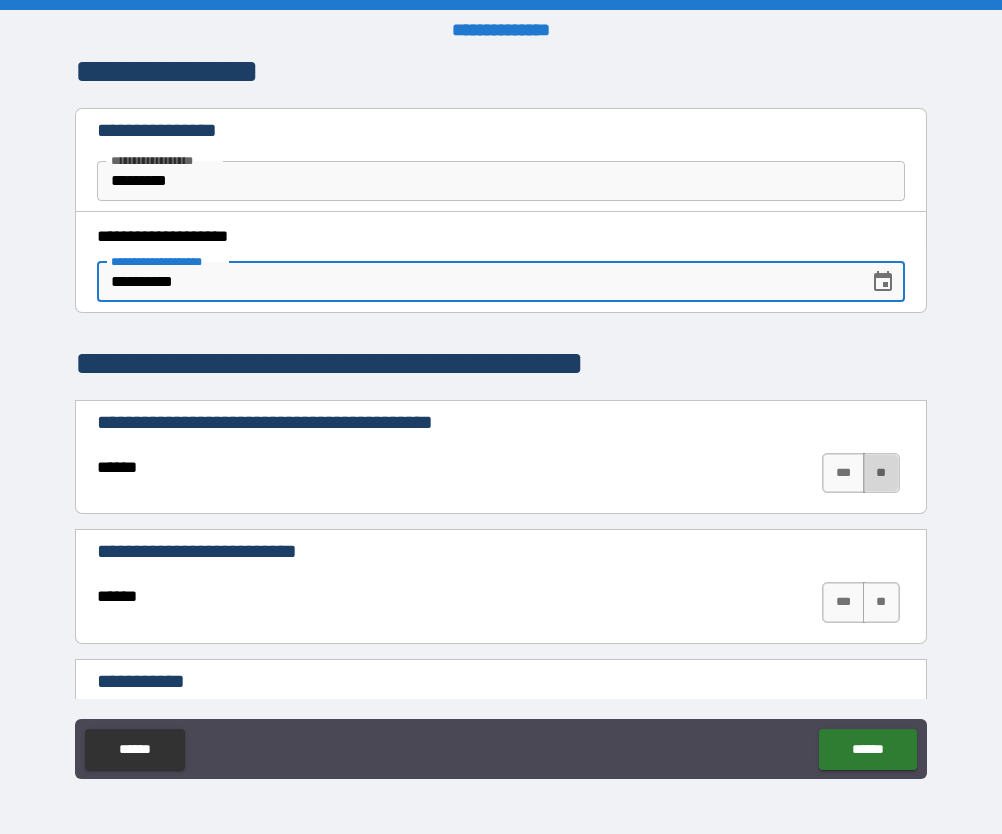 type on "**********" 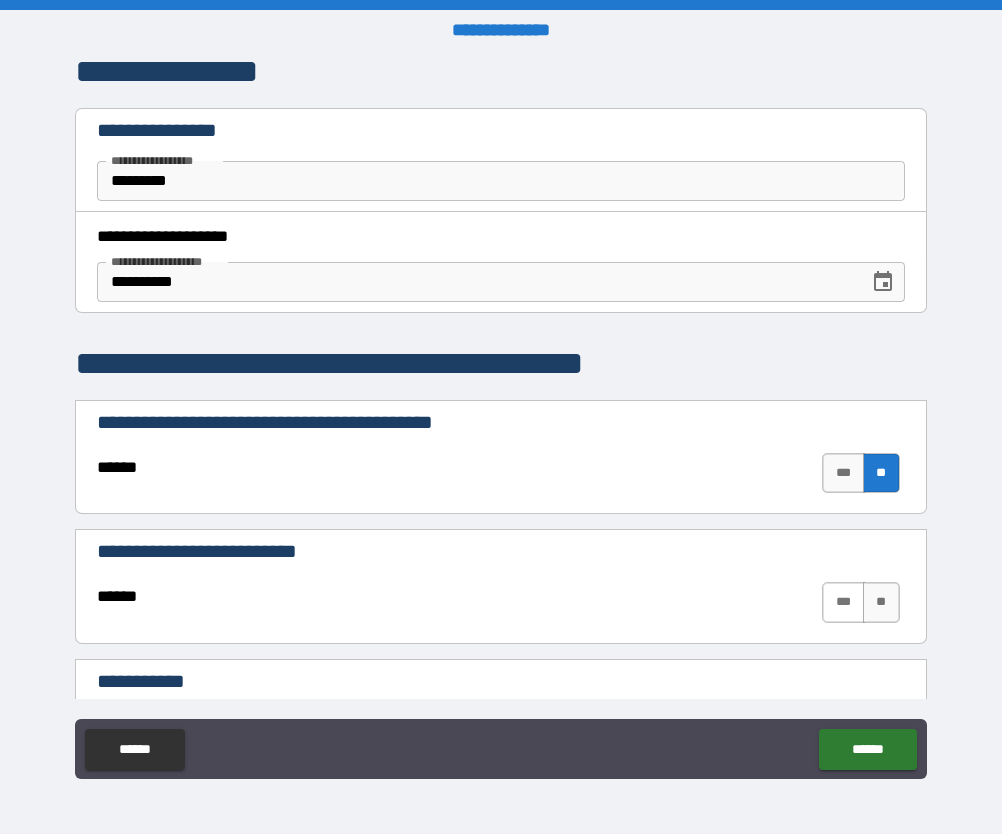 click on "***" at bounding box center [843, 602] 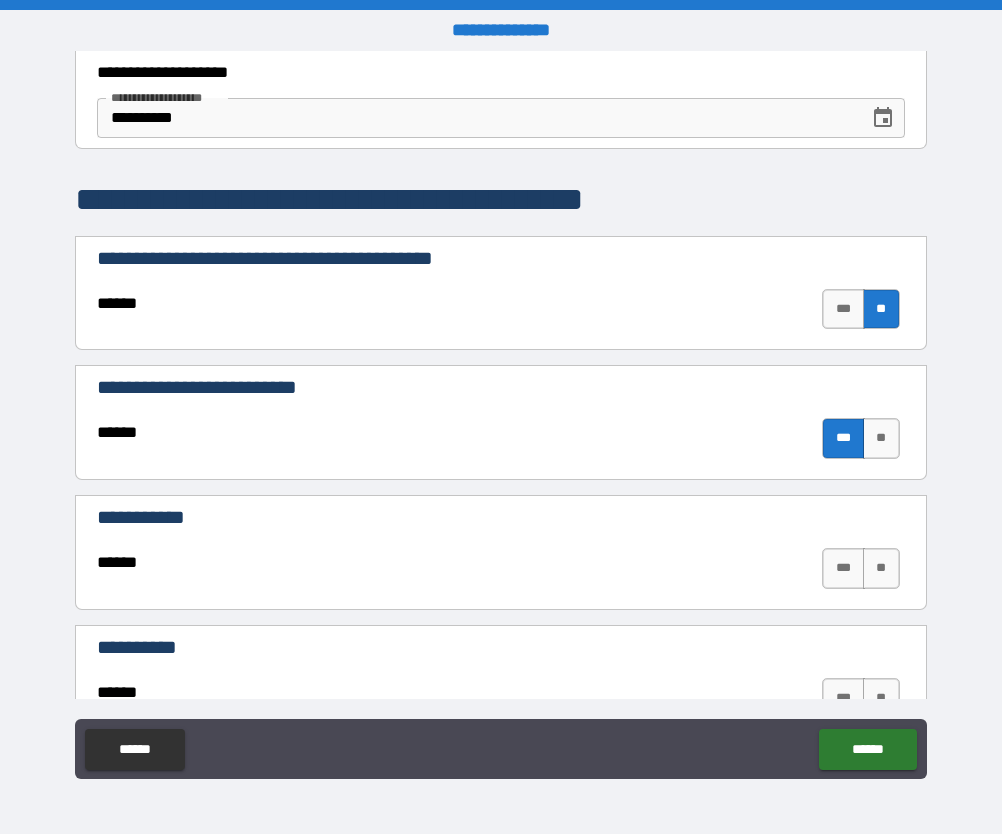 scroll, scrollTop: 166, scrollLeft: 0, axis: vertical 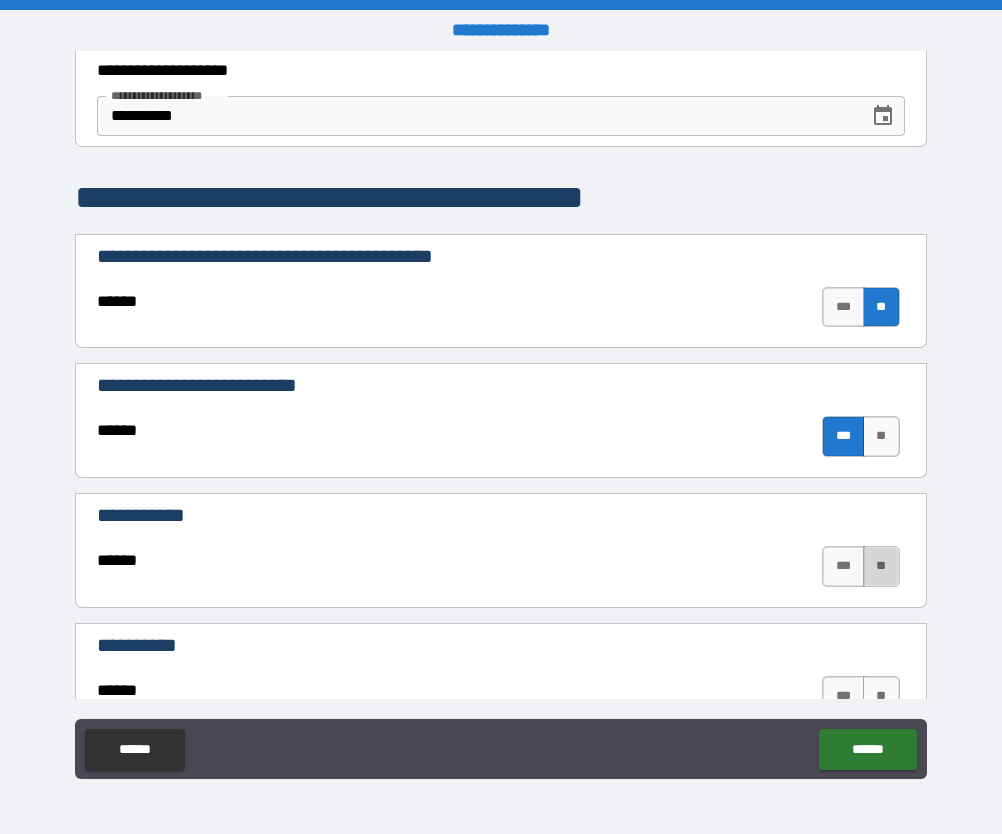 click on "**" at bounding box center [881, 566] 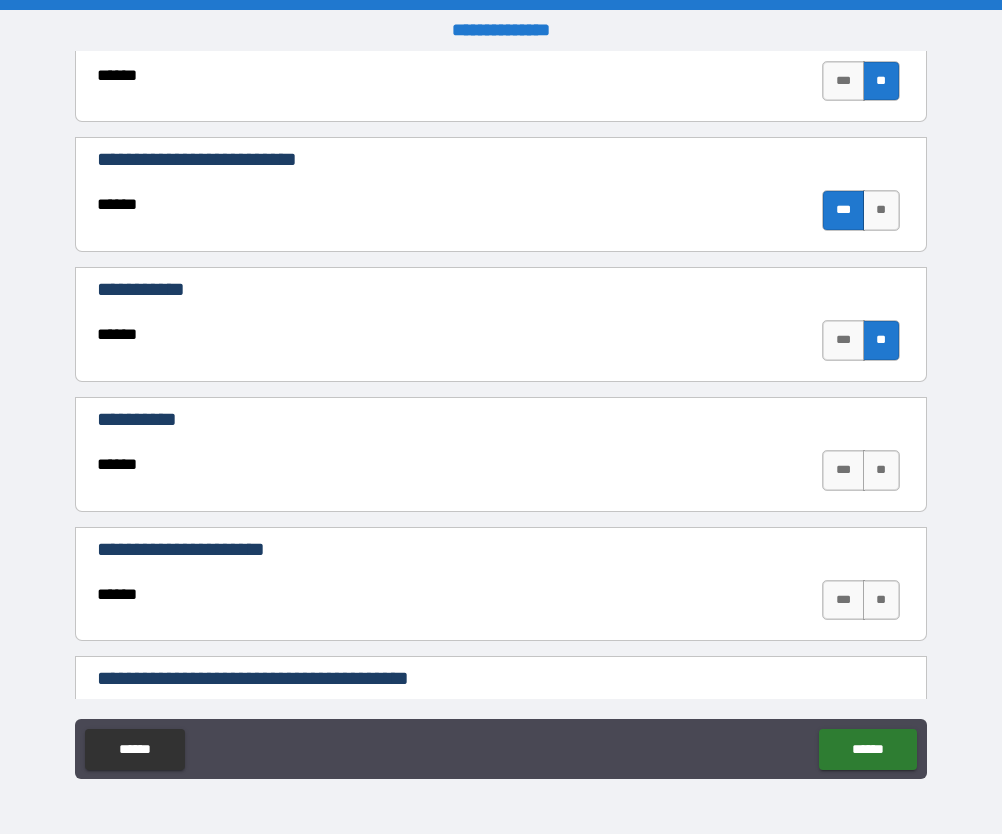 scroll, scrollTop: 394, scrollLeft: 0, axis: vertical 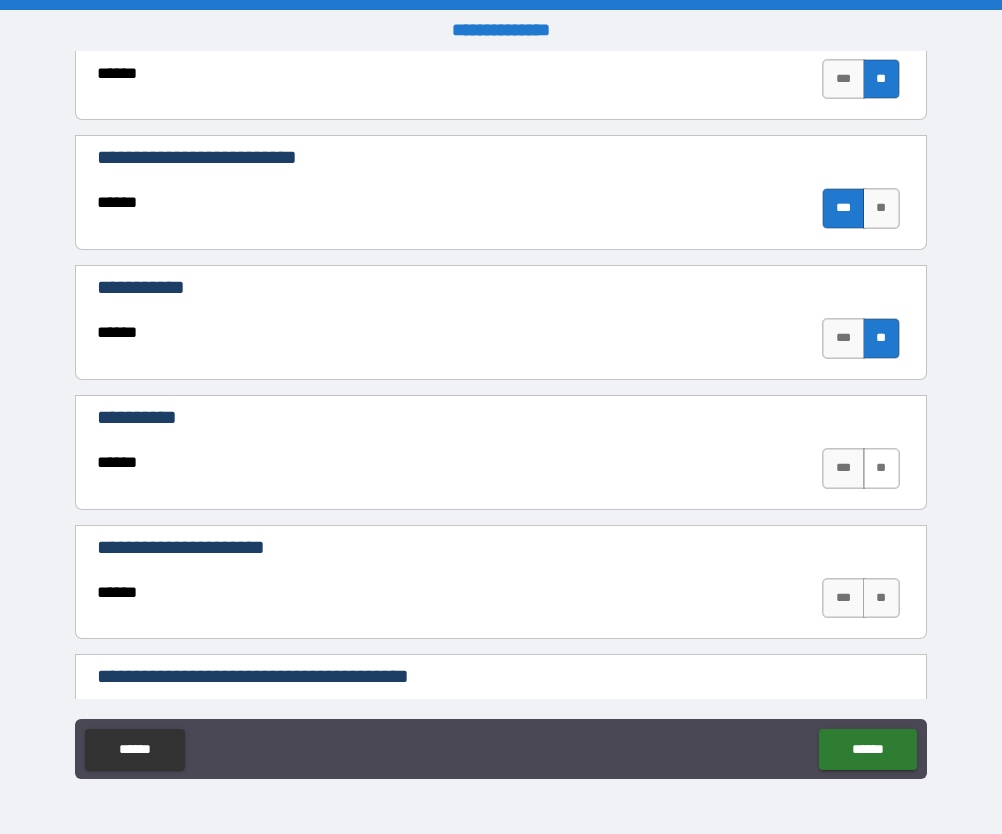 click on "**" at bounding box center (881, 468) 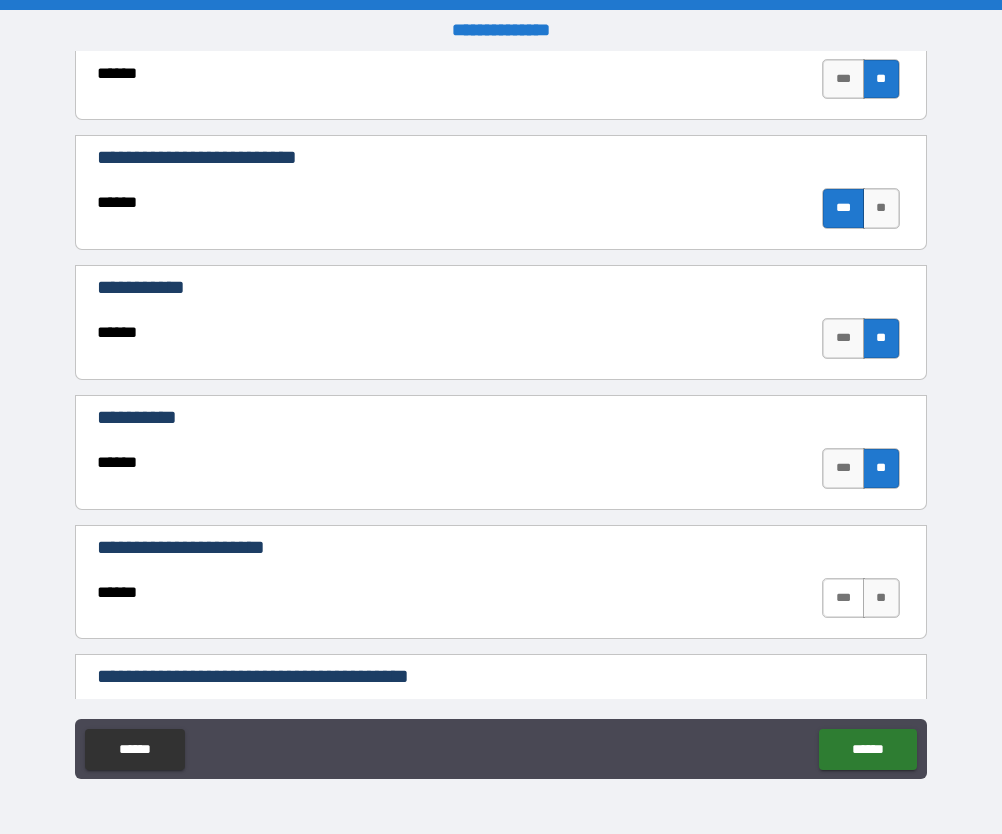 click on "***" at bounding box center (843, 598) 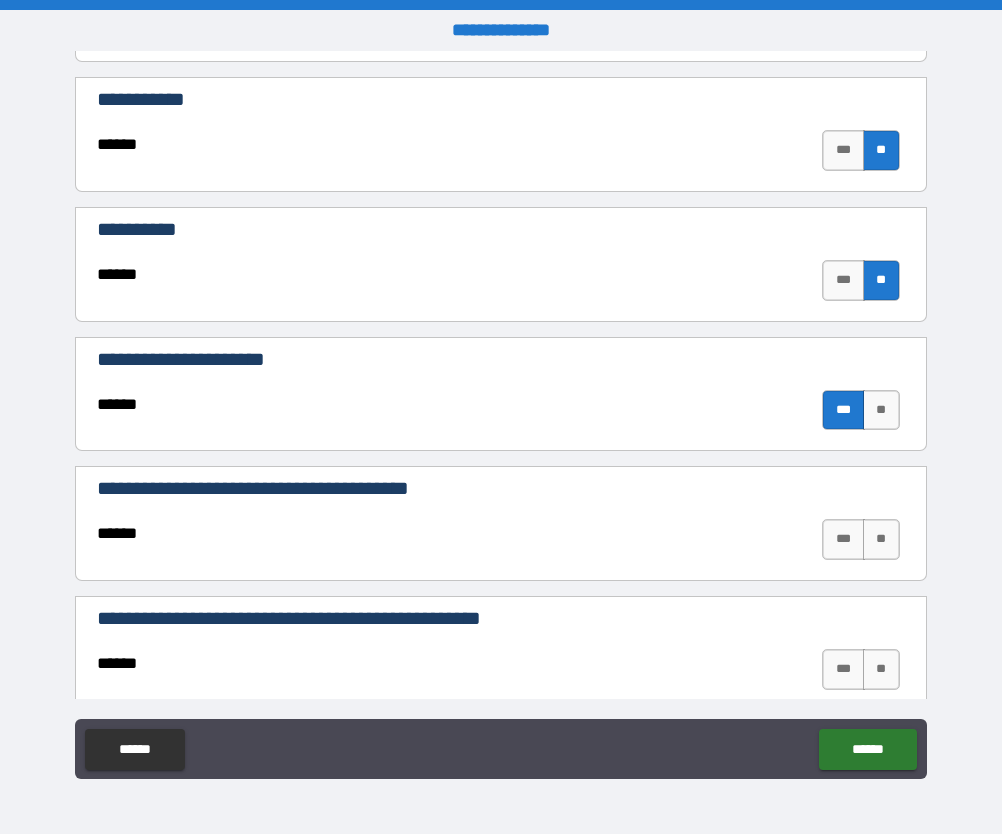 scroll, scrollTop: 588, scrollLeft: 0, axis: vertical 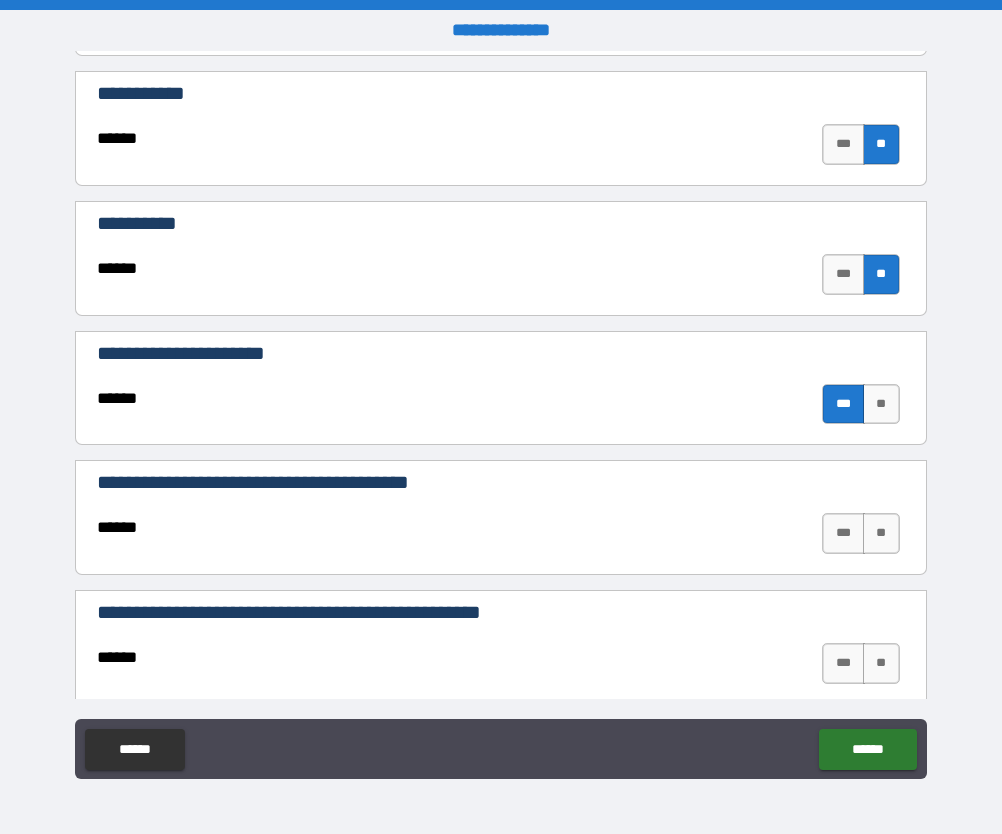 click on "***" at bounding box center (843, 533) 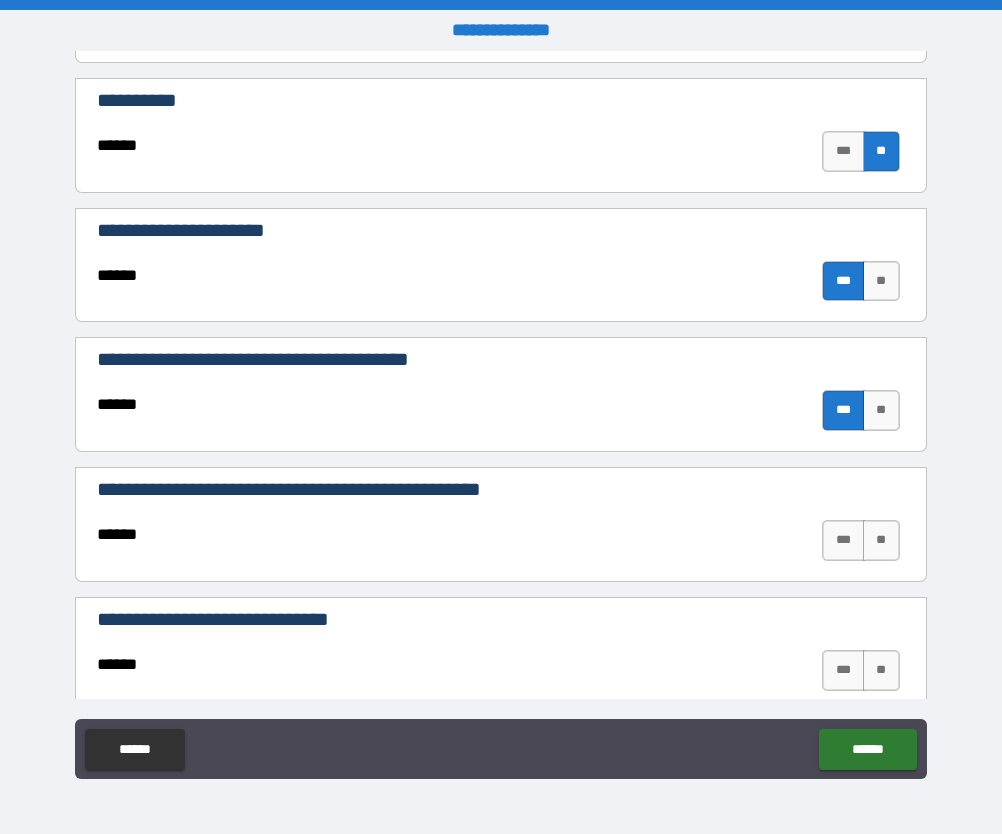 scroll, scrollTop: 712, scrollLeft: 0, axis: vertical 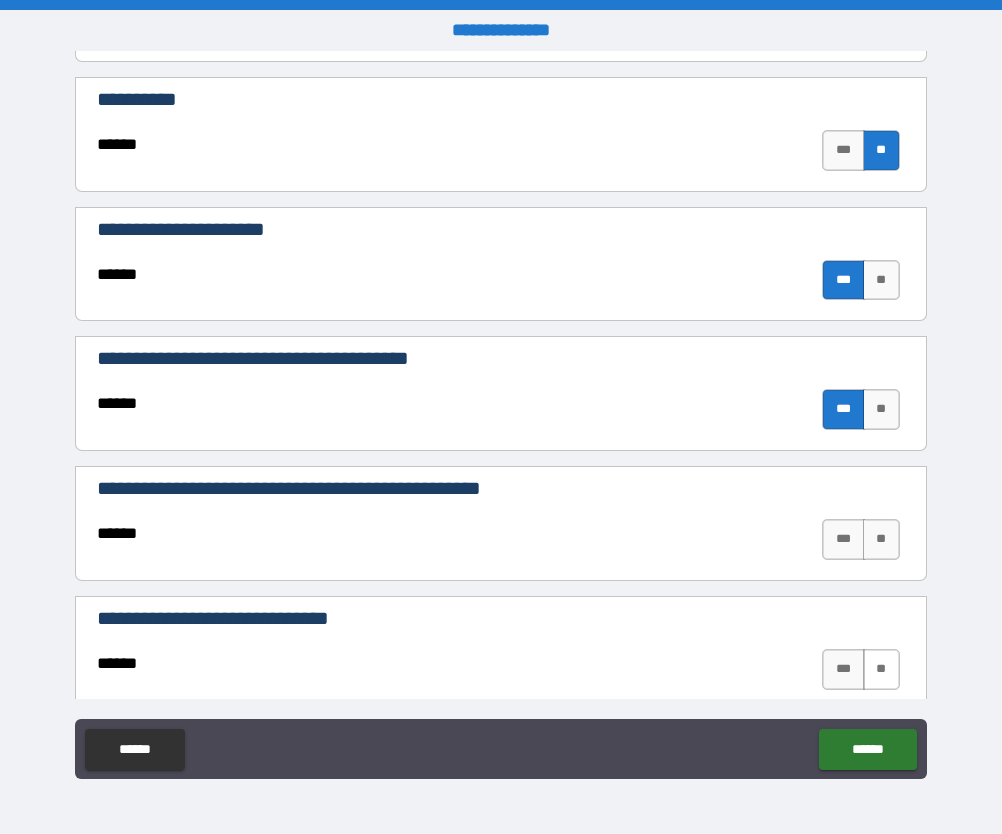 click on "**" at bounding box center [881, 669] 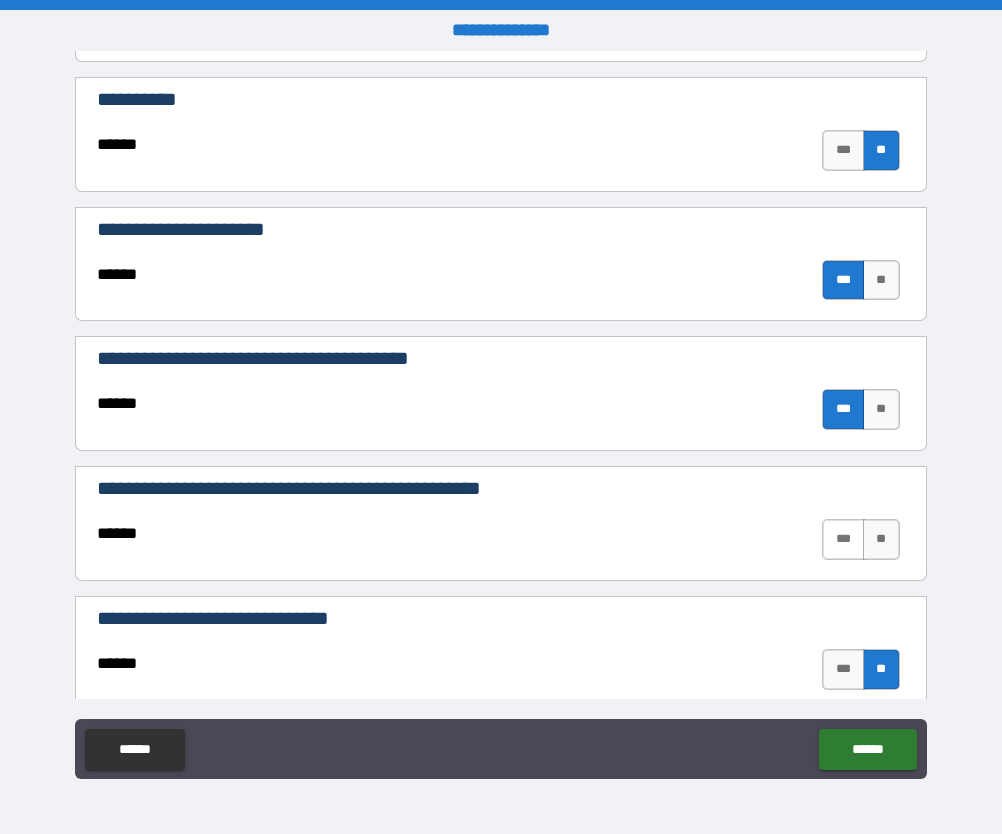 click on "***" at bounding box center [843, 539] 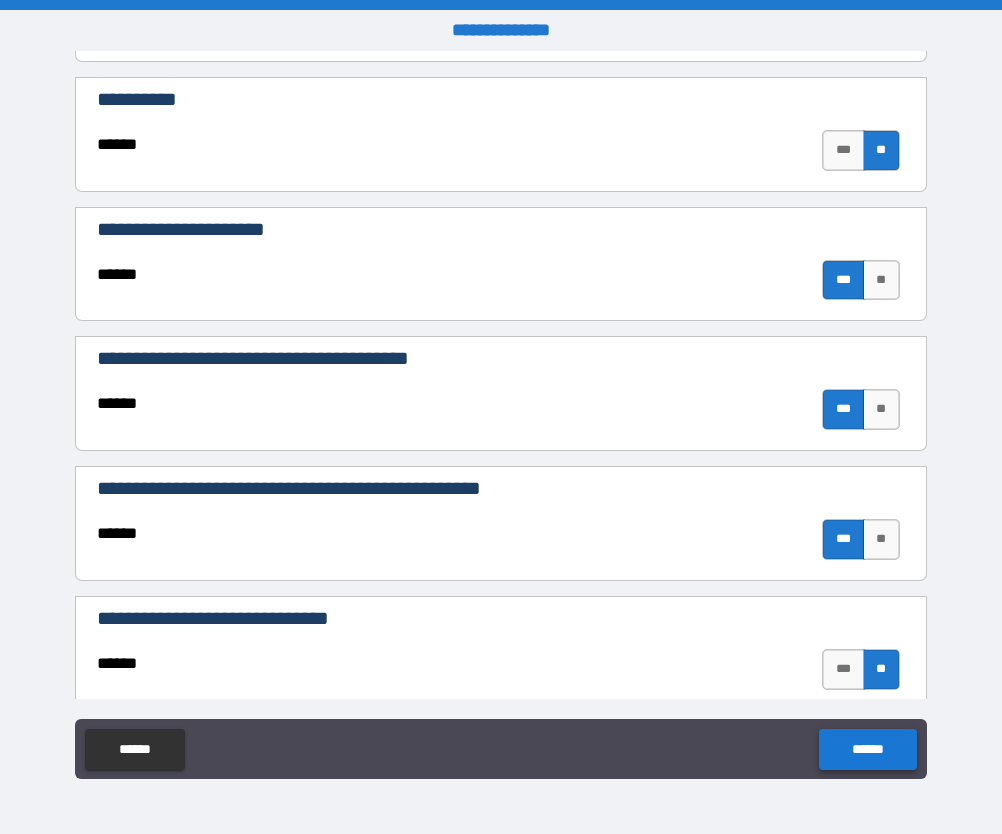 click on "******" at bounding box center [867, 749] 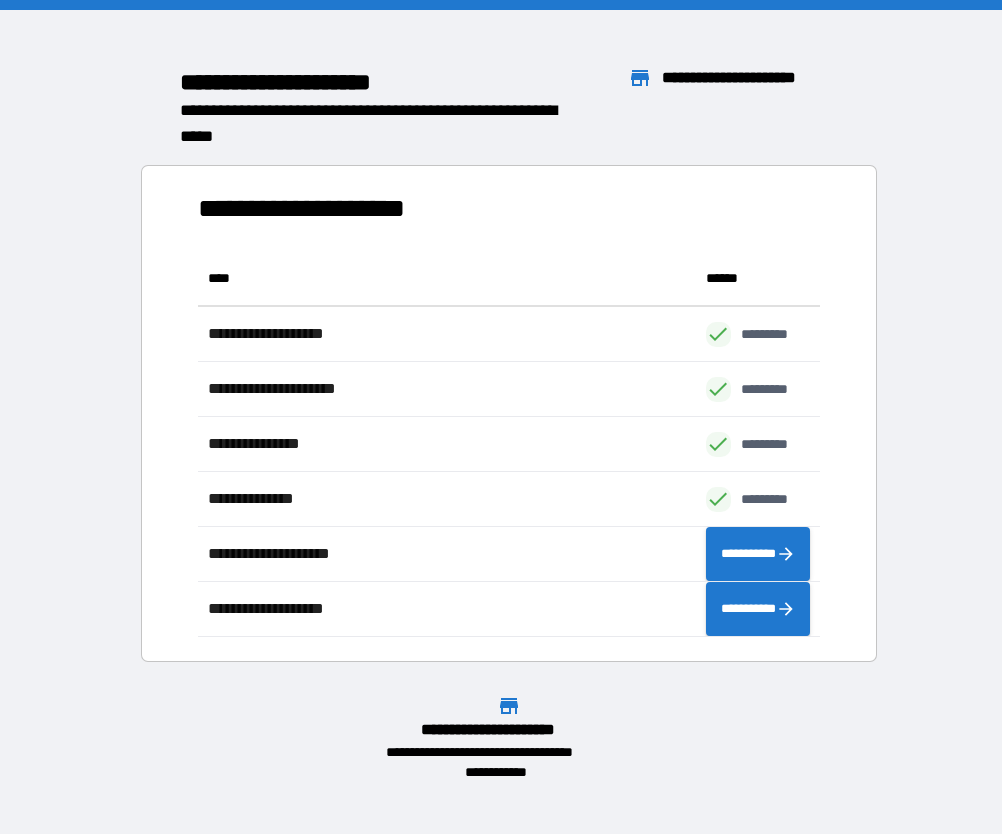 scroll, scrollTop: 16, scrollLeft: 16, axis: both 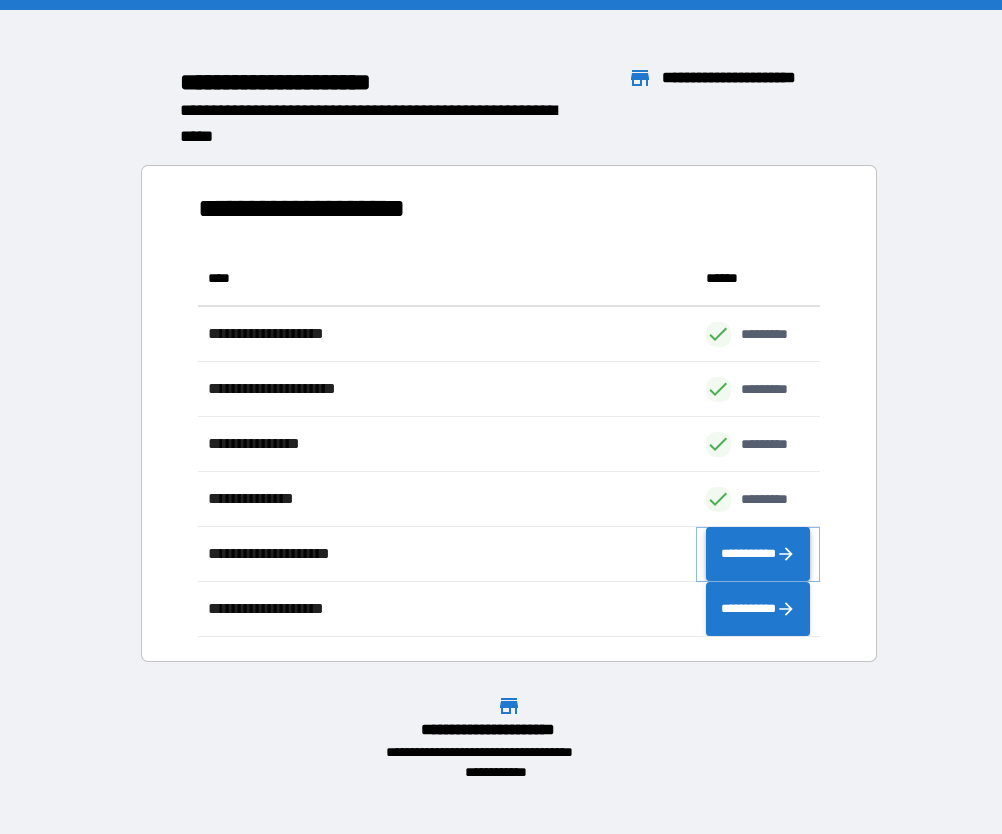 click on "**********" at bounding box center (758, 554) 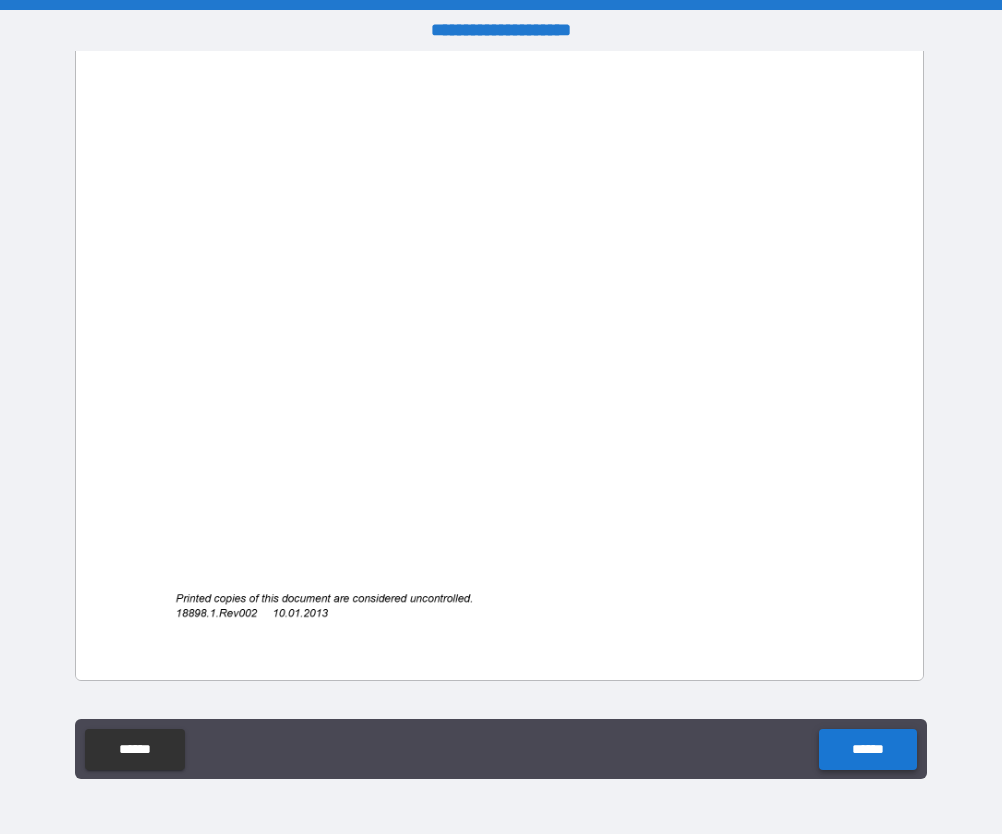 scroll, scrollTop: 6242, scrollLeft: 0, axis: vertical 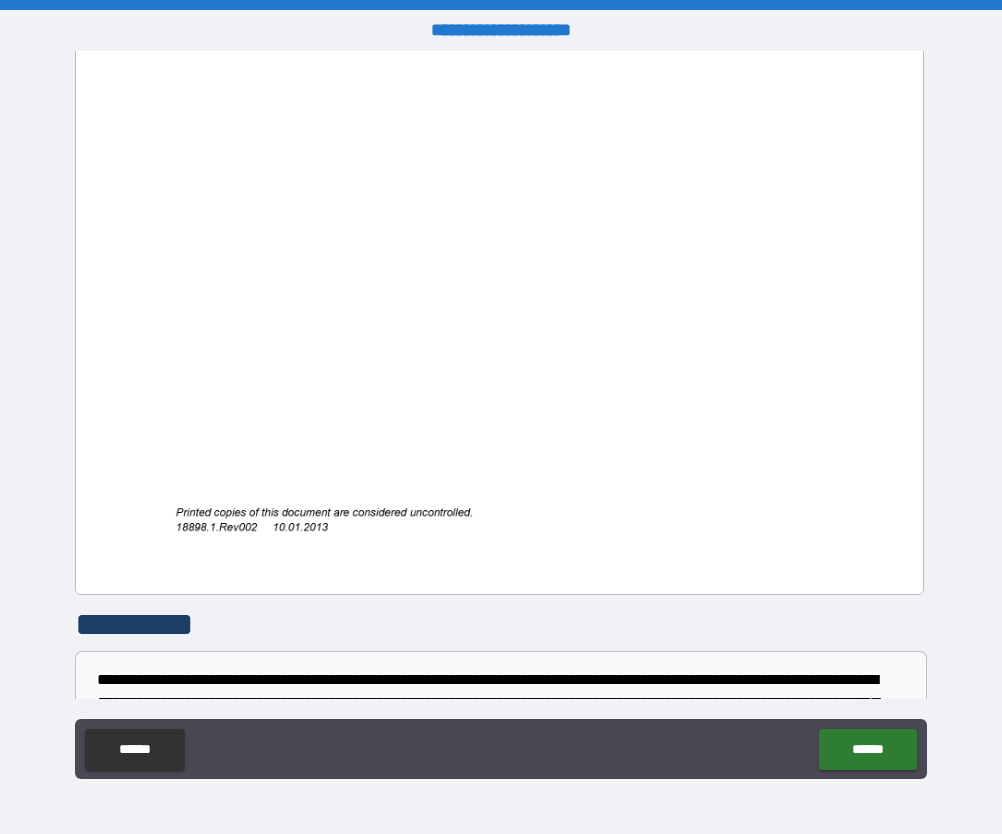 click on "*********" at bounding box center (153, 625) 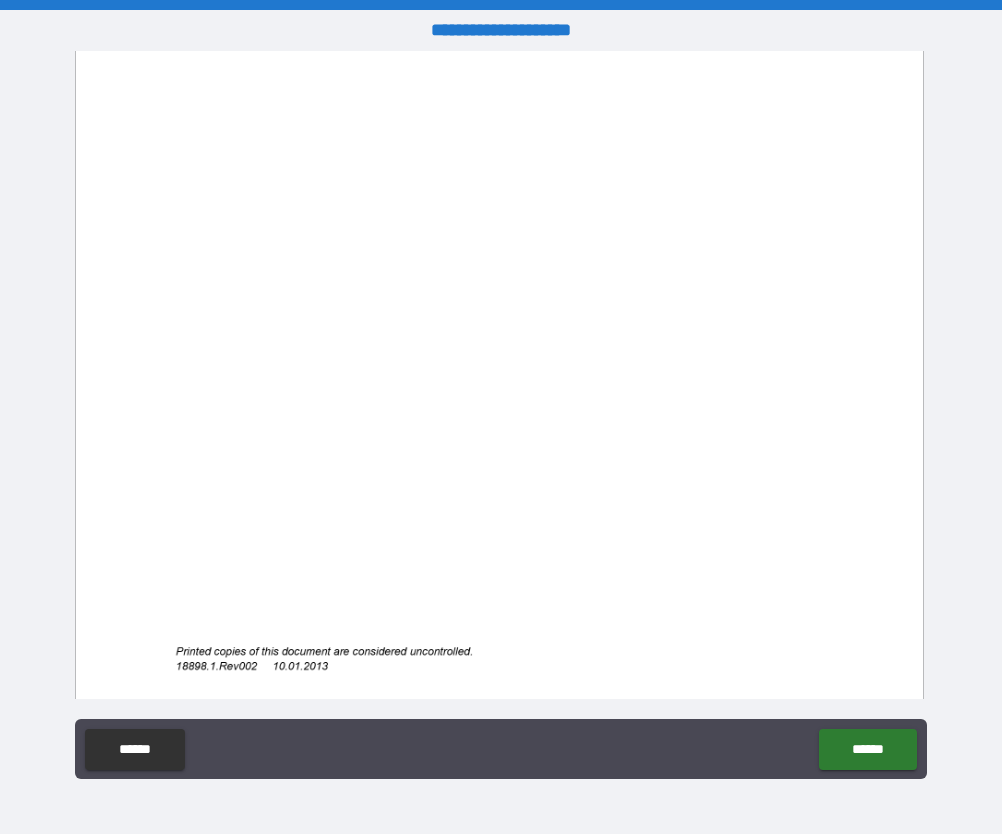 scroll, scrollTop: 6371, scrollLeft: 0, axis: vertical 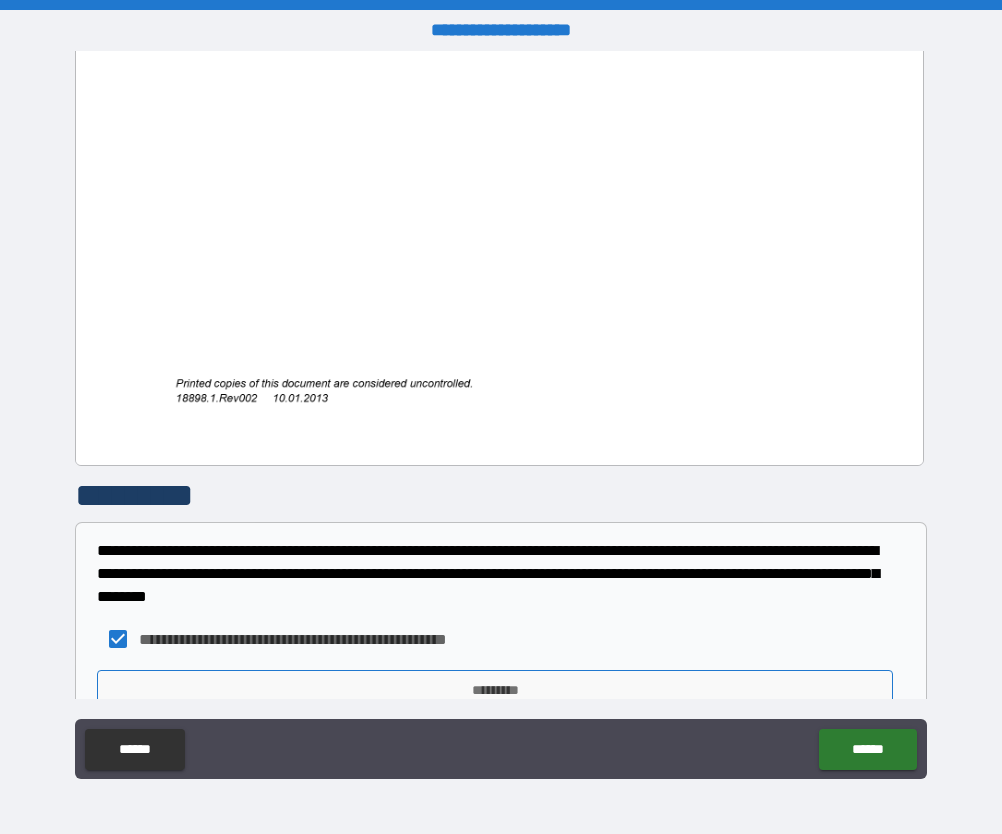 click on "*********" at bounding box center (494, 690) 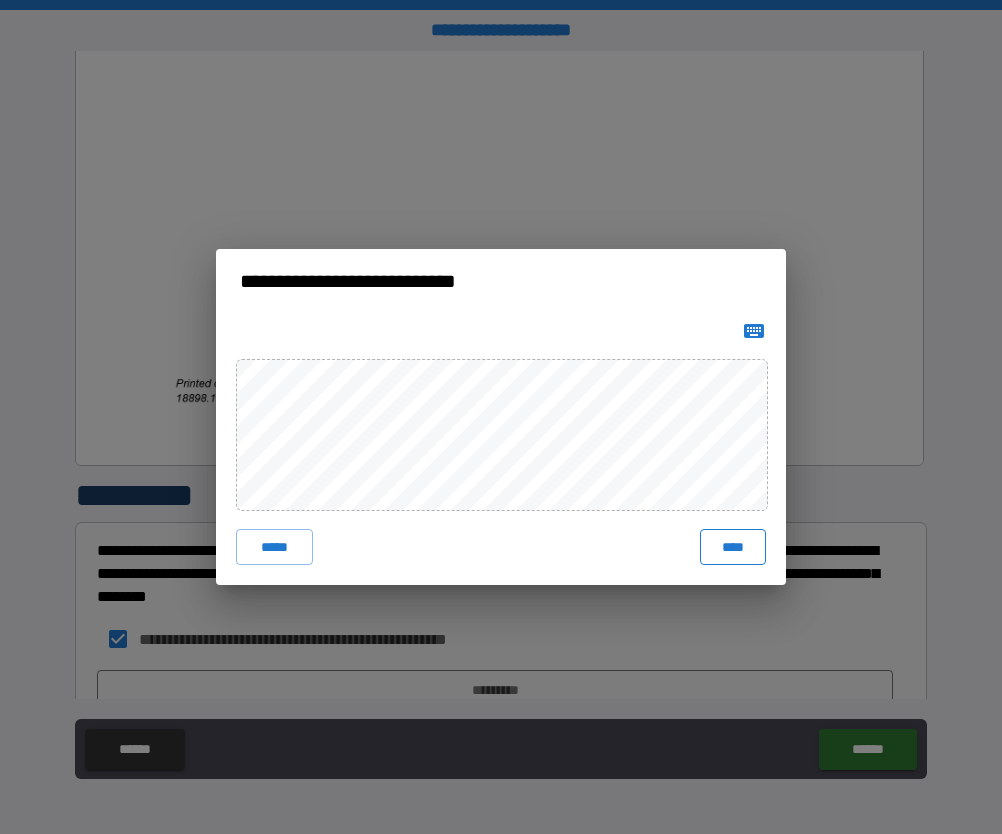 click on "***** ****" at bounding box center [501, 449] 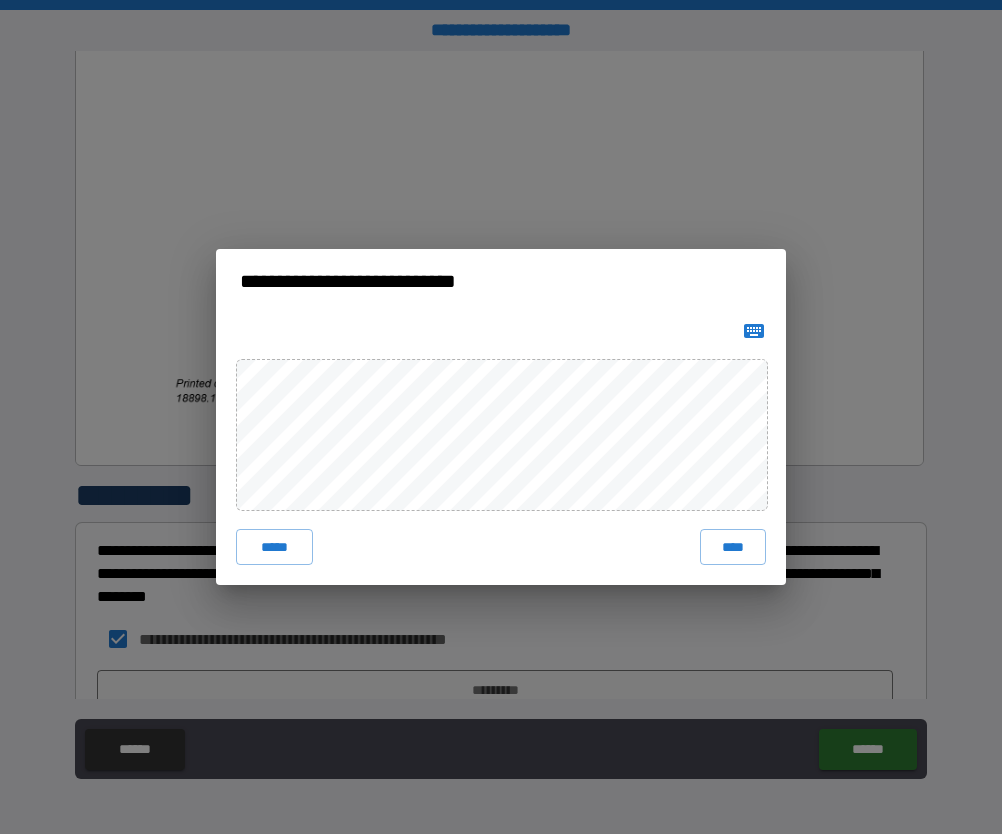 click on "****" at bounding box center [733, 547] 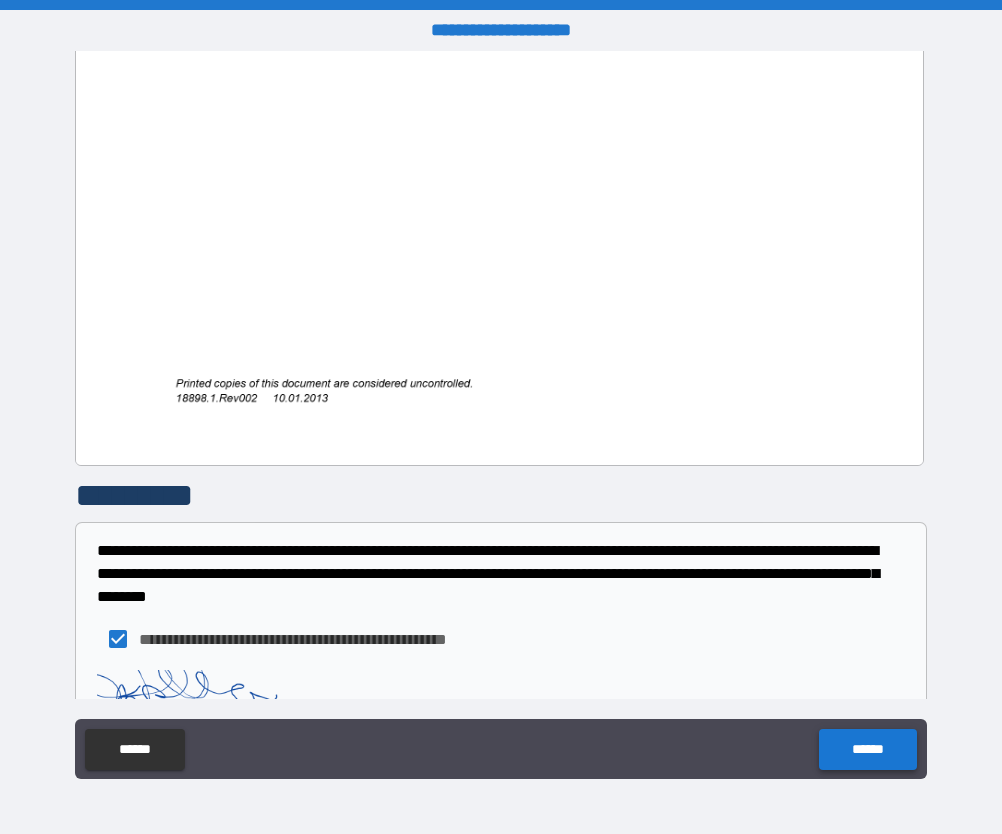 click on "******" at bounding box center (867, 749) 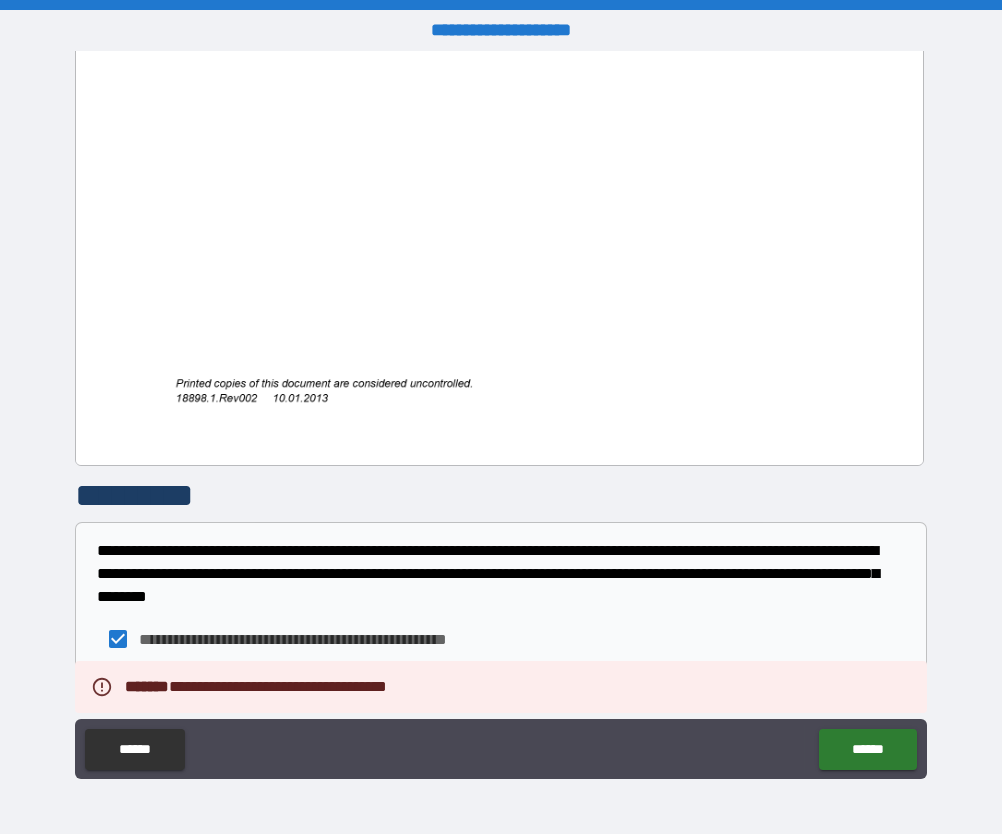 click at bounding box center [499, -82] 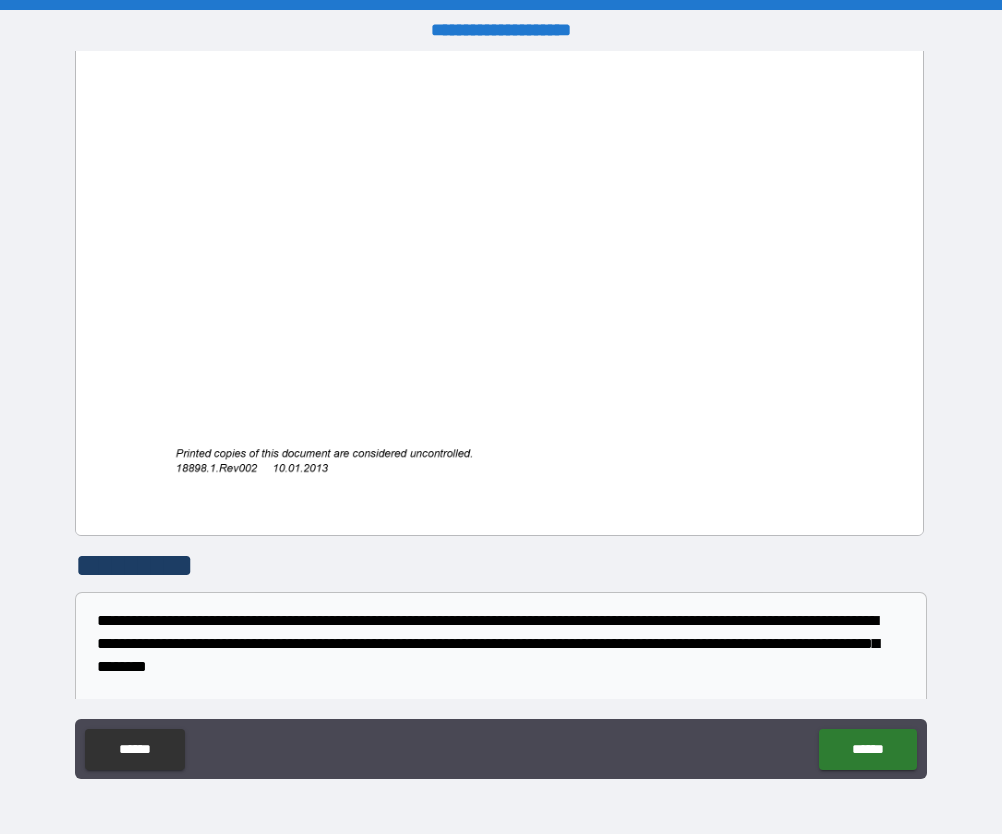 scroll, scrollTop: 6388, scrollLeft: 0, axis: vertical 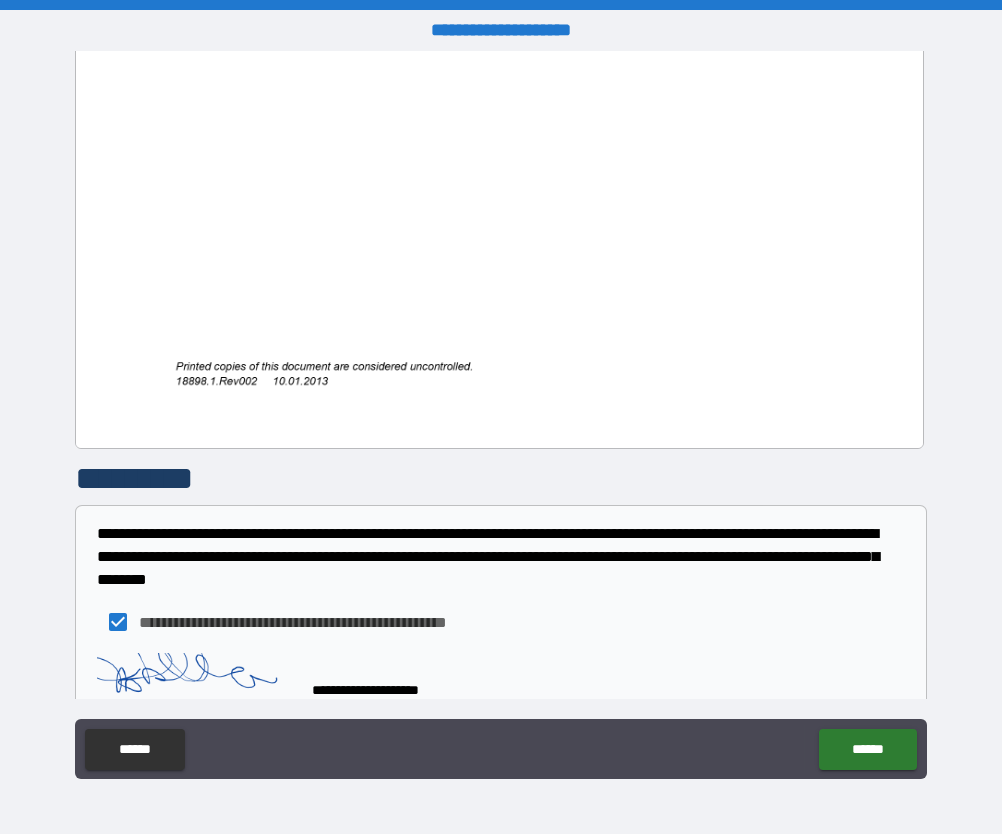 click on "******" at bounding box center (867, 749) 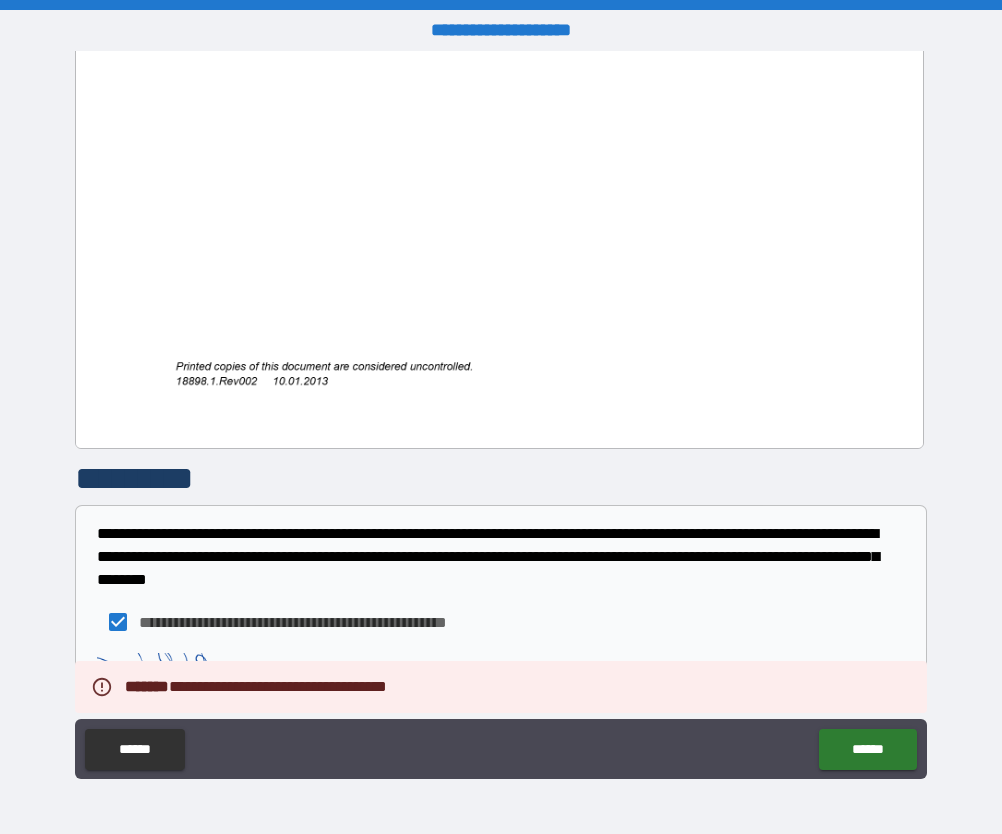 click on "**********" at bounding box center [501, 417] 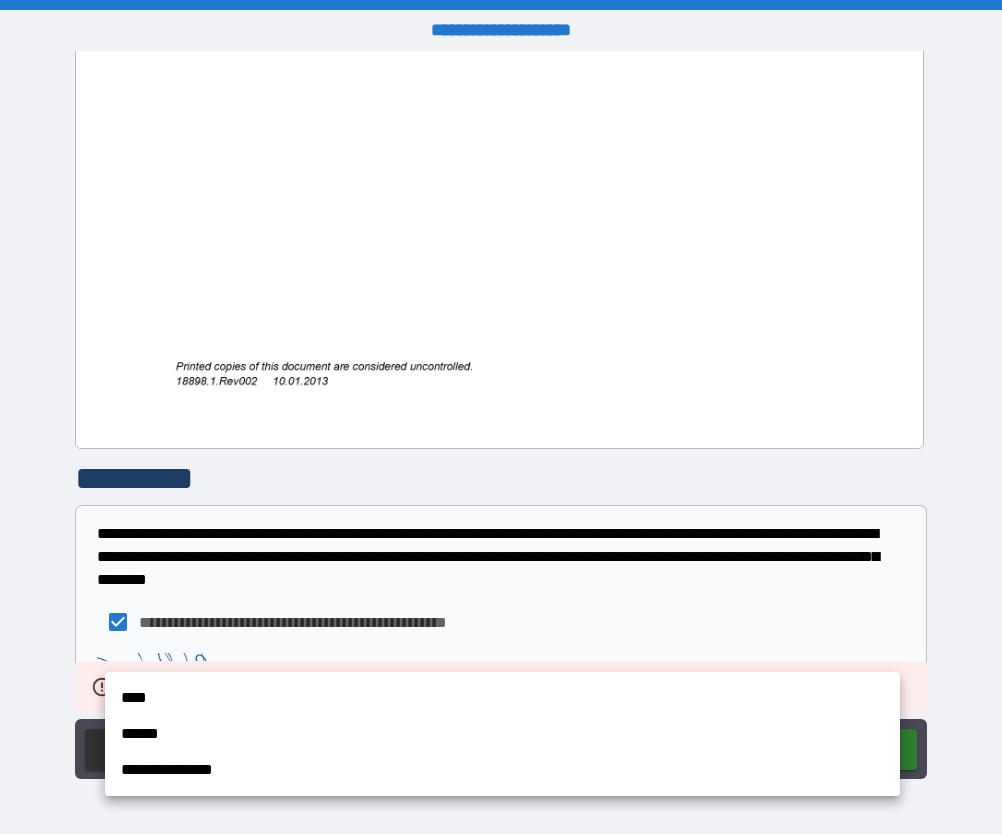 click on "****" at bounding box center (502, 698) 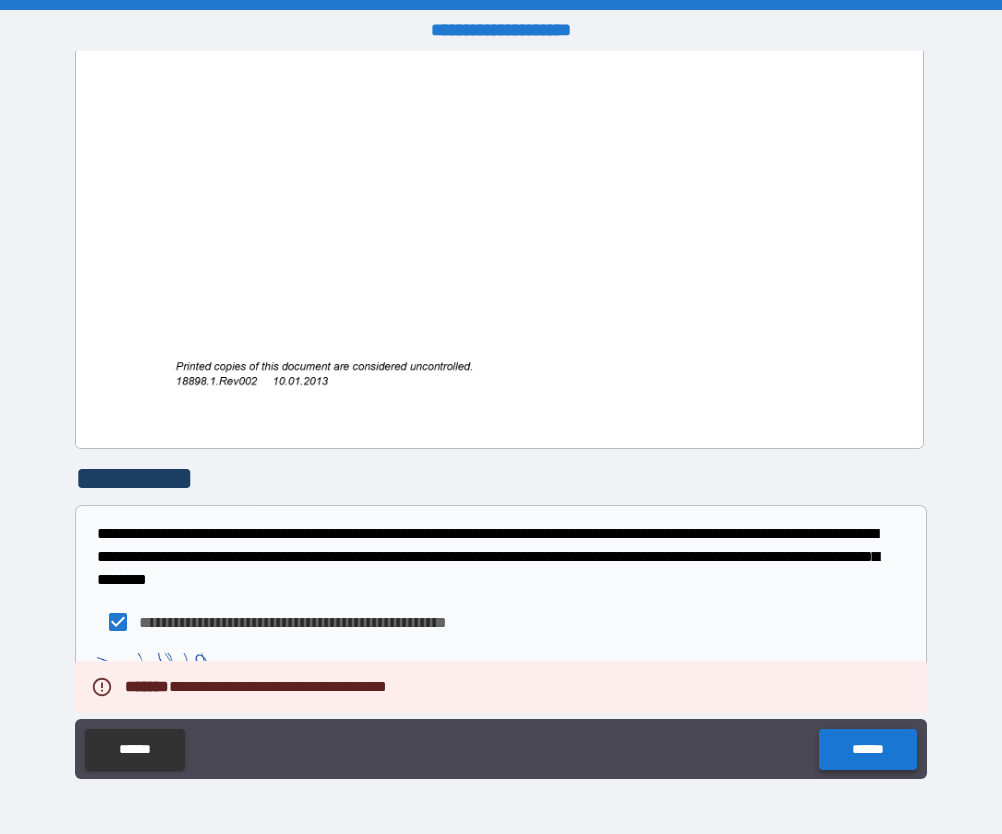 click on "******" at bounding box center (867, 749) 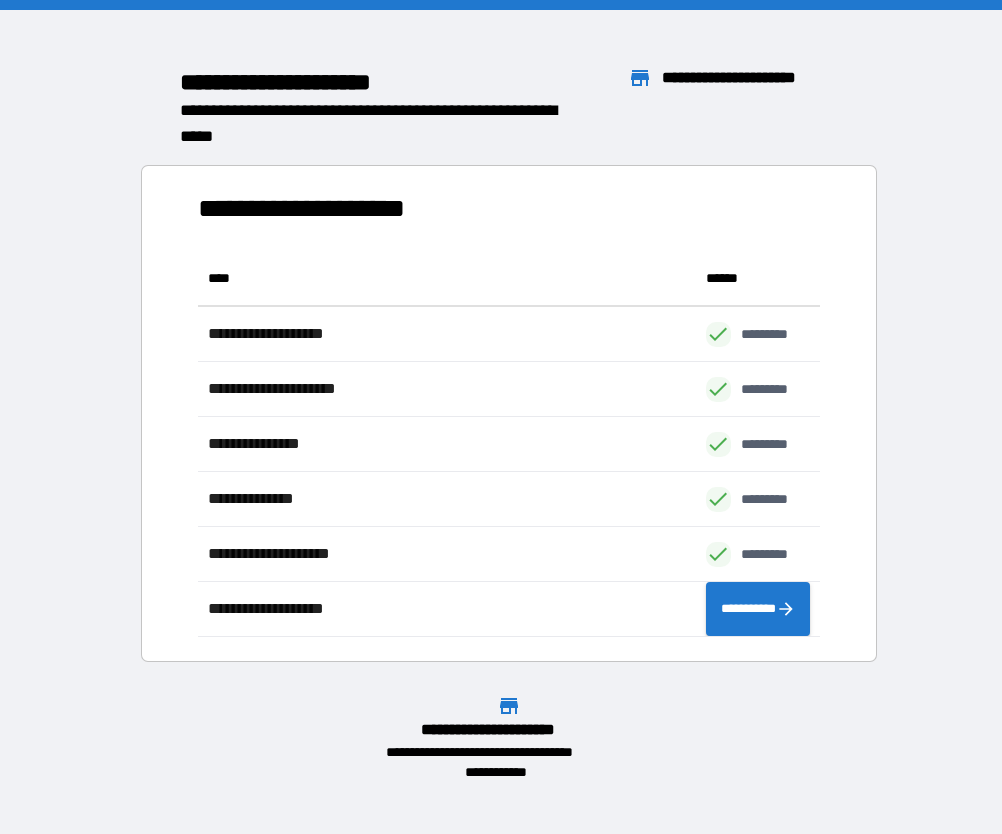 scroll, scrollTop: 16, scrollLeft: 16, axis: both 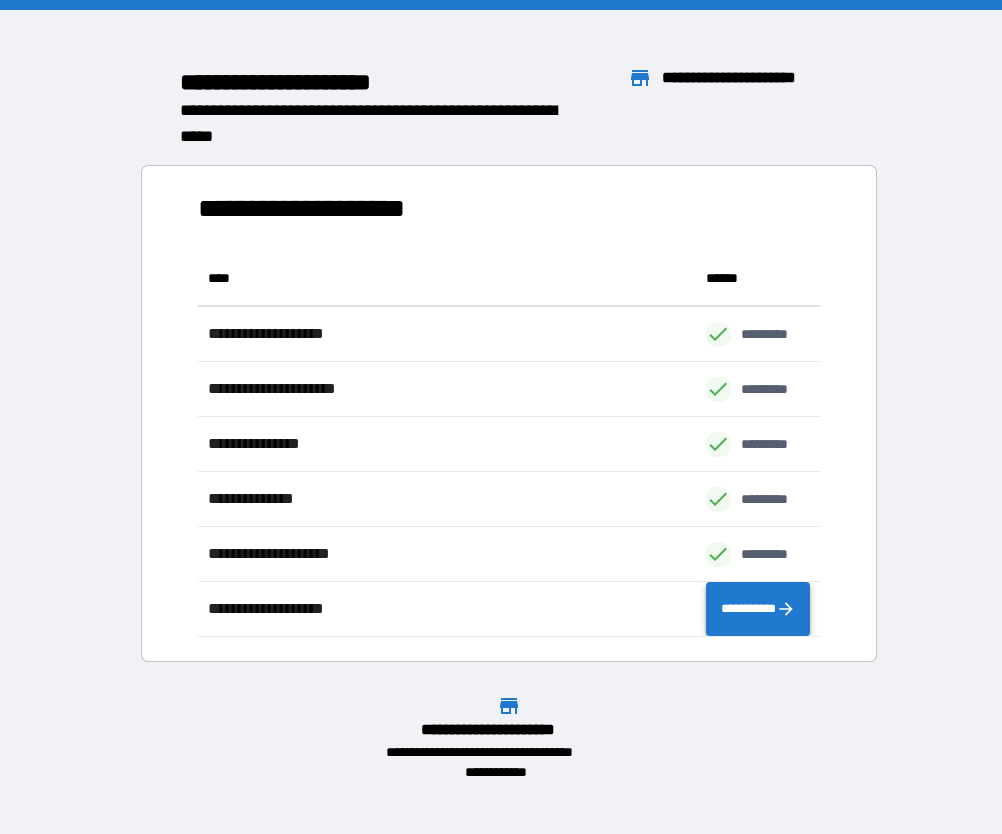 click on "**********" at bounding box center (758, 609) 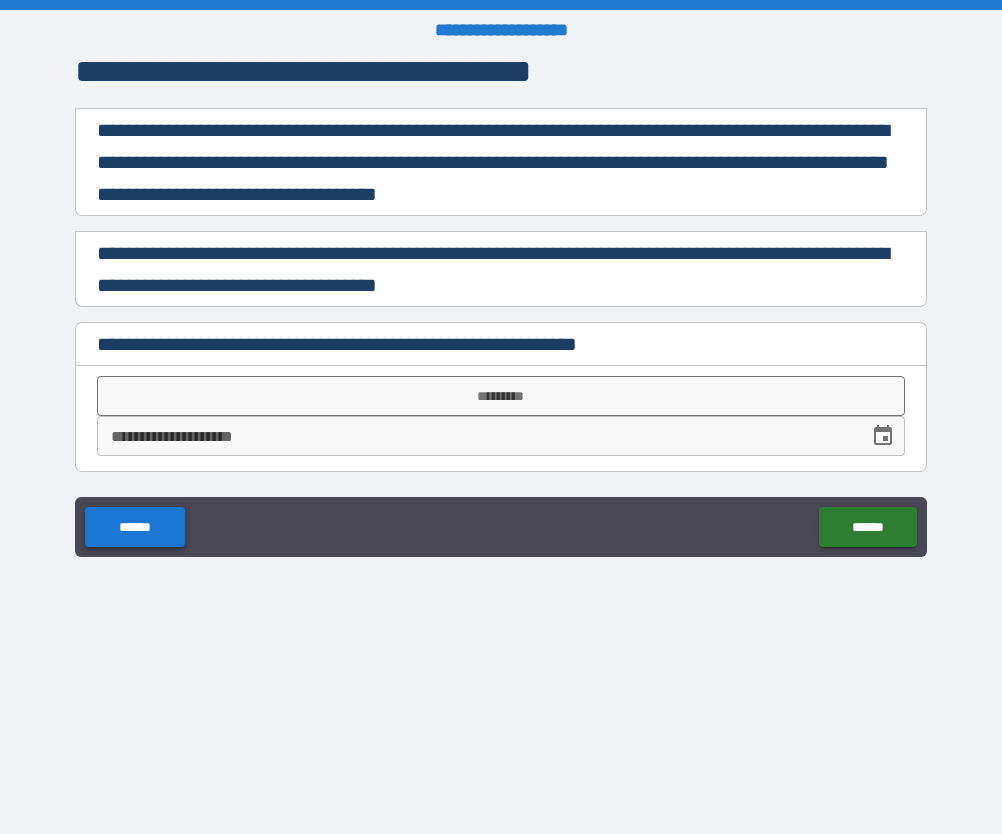 click on "******" at bounding box center [134, 527] 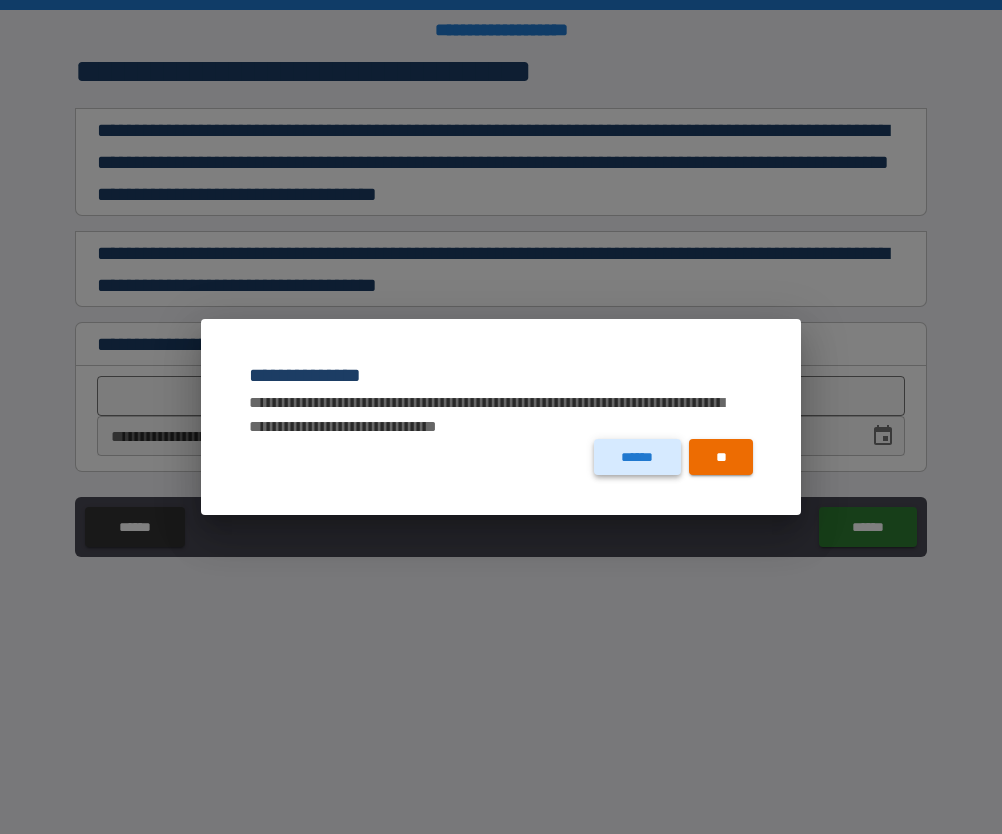 click on "******" at bounding box center [637, 457] 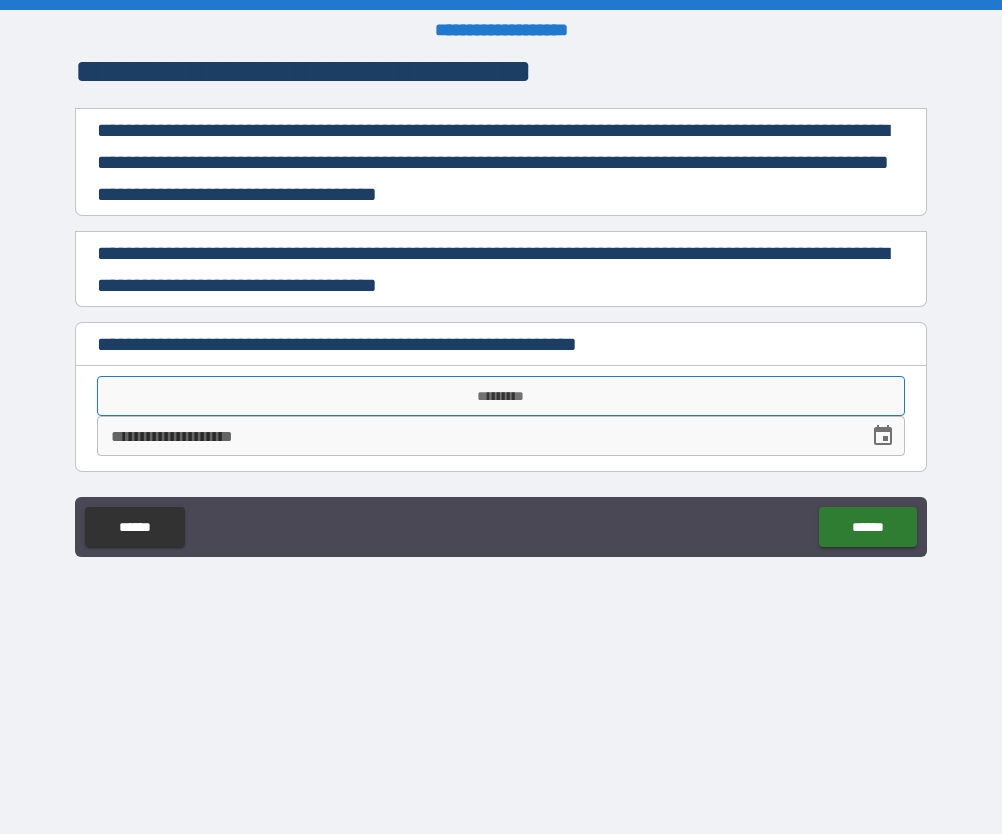 click on "*********" at bounding box center (500, 396) 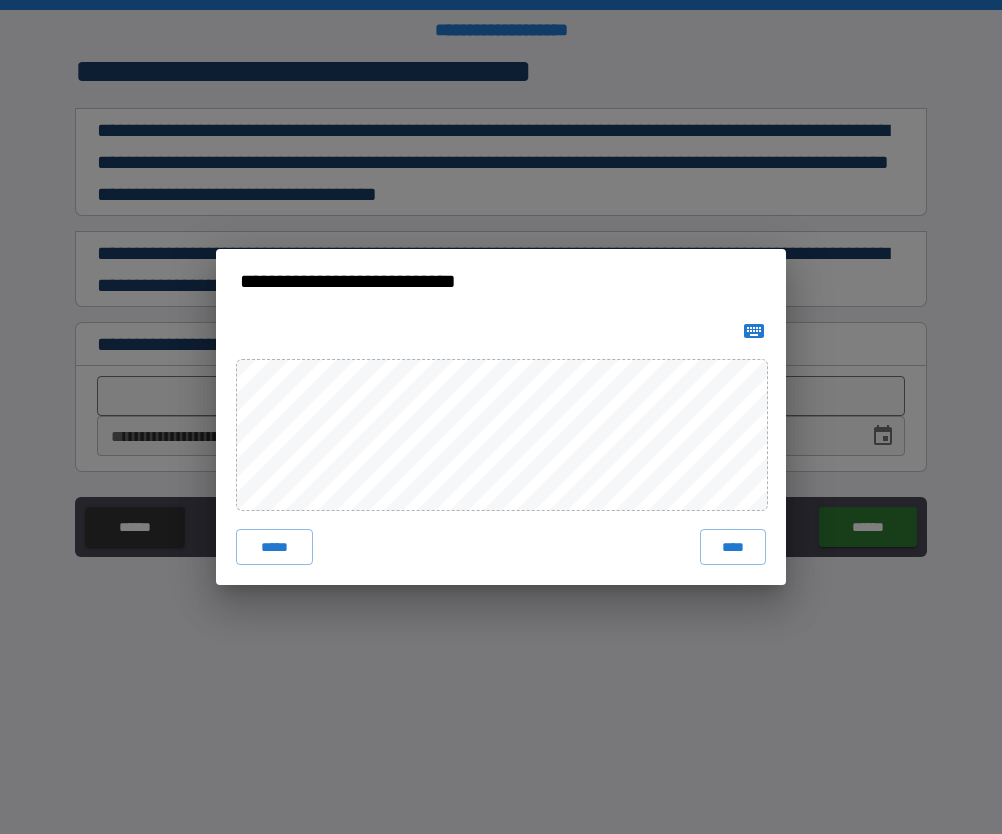 click on "****" at bounding box center [733, 547] 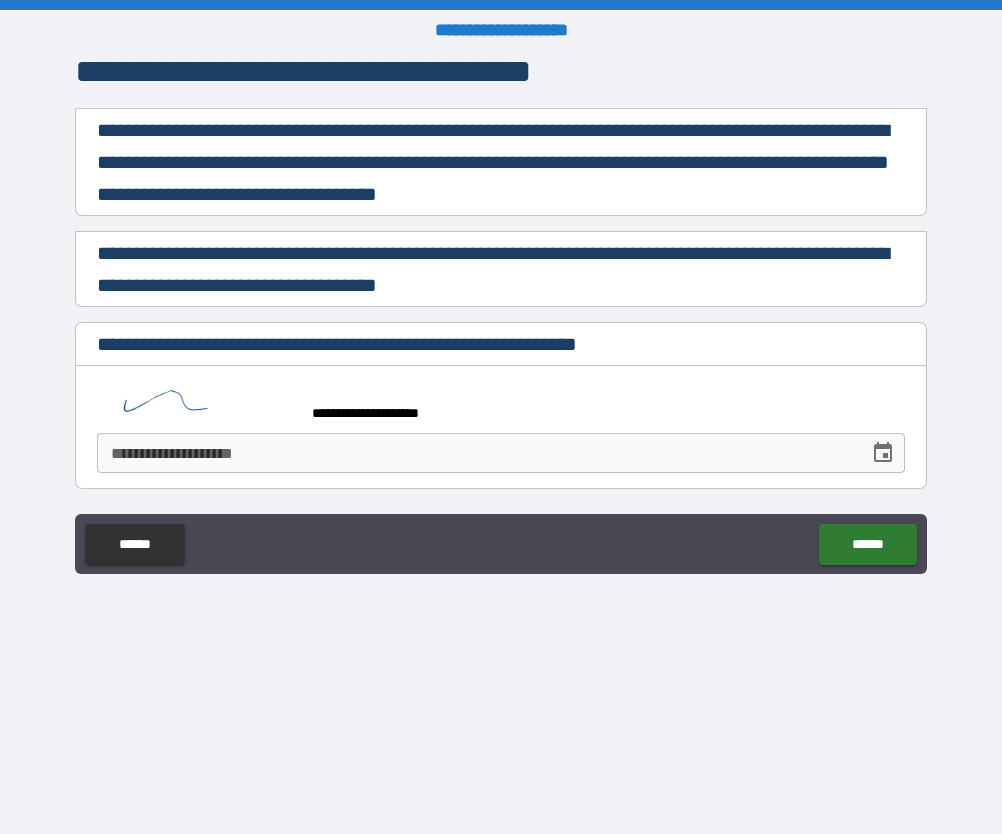 click on "**********" at bounding box center [500, 453] 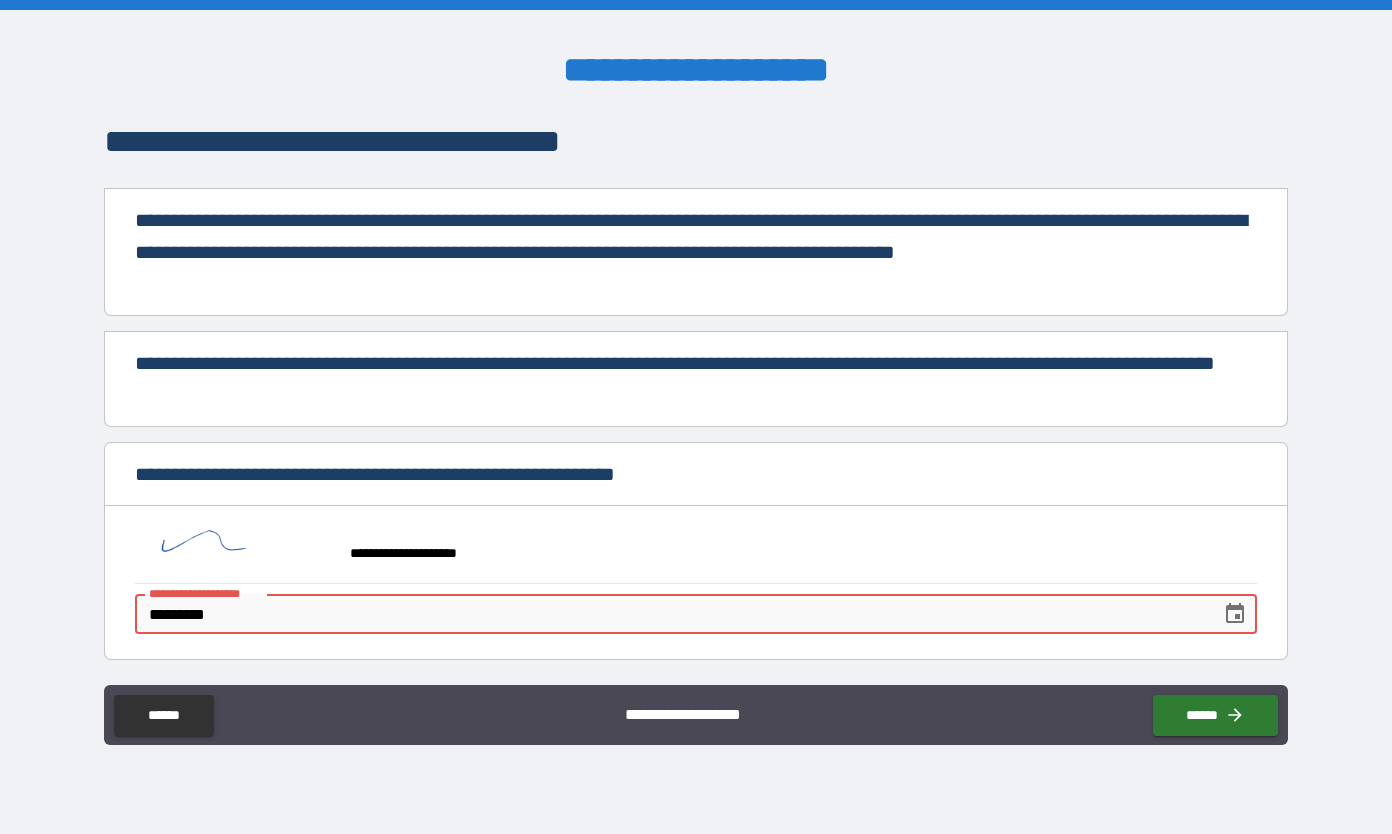 type on "**********" 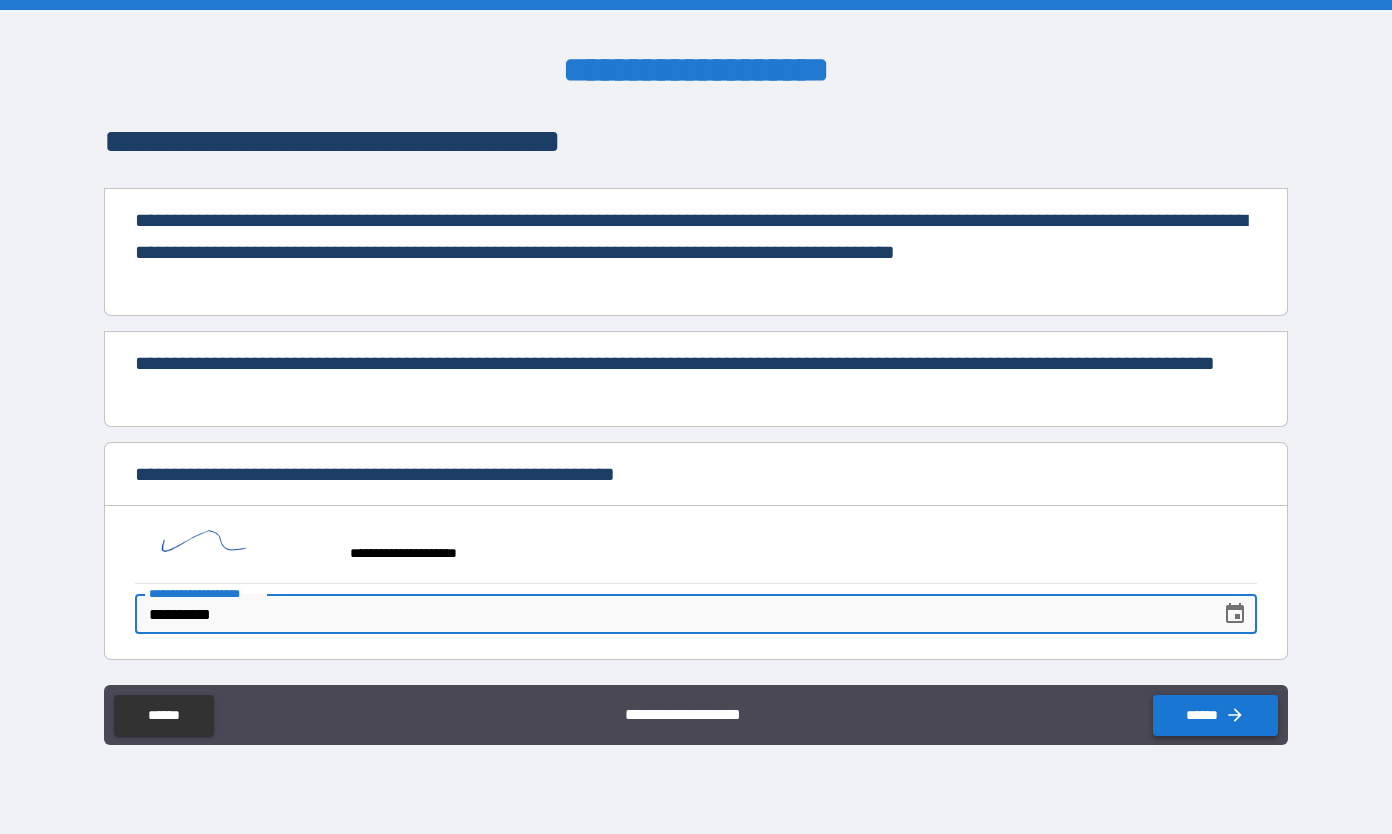 click on "******" at bounding box center (1215, 715) 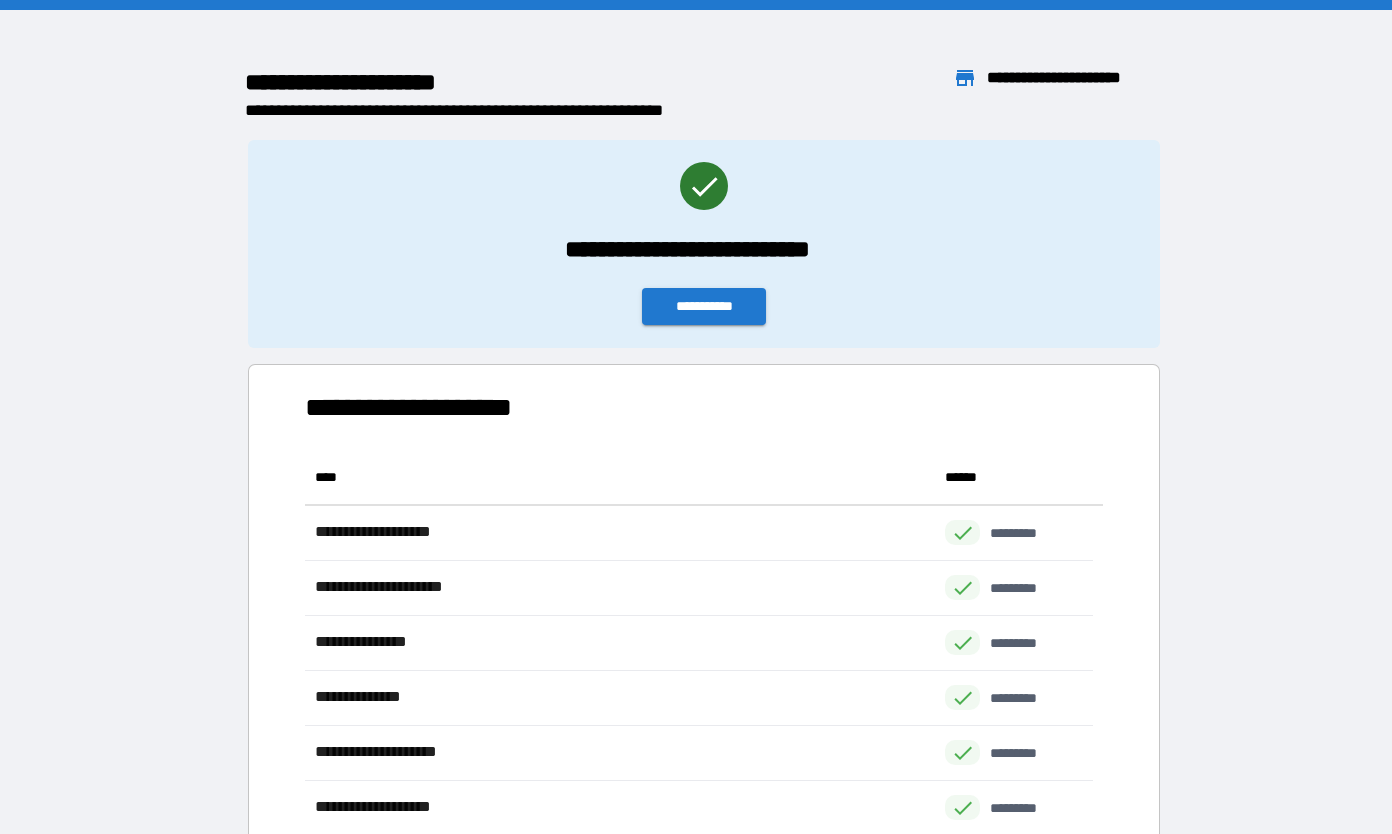 scroll, scrollTop: 371, scrollLeft: 773, axis: both 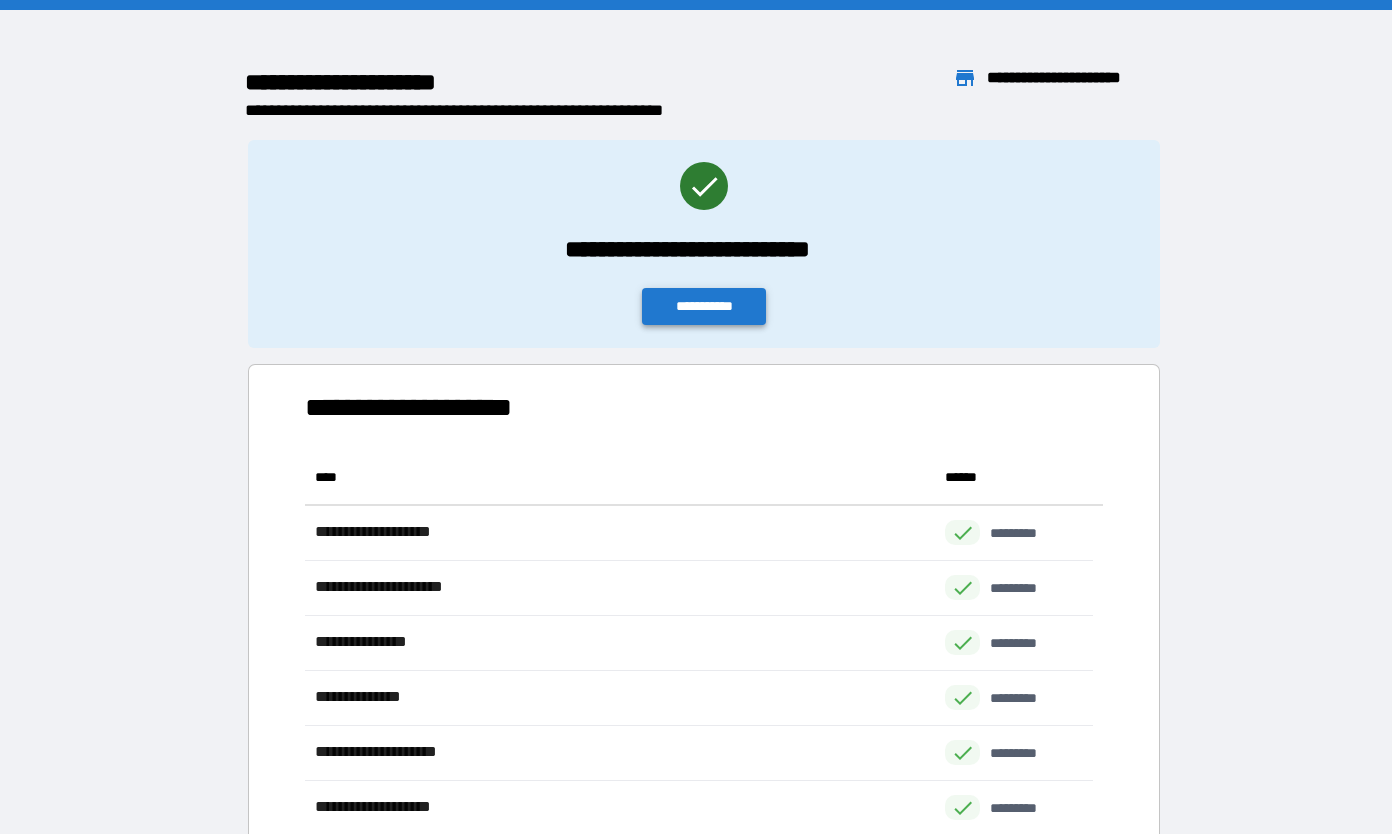 click on "**********" at bounding box center (704, 306) 